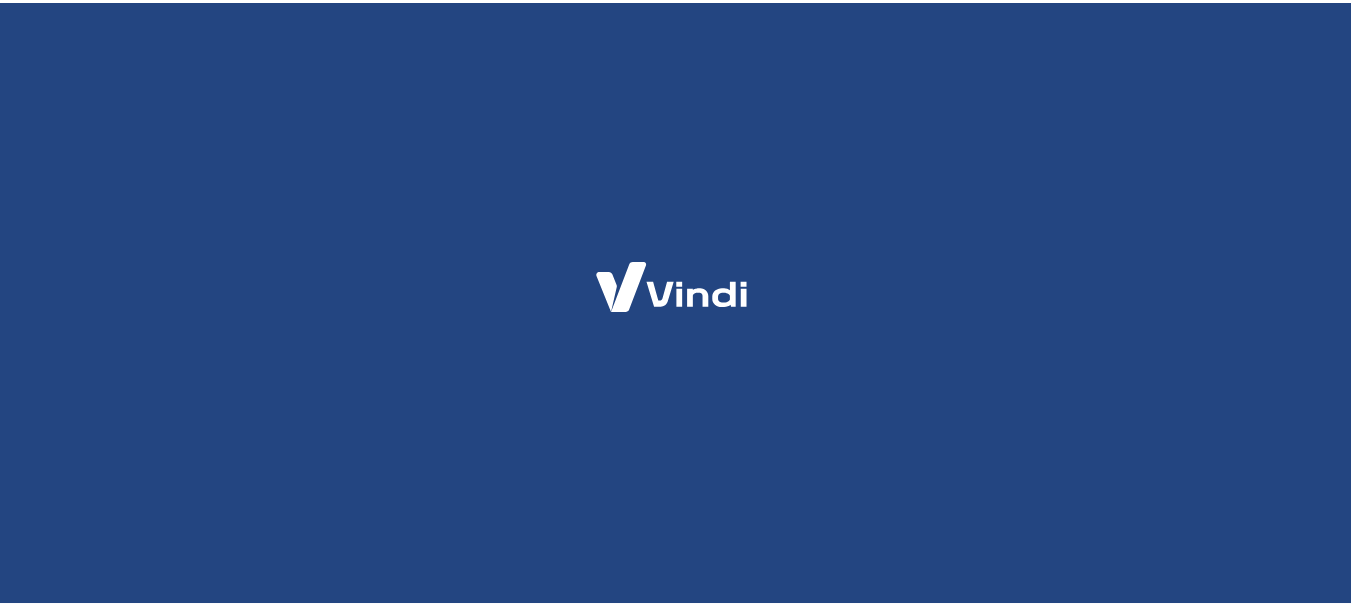 scroll, scrollTop: 0, scrollLeft: 0, axis: both 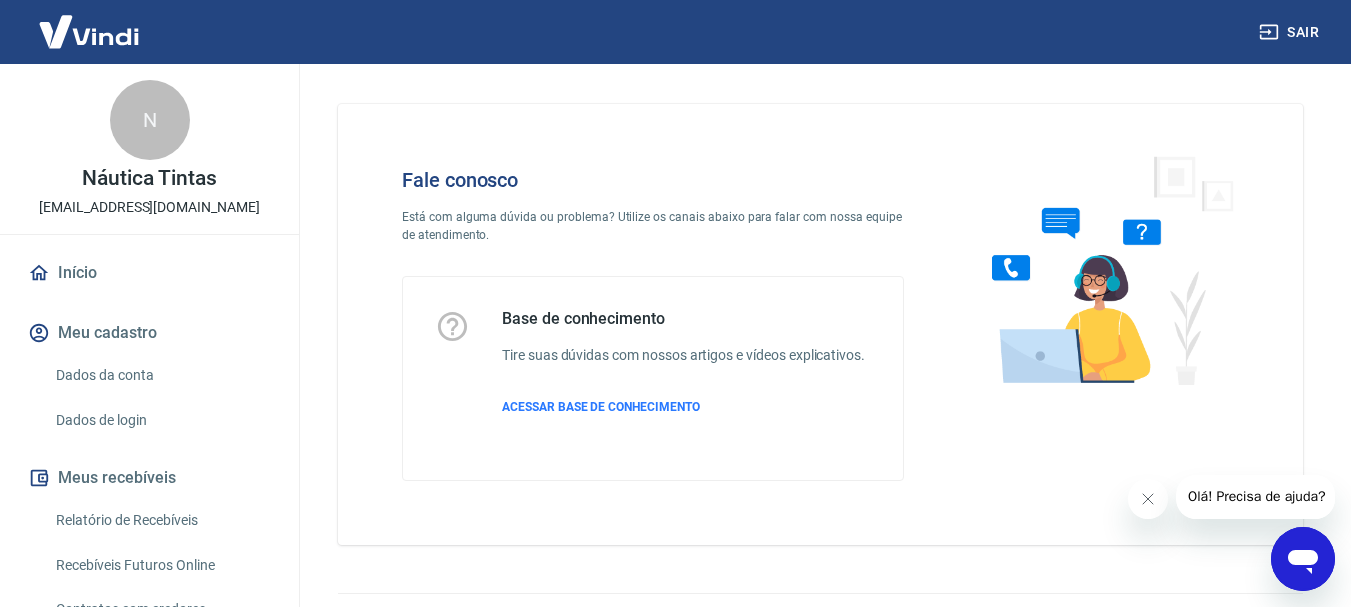 click 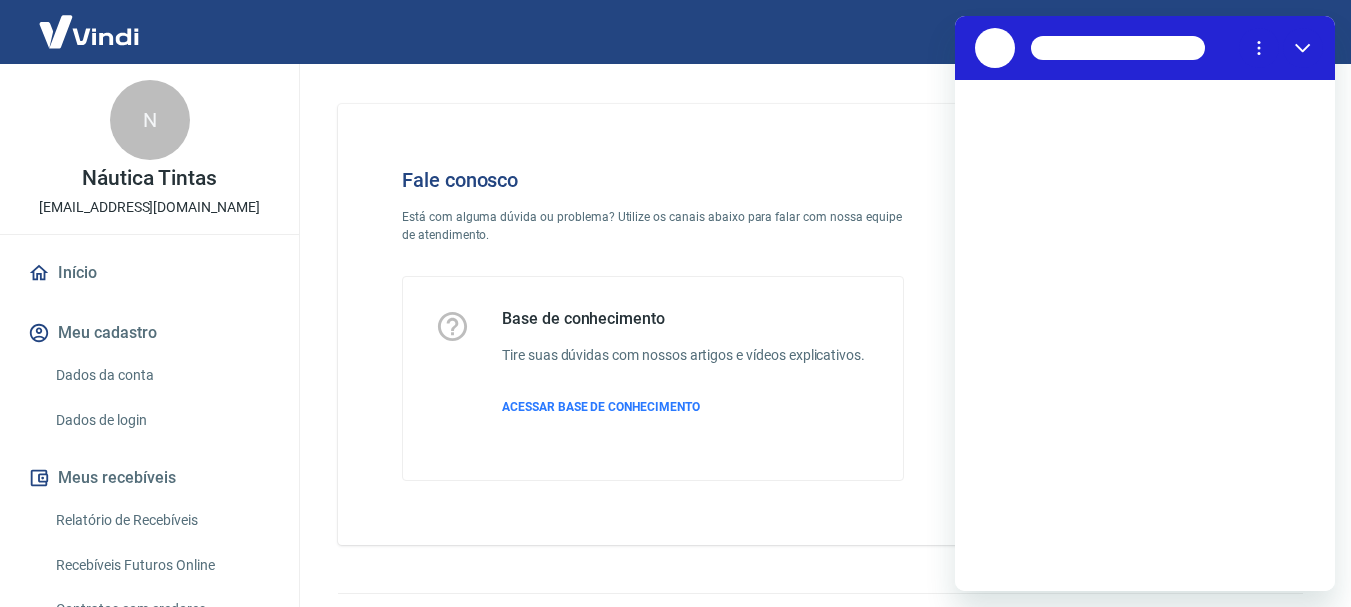 scroll, scrollTop: 0, scrollLeft: 0, axis: both 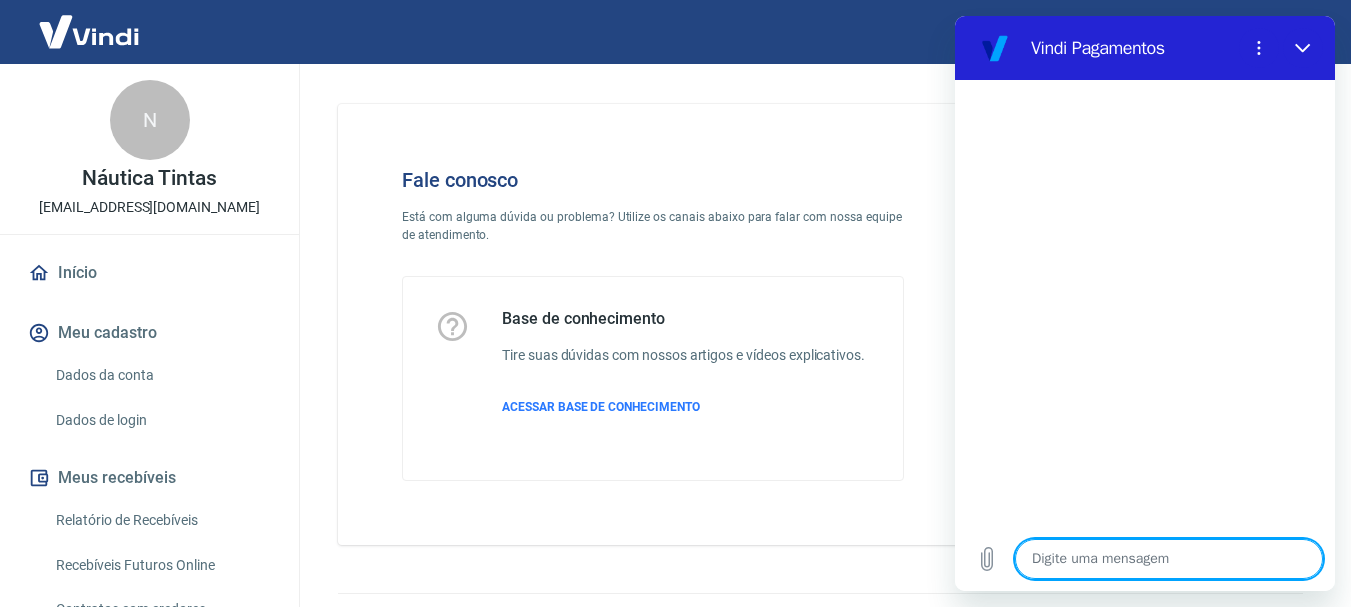 click at bounding box center (1145, 303) 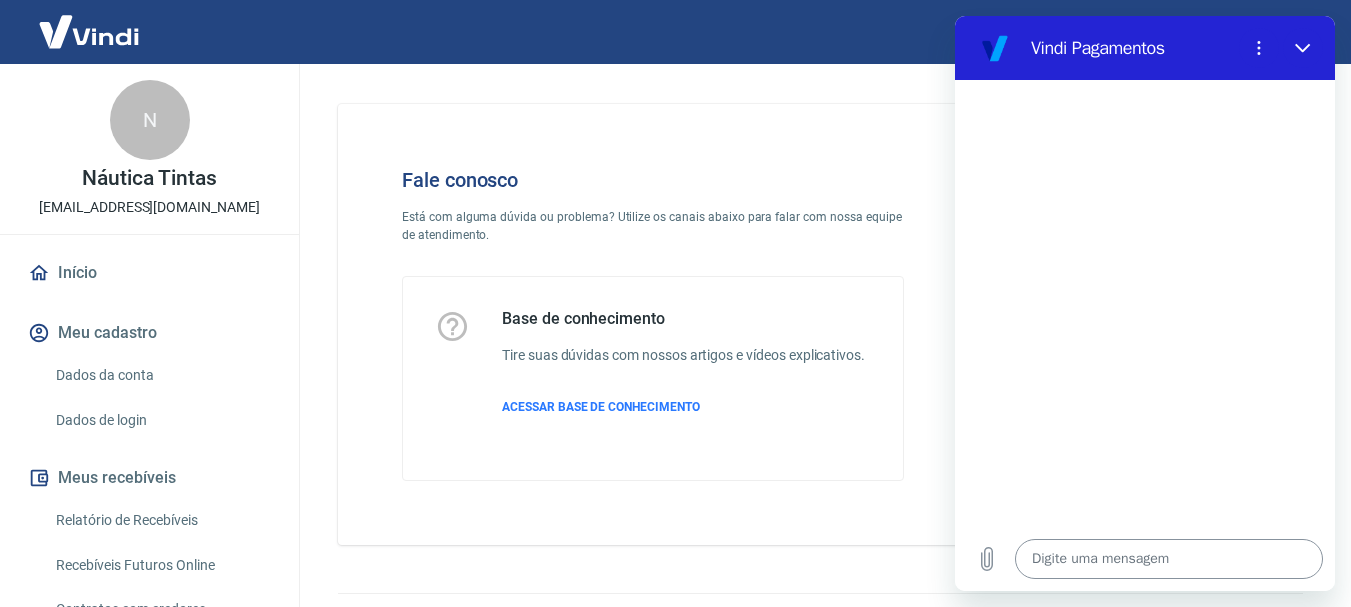 click at bounding box center [1169, 559] 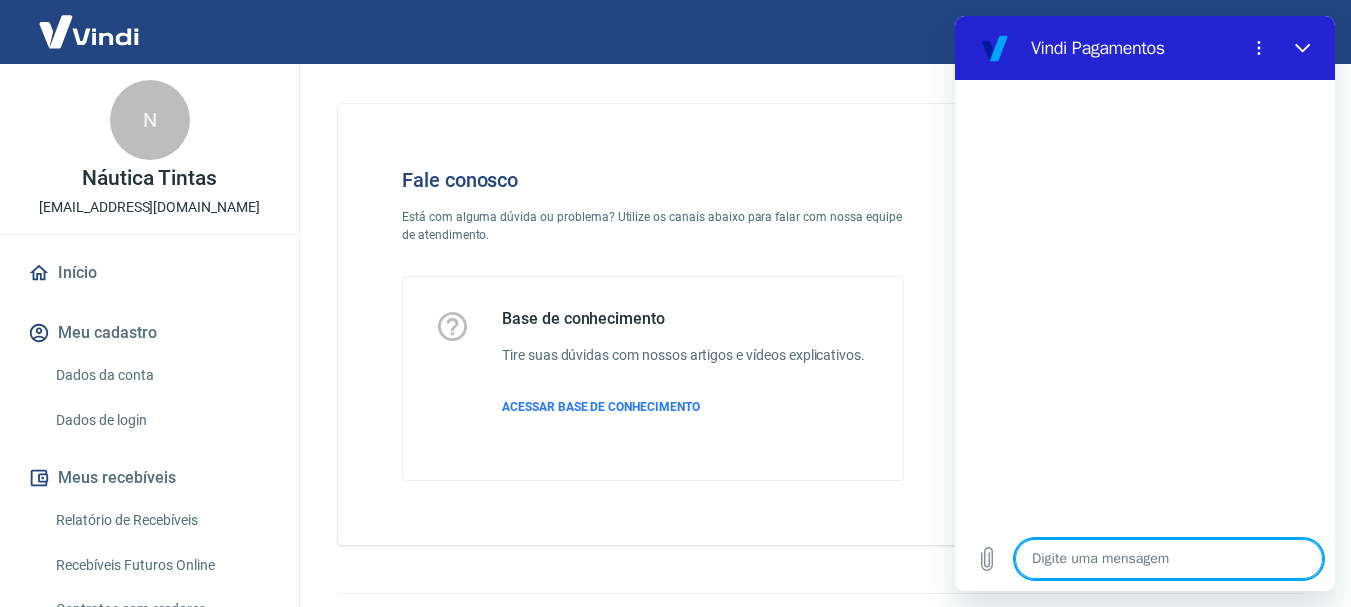 scroll, scrollTop: 0, scrollLeft: 0, axis: both 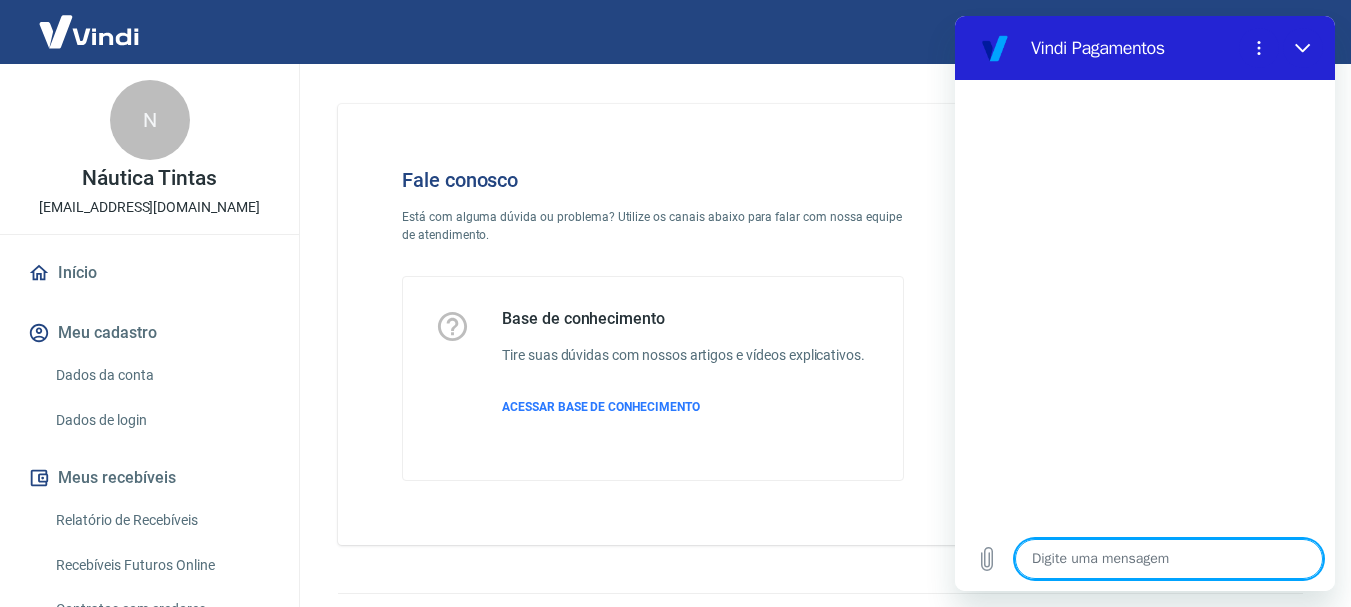 type on "g" 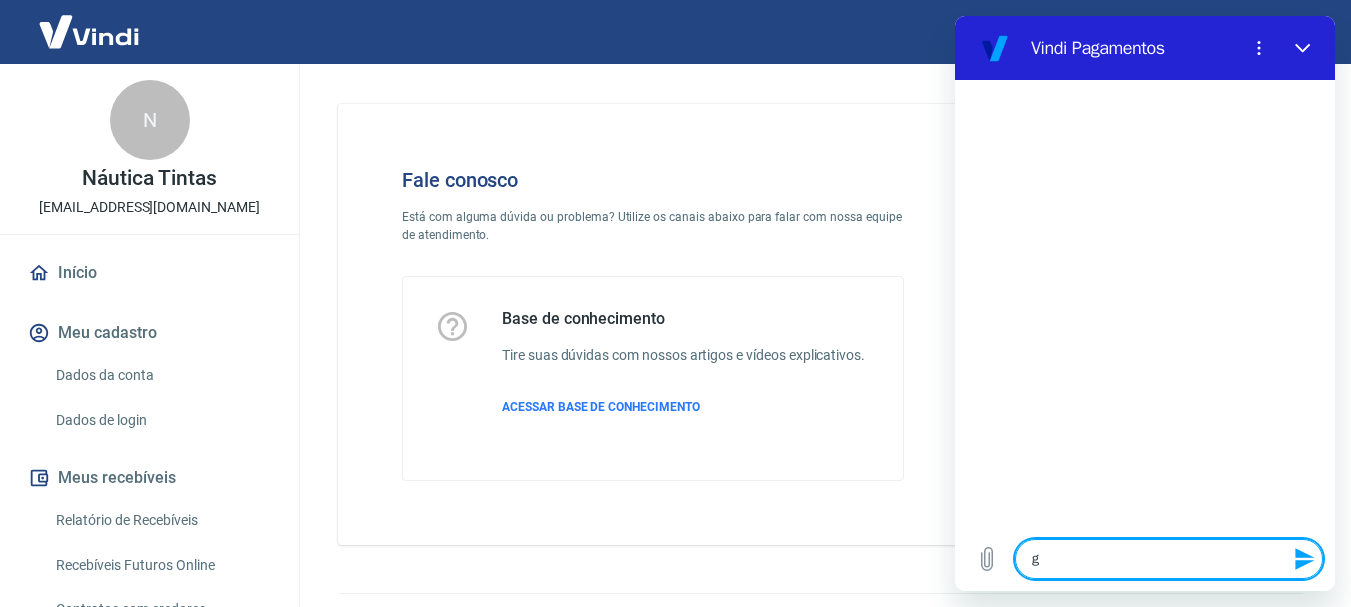 type on "gi" 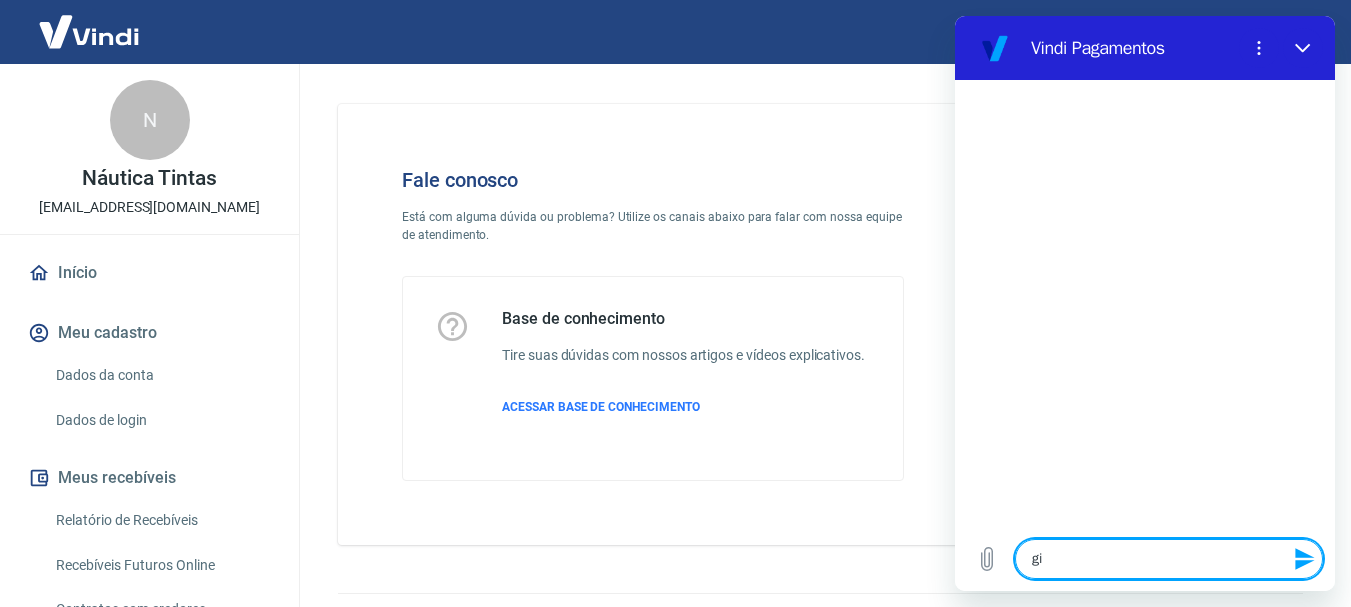 type on "g" 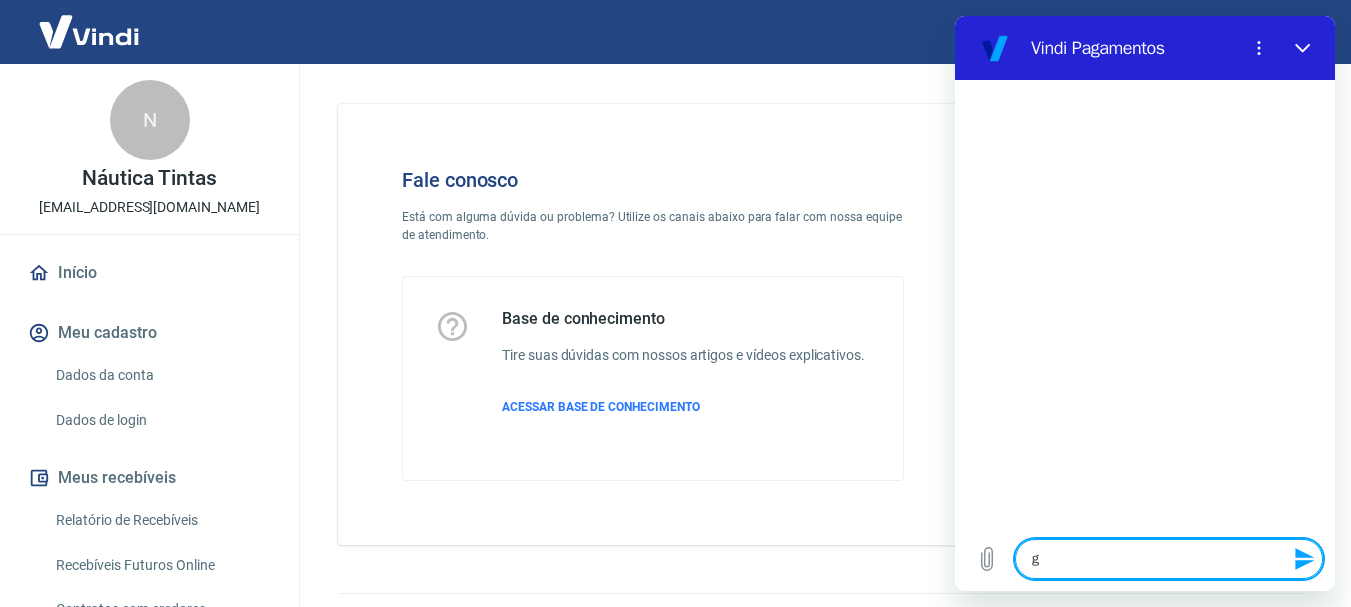 type 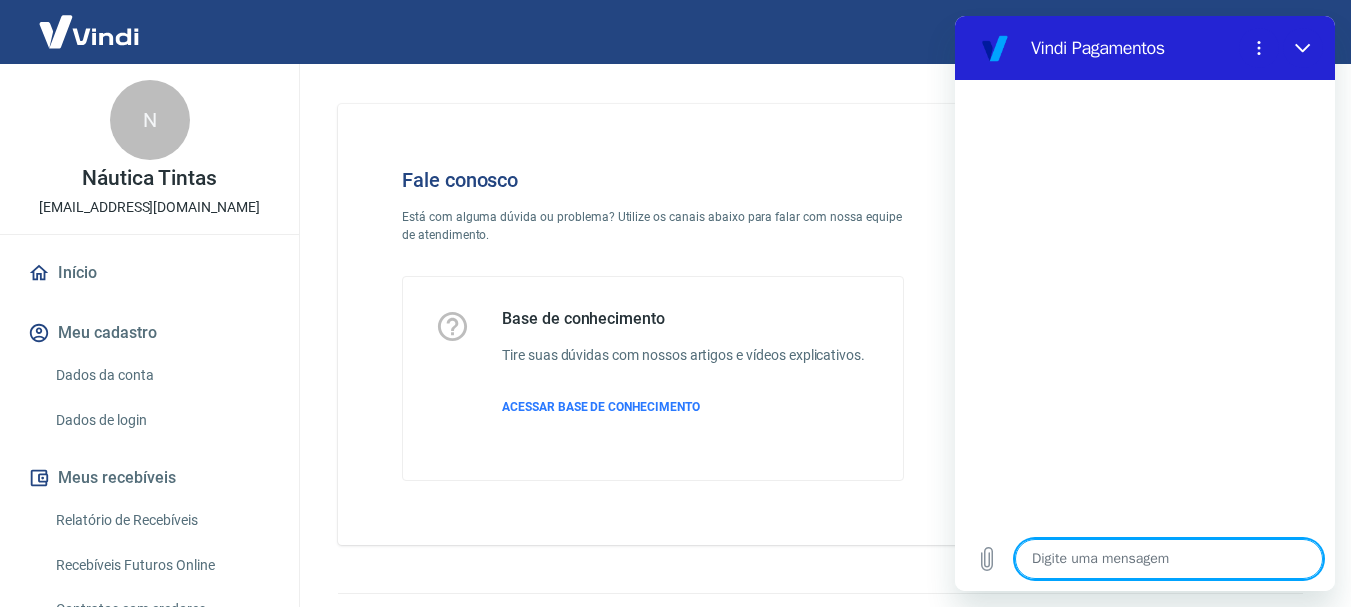 type on "o" 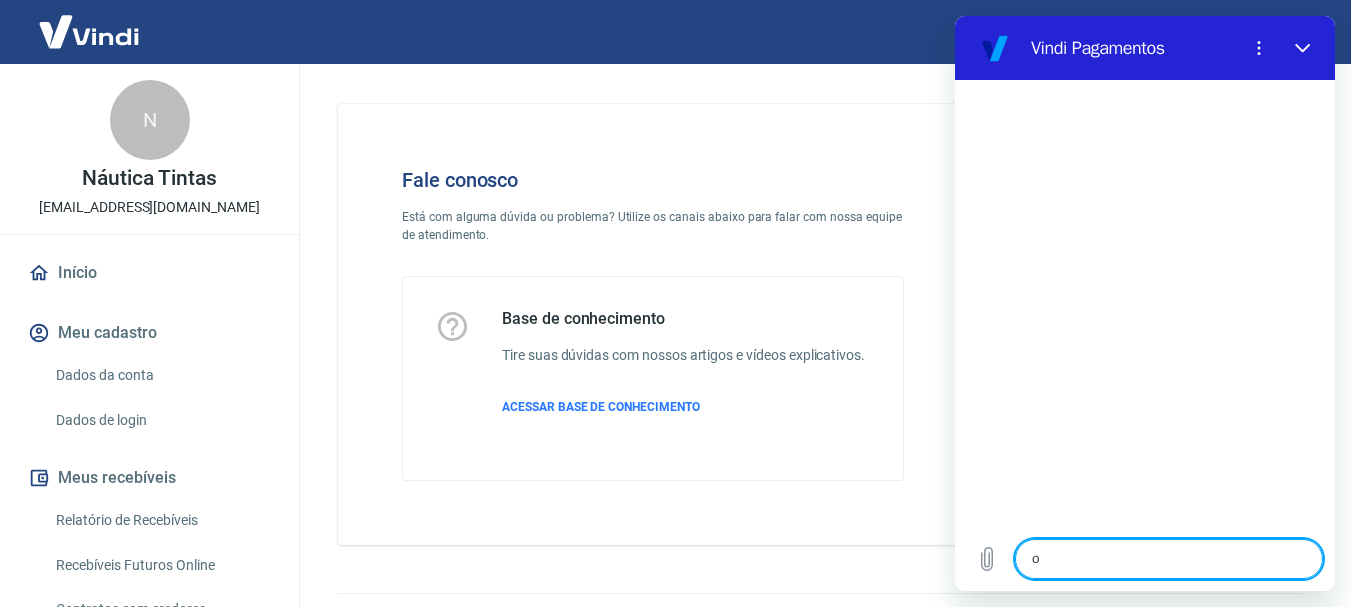 type on "oi" 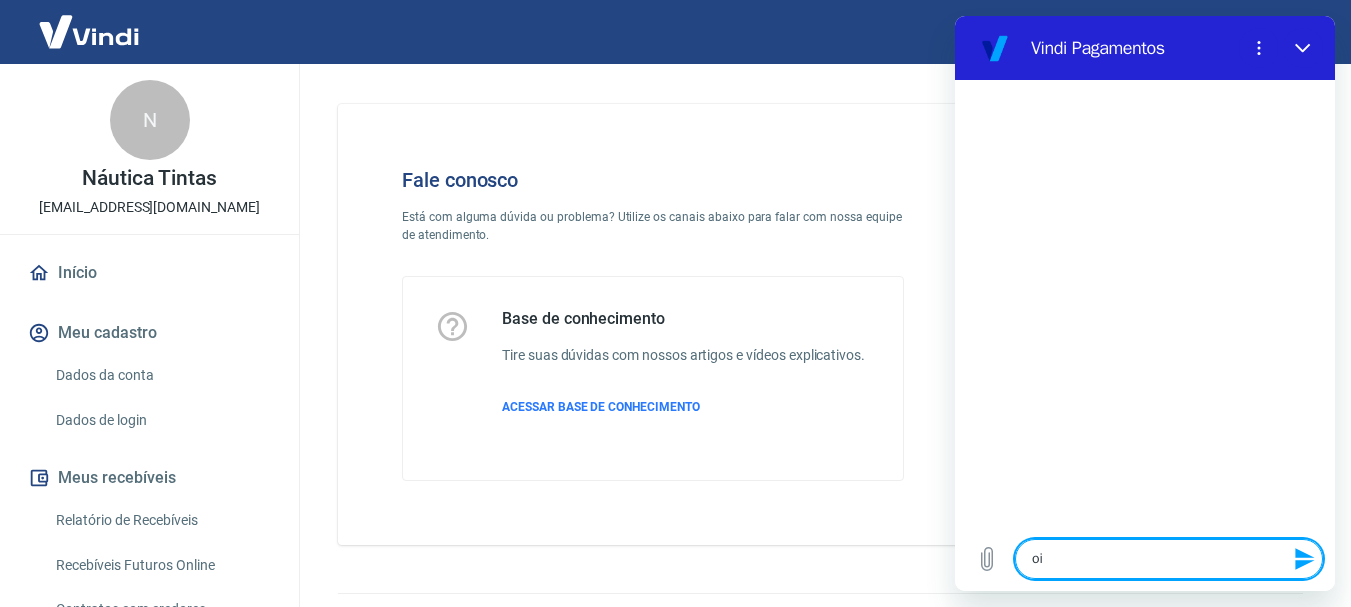 type 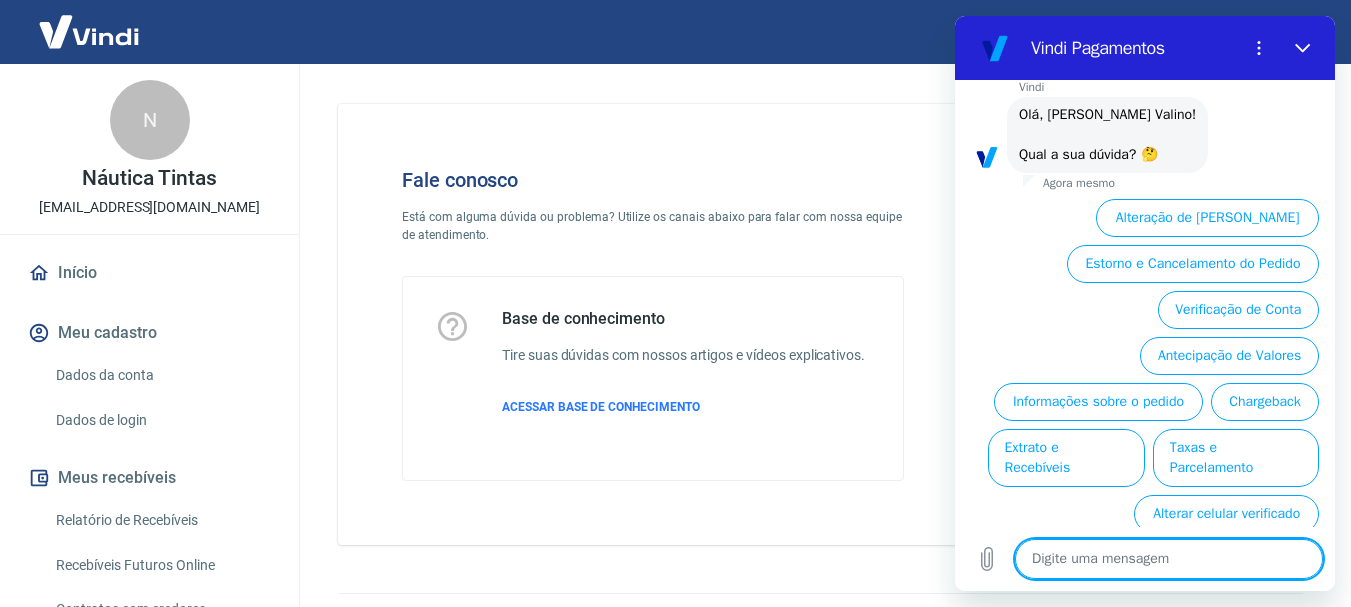 scroll, scrollTop: 126, scrollLeft: 0, axis: vertical 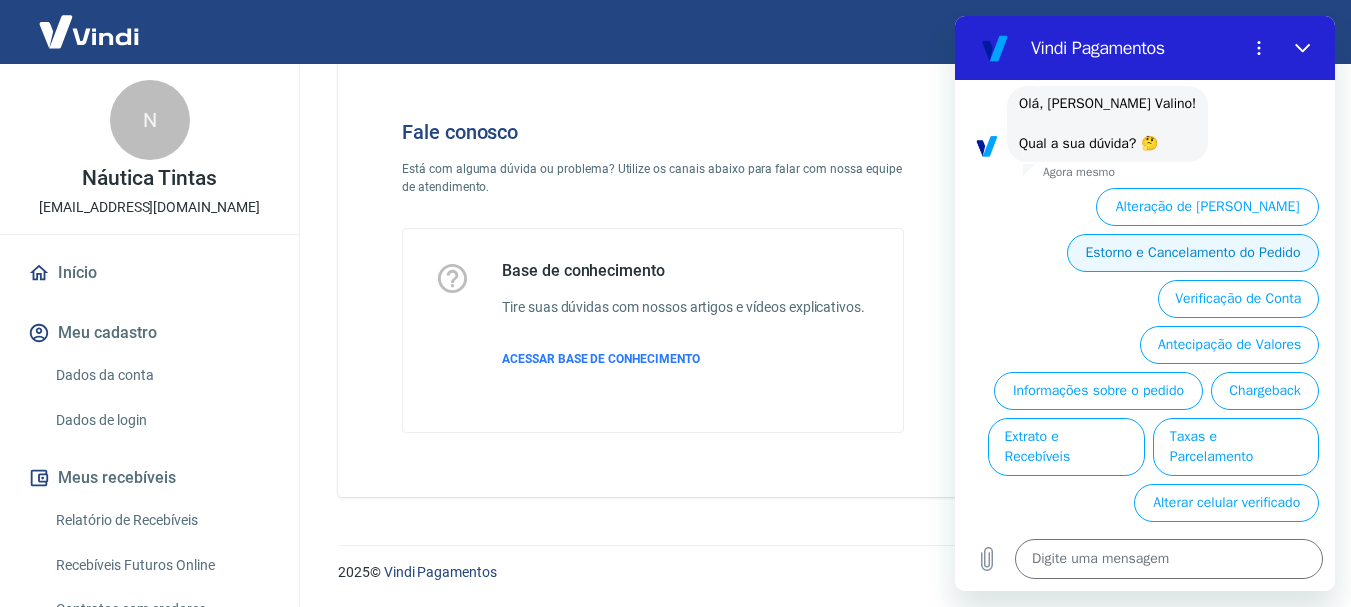 click on "Estorno e Cancelamento do Pedido" at bounding box center [1193, 253] 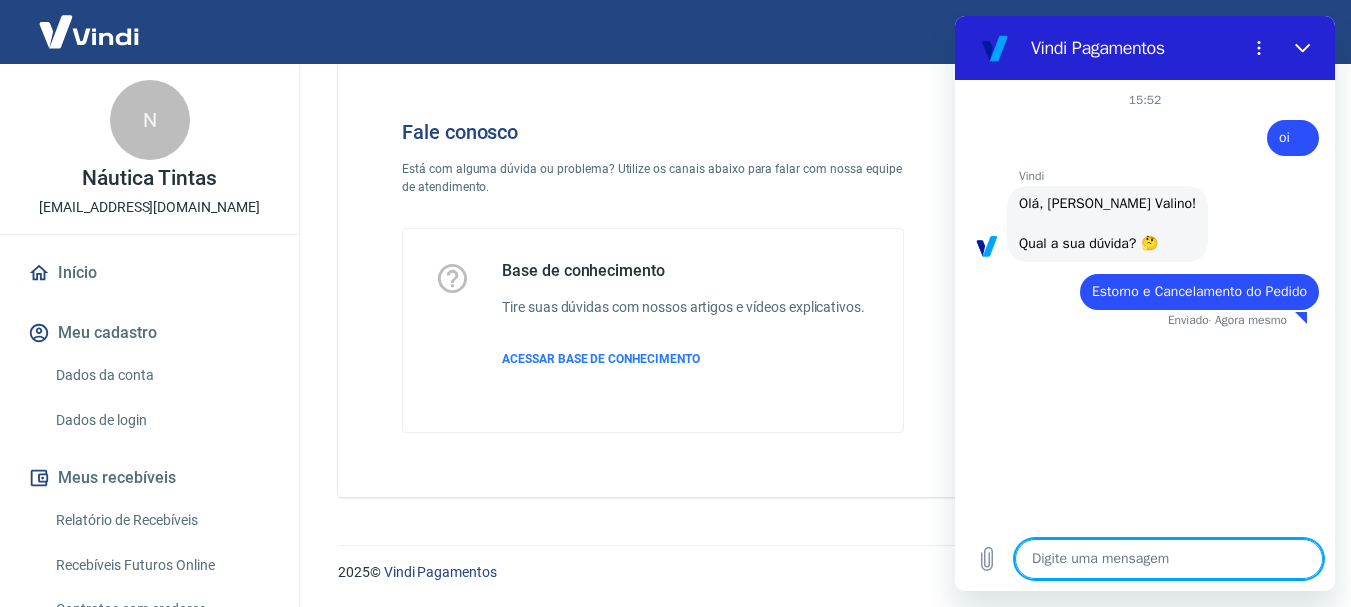 click at bounding box center [1169, 559] 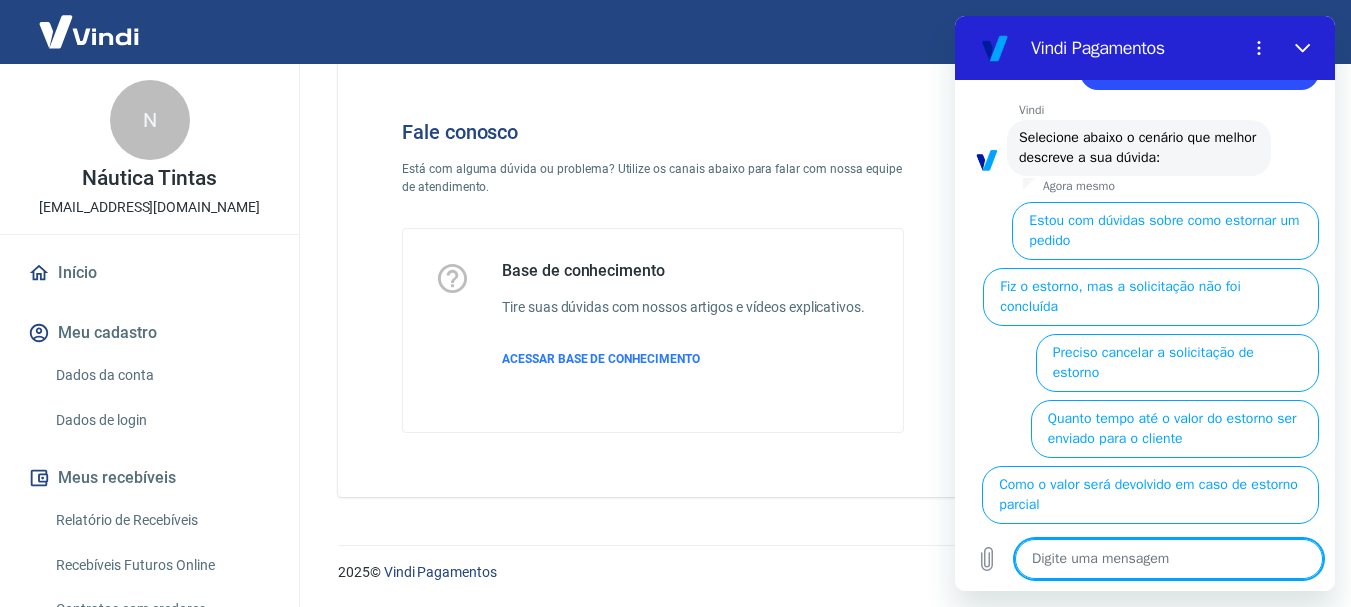 scroll, scrollTop: 228, scrollLeft: 0, axis: vertical 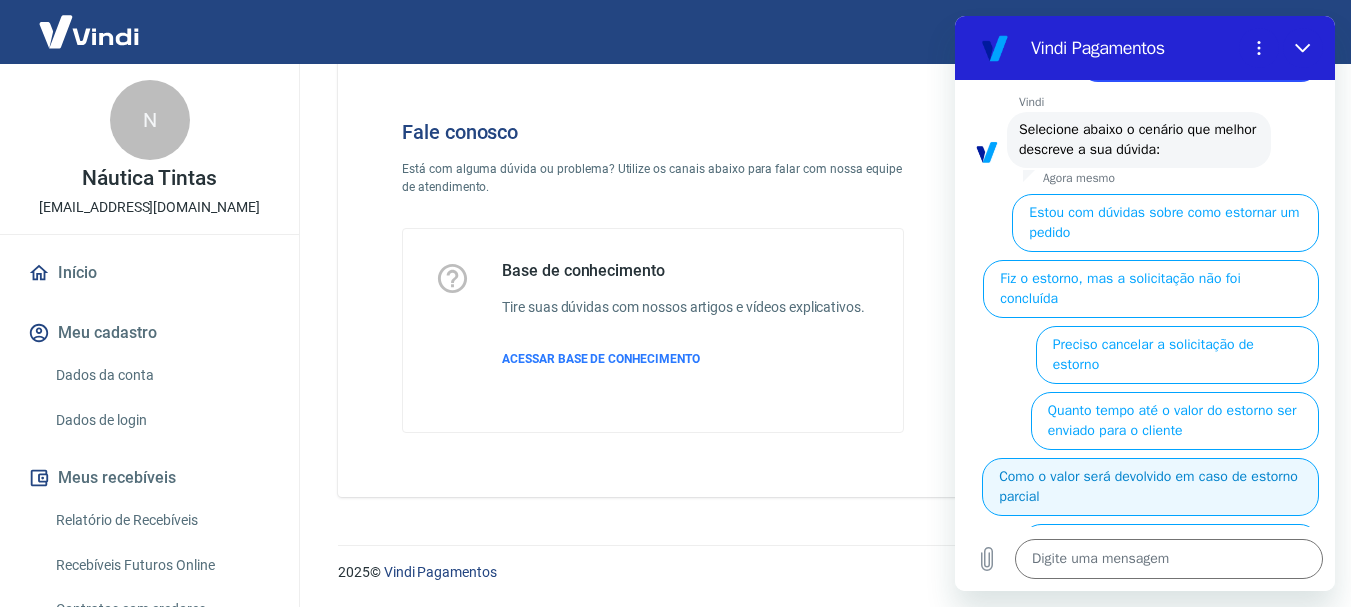 click on "Como o valor será devolvido em caso de estorno parcial" at bounding box center (1150, 487) 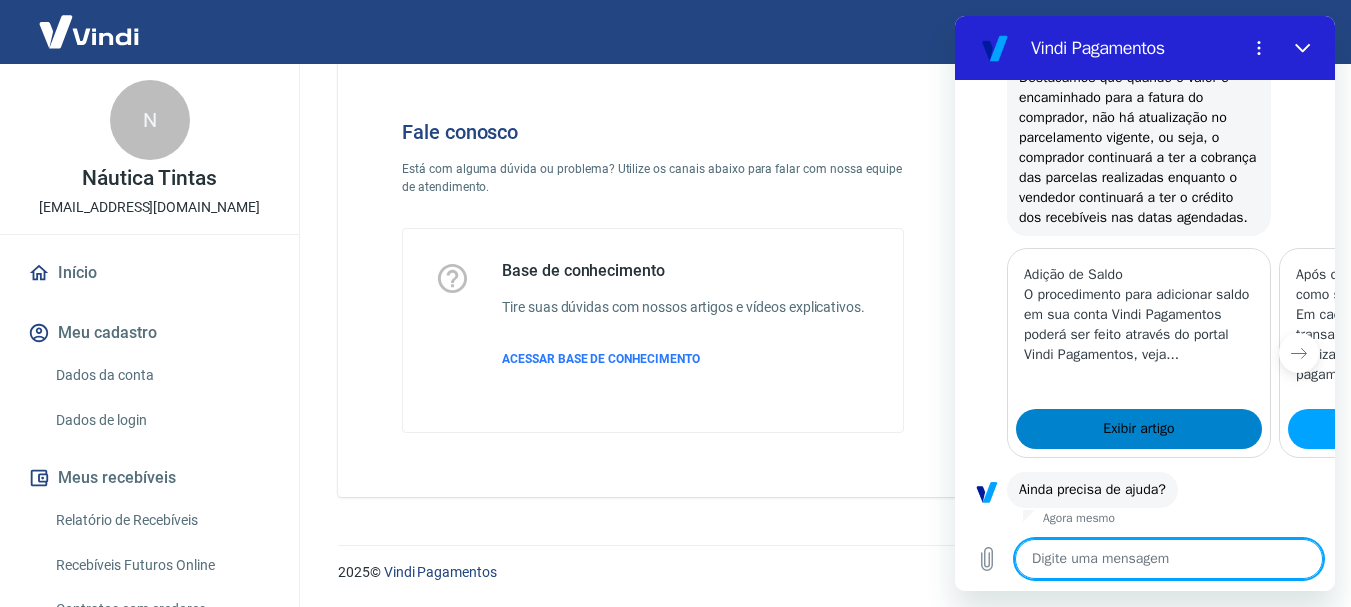 scroll, scrollTop: 944, scrollLeft: 0, axis: vertical 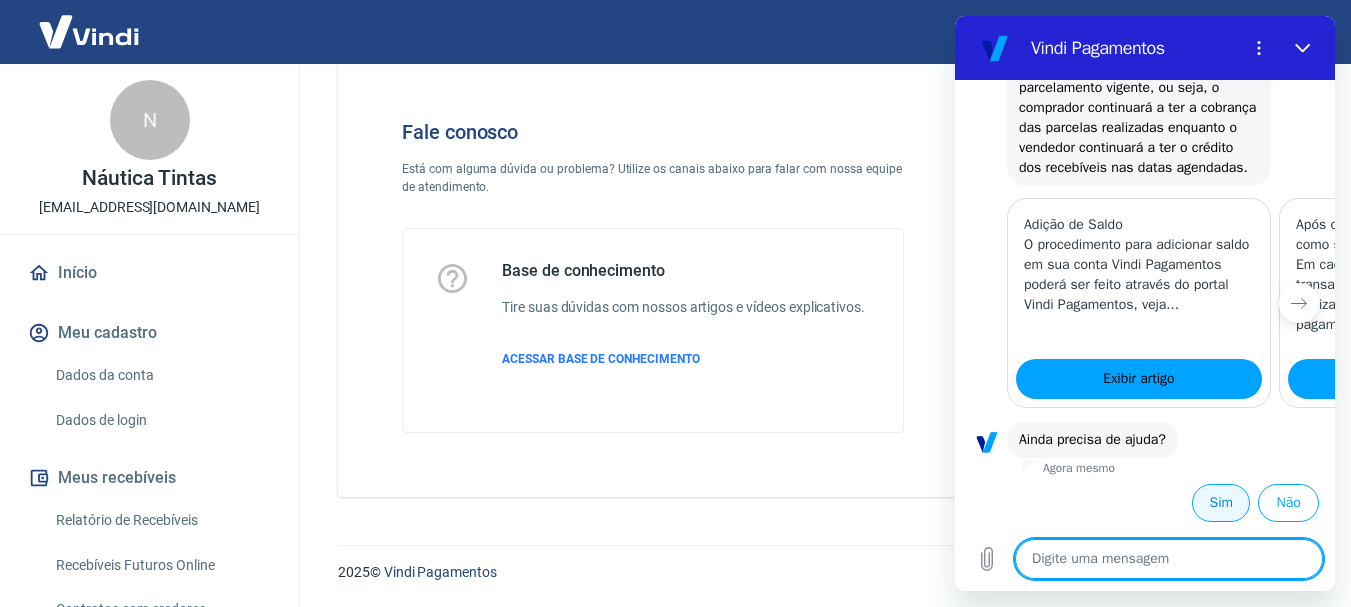 click on "Sim" at bounding box center [1221, 503] 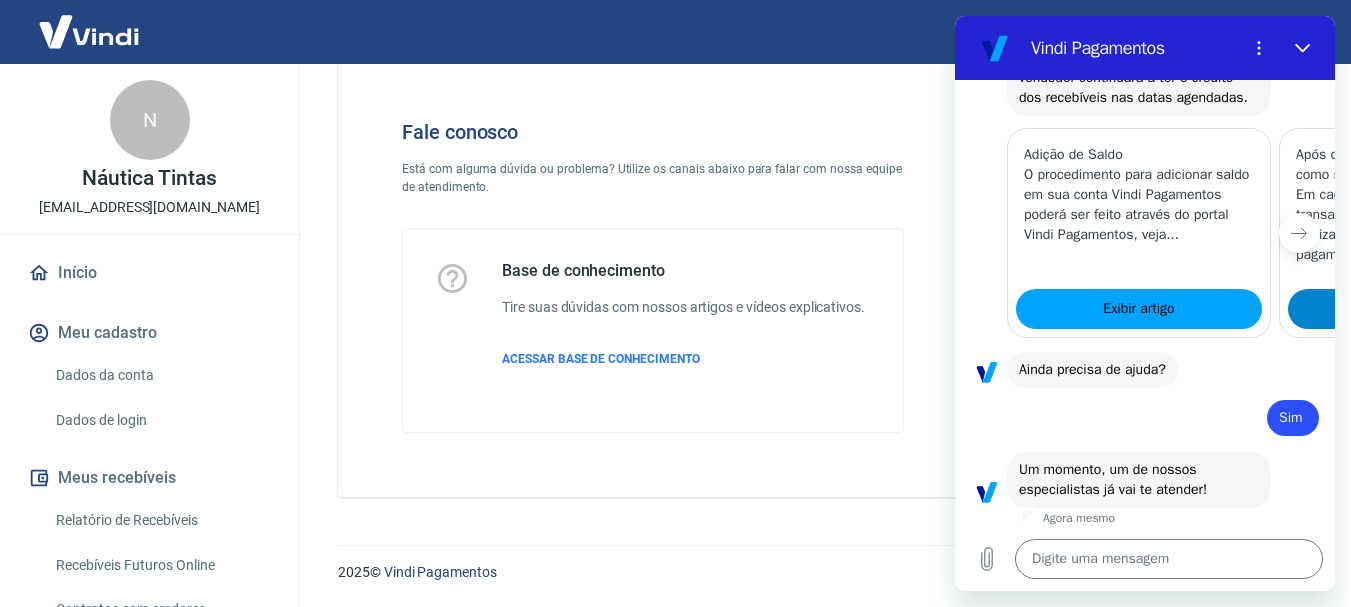 click on "Após o cancelamento do pedido, como será realizado o estorno? Em cada caso de cancelamento da transação, o reembolso será realizado de acordo com o meio de pagamento utilizado: Exibir artigo" at bounding box center [1411, 233] 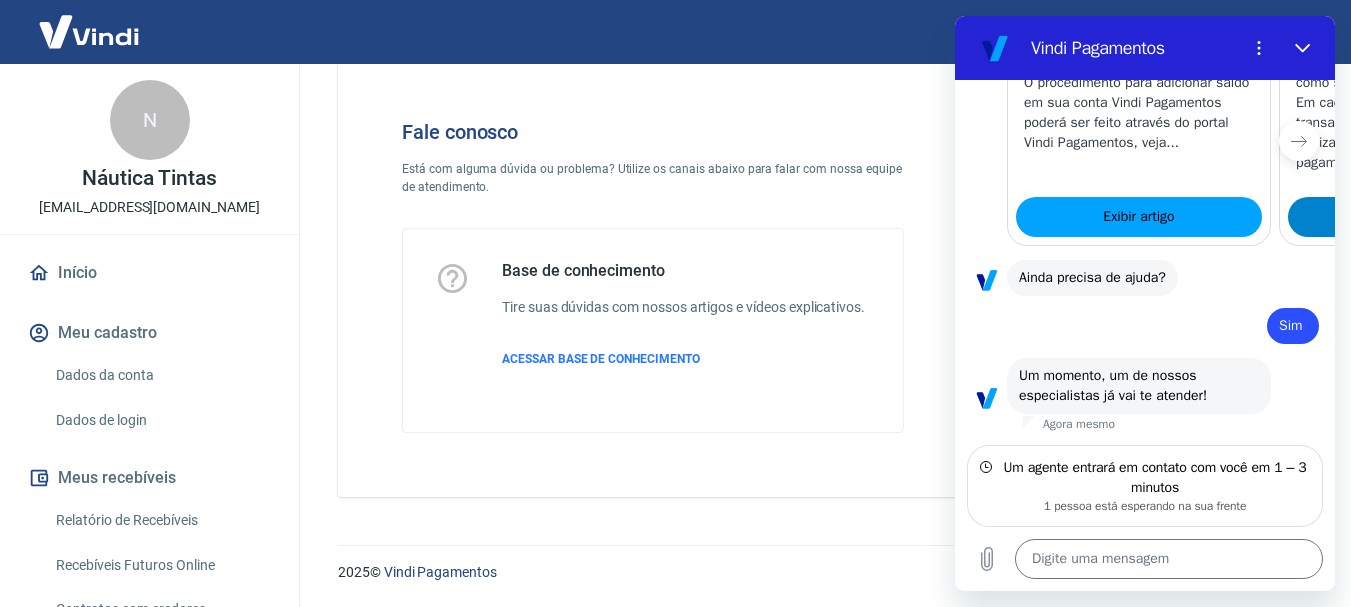 scroll, scrollTop: 1106, scrollLeft: 0, axis: vertical 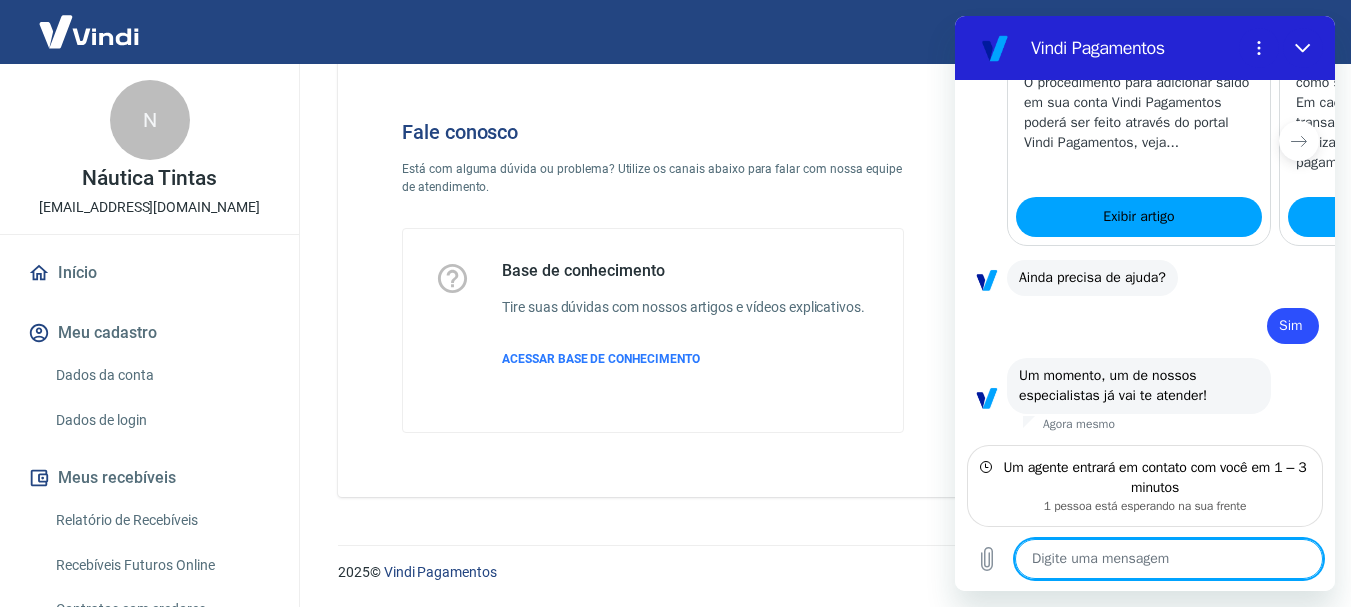 click at bounding box center [1169, 559] 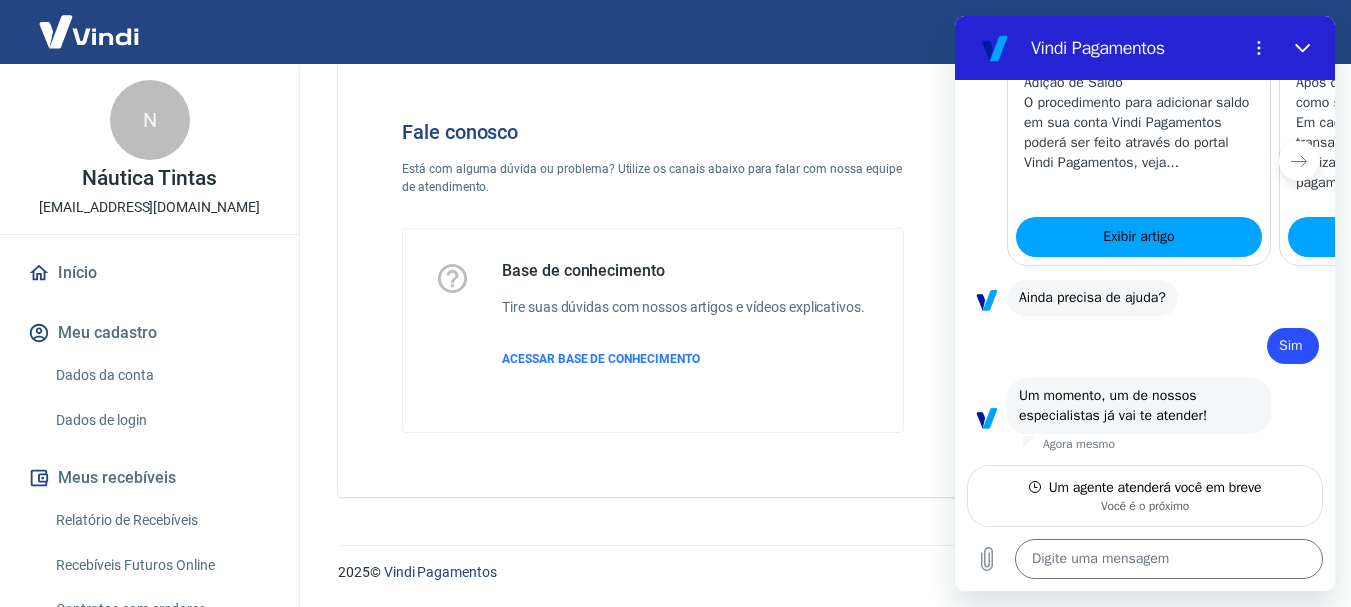 scroll, scrollTop: 1086, scrollLeft: 0, axis: vertical 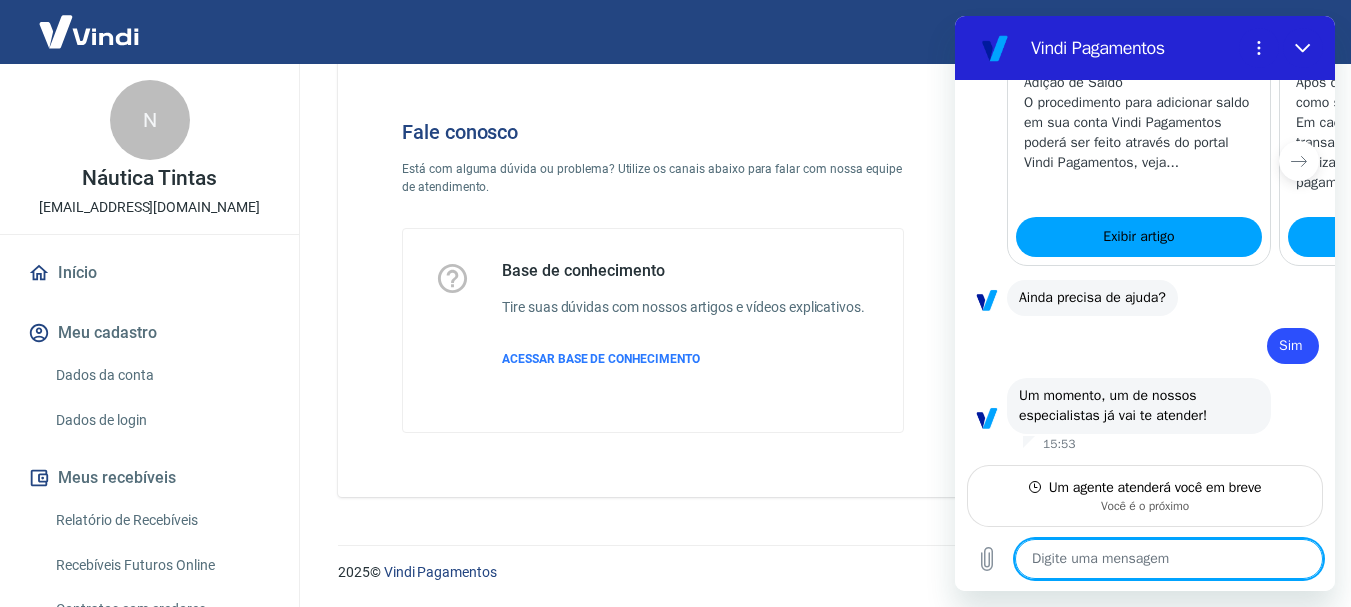 click at bounding box center [1169, 559] 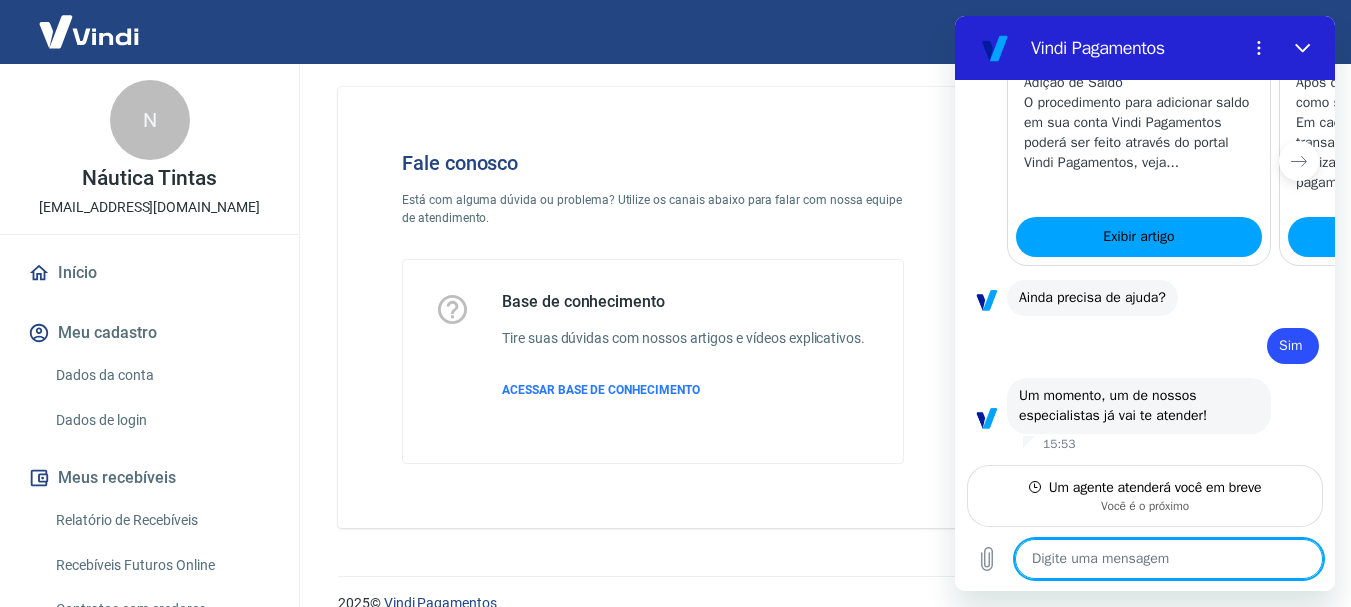 scroll, scrollTop: 0, scrollLeft: 0, axis: both 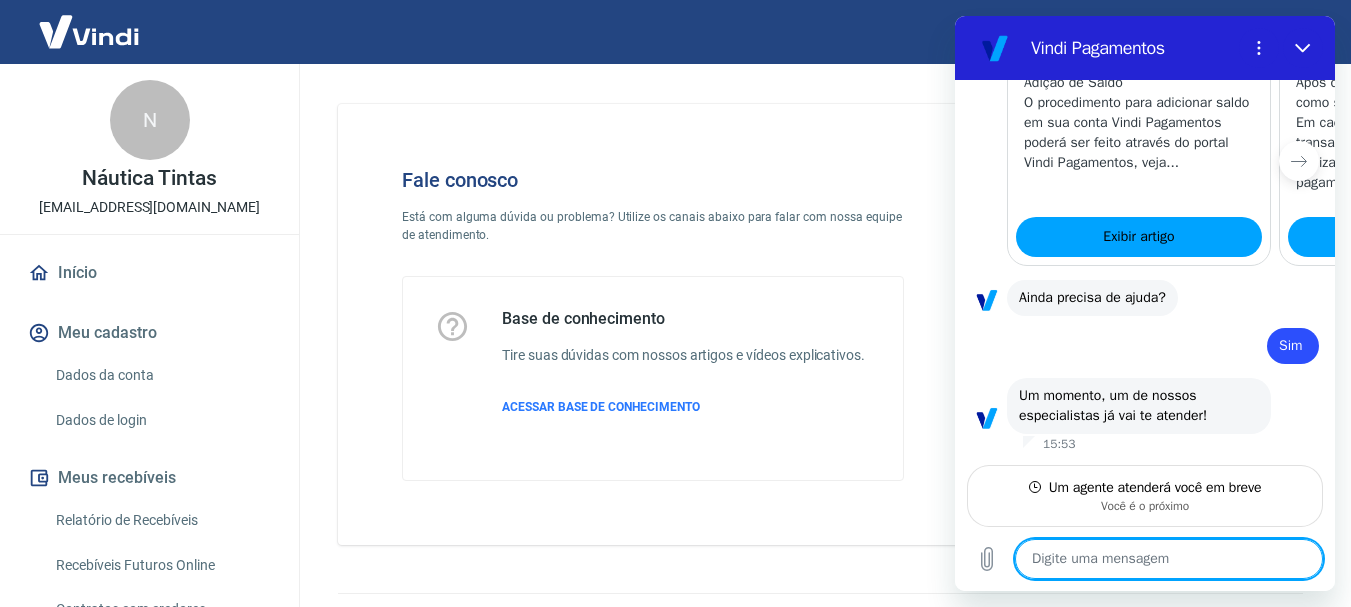 click at bounding box center (1169, 559) 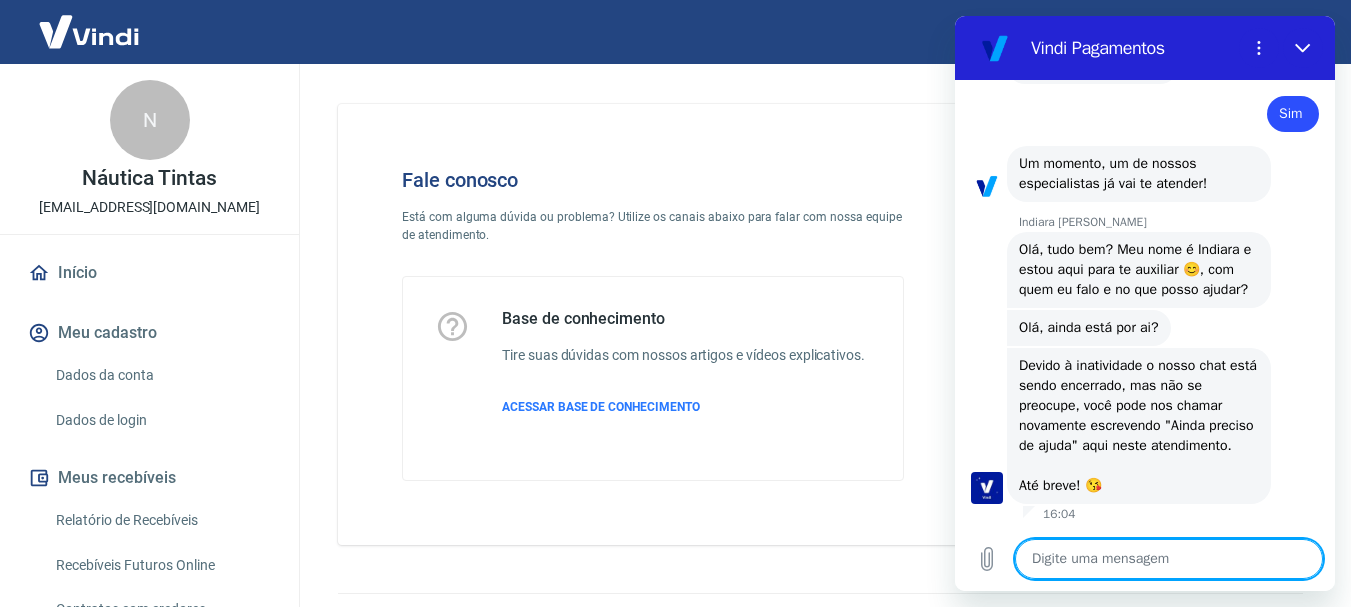 scroll, scrollTop: 1358, scrollLeft: 0, axis: vertical 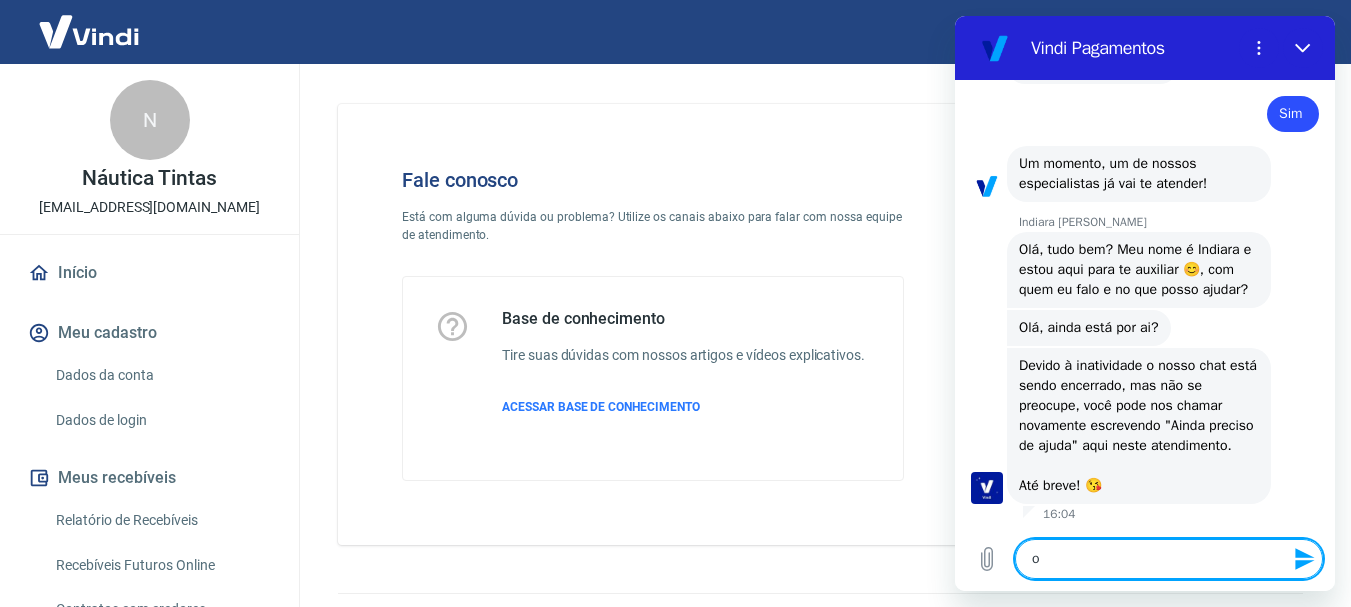 type on "ol" 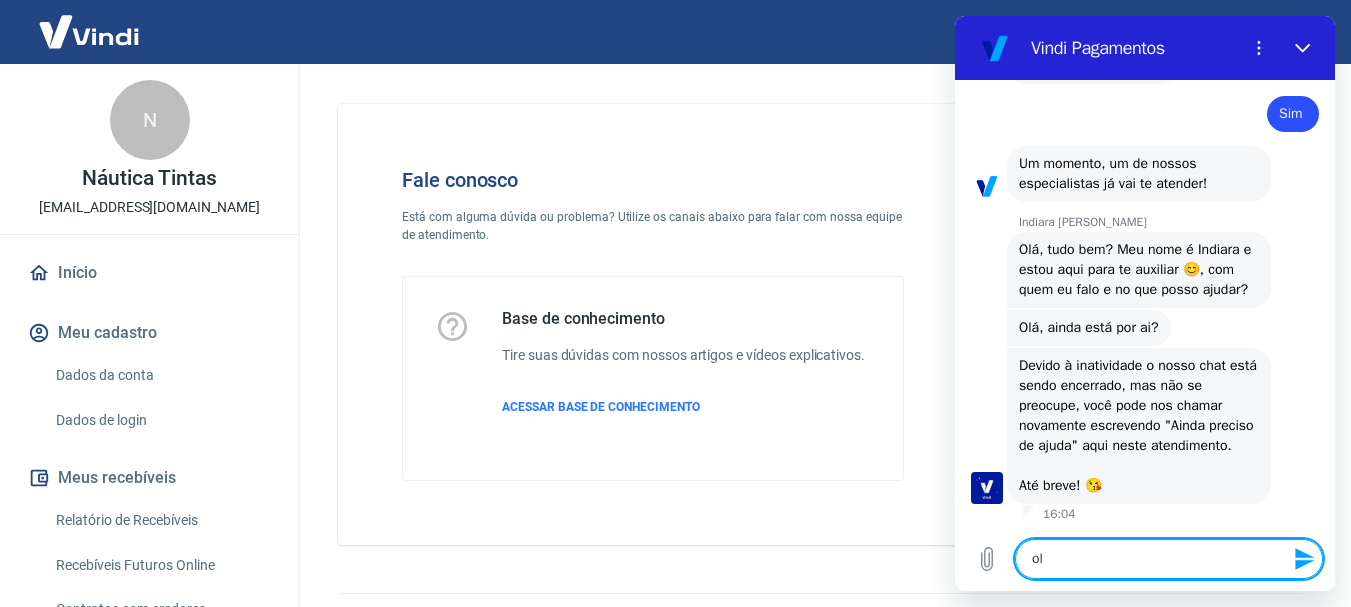 type on "x" 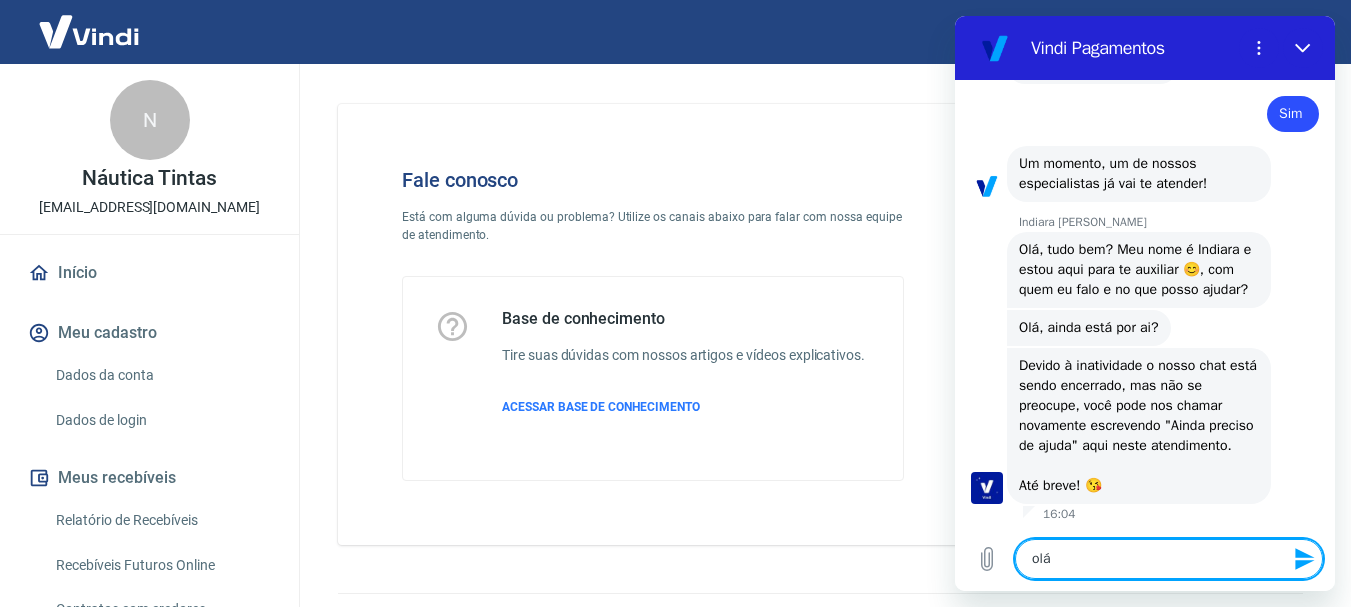 type on "oláa" 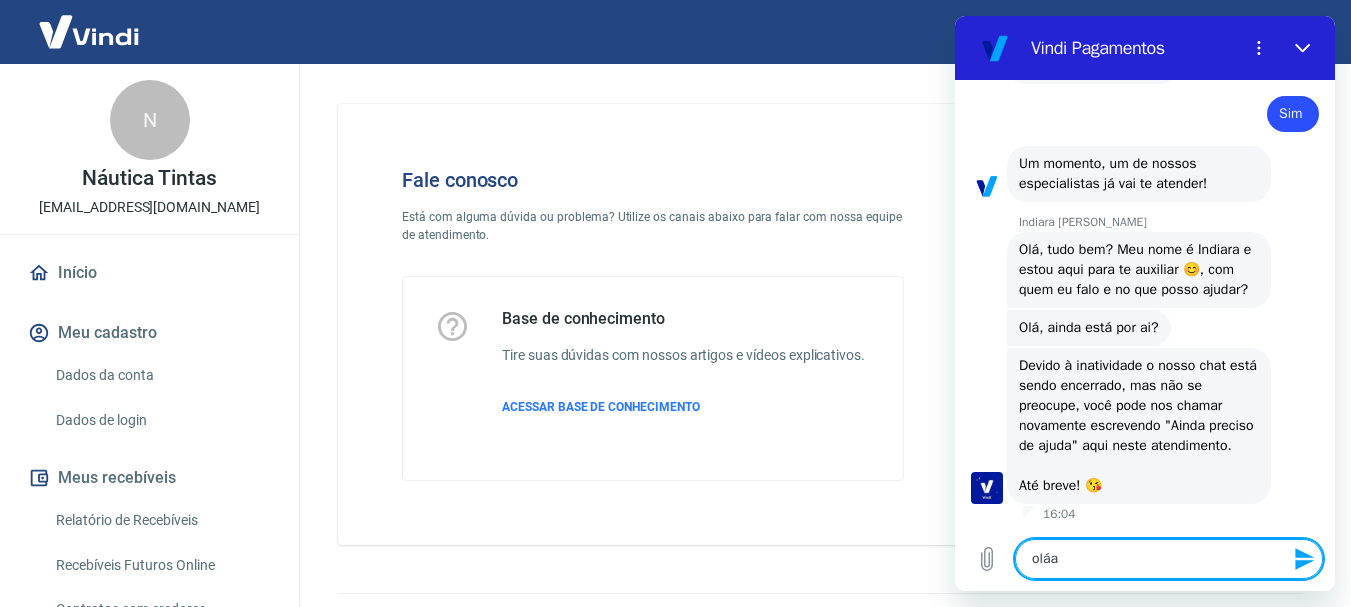 type on "olá" 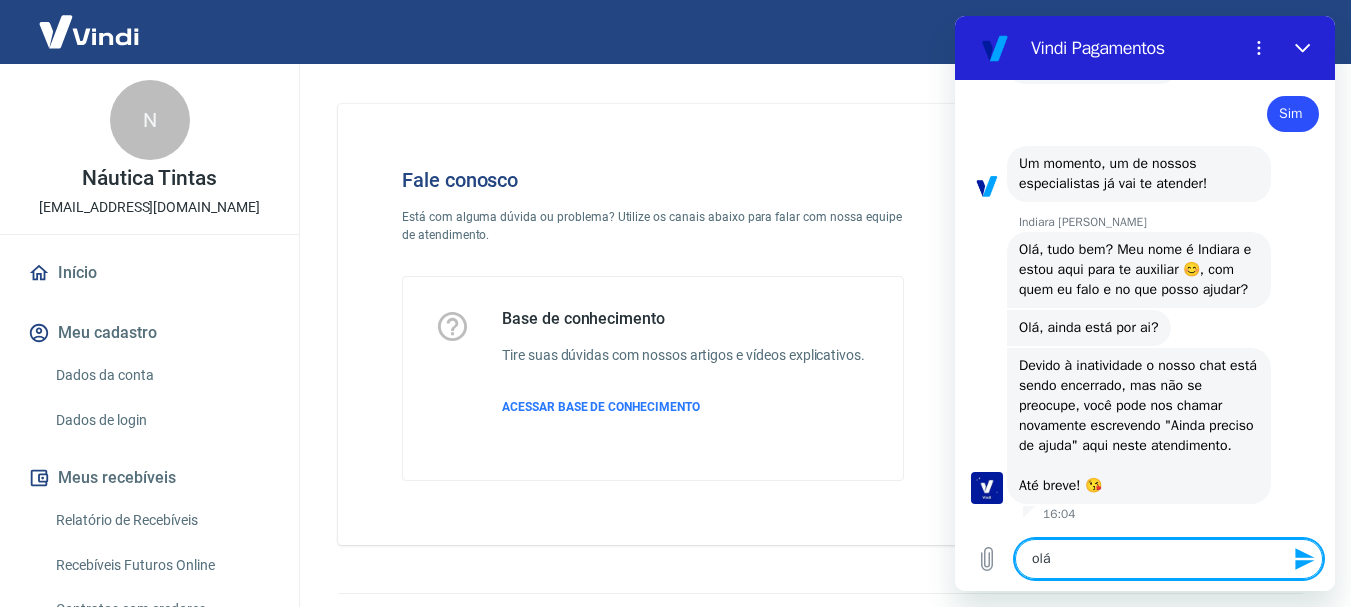 type 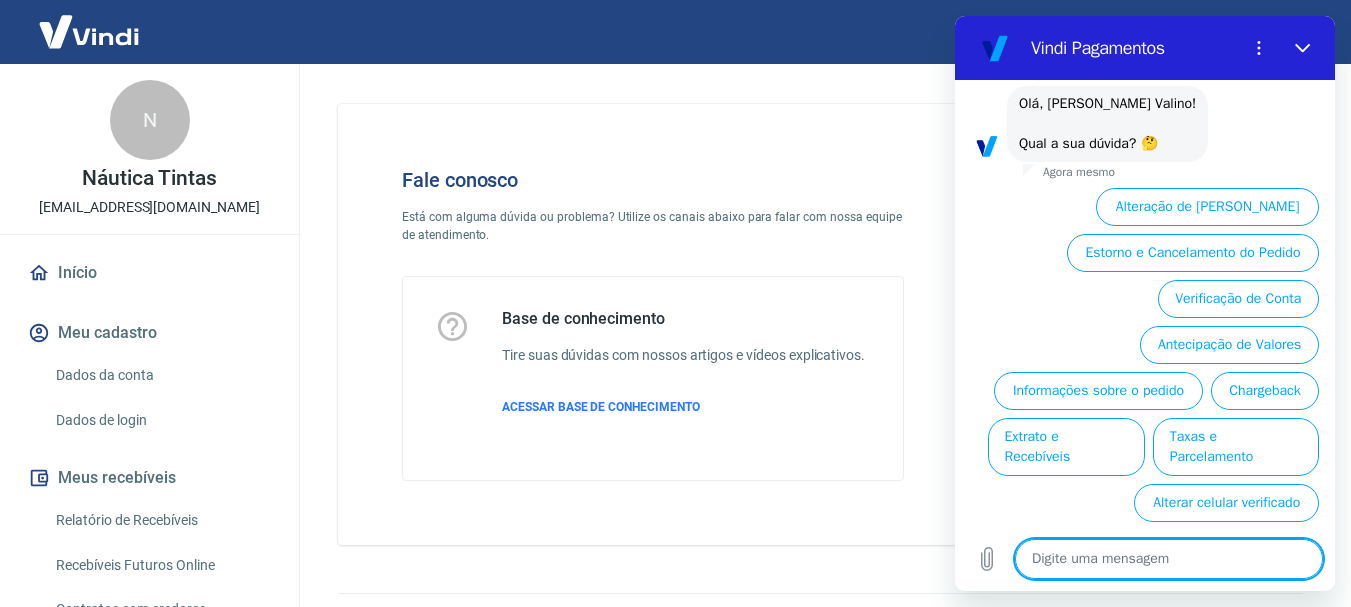 scroll, scrollTop: 1880, scrollLeft: 0, axis: vertical 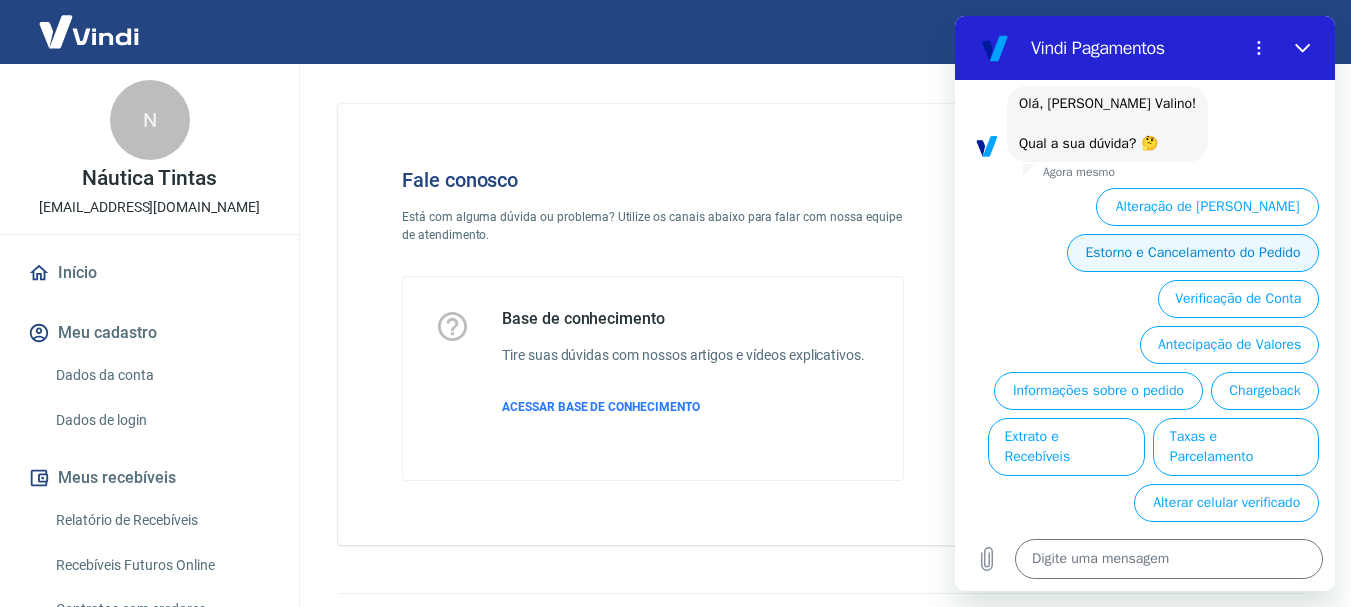 click on "Estorno e Cancelamento do Pedido" at bounding box center [1193, 253] 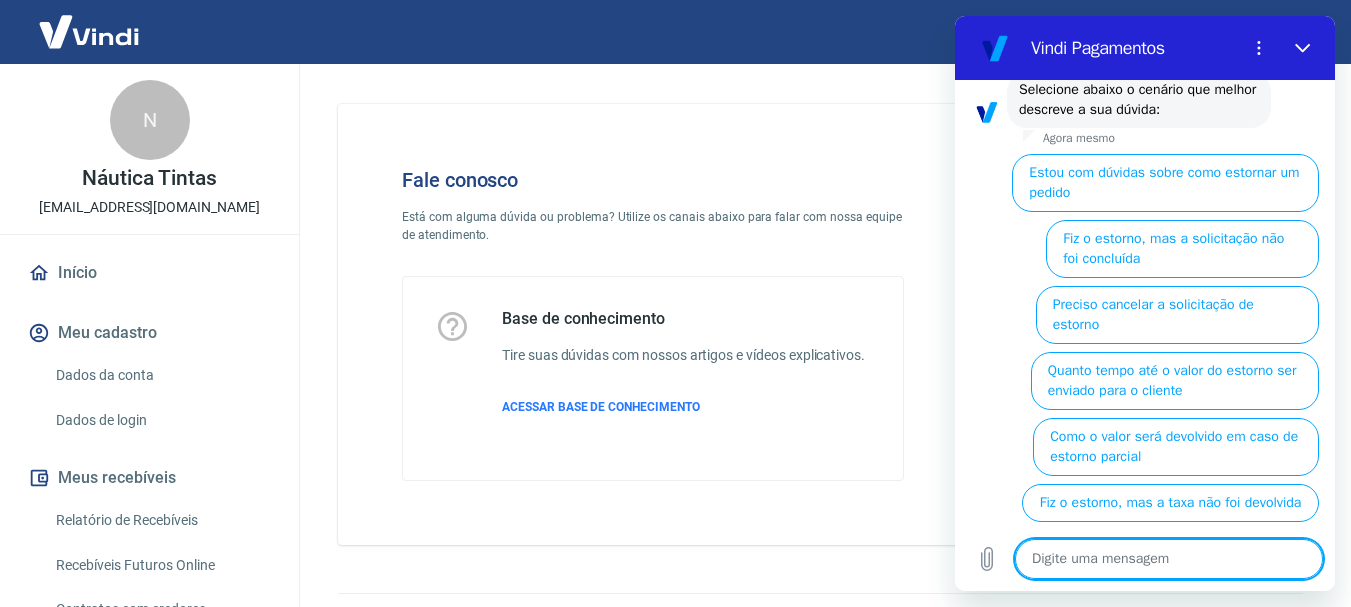scroll, scrollTop: 2002, scrollLeft: 0, axis: vertical 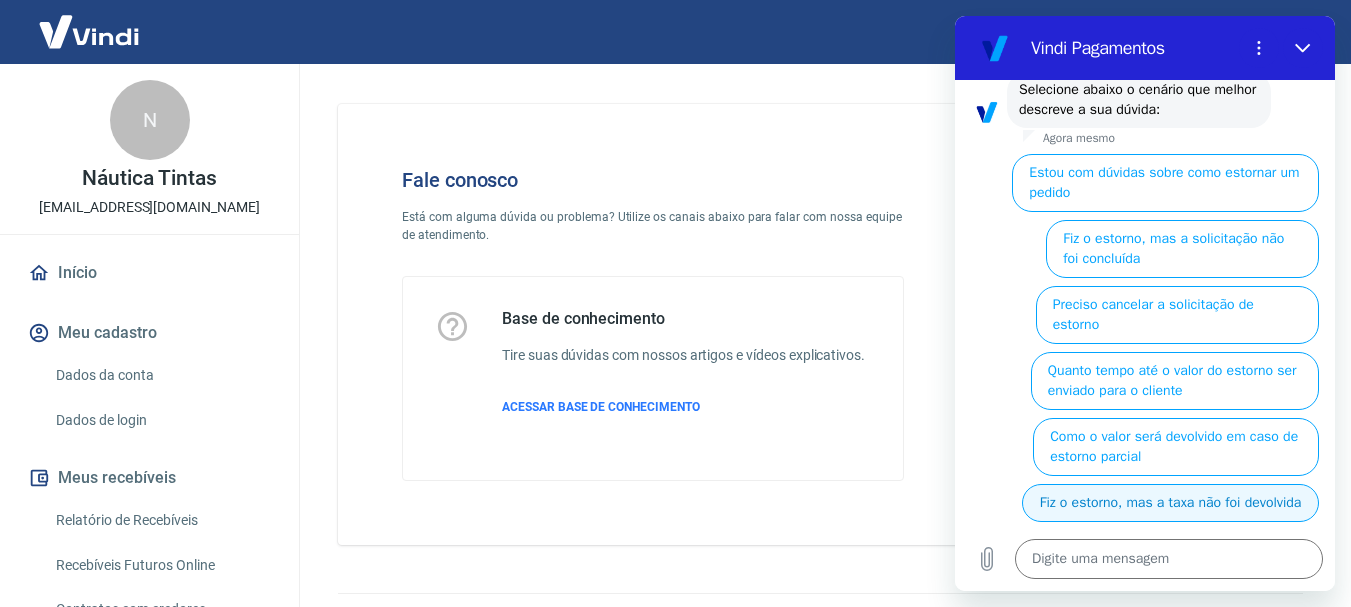 click on "Fiz o estorno, mas a taxa não foi devolvida" at bounding box center [1170, 503] 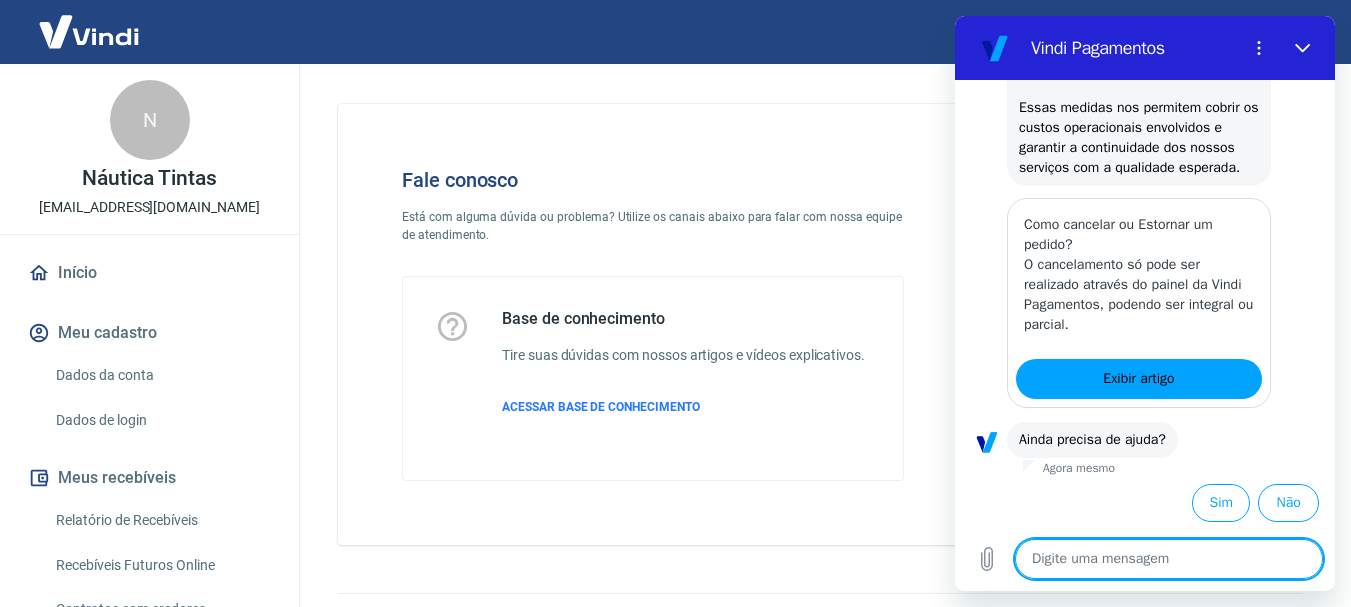 scroll, scrollTop: 2758, scrollLeft: 0, axis: vertical 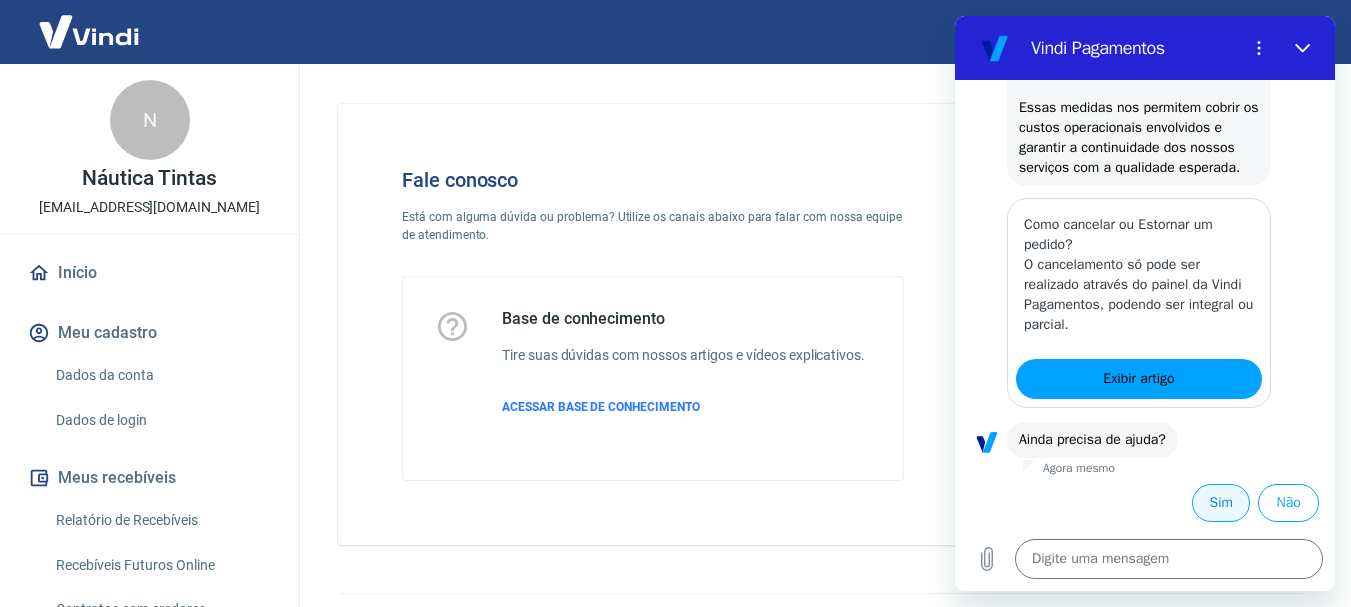 click on "Sim" at bounding box center [1221, 503] 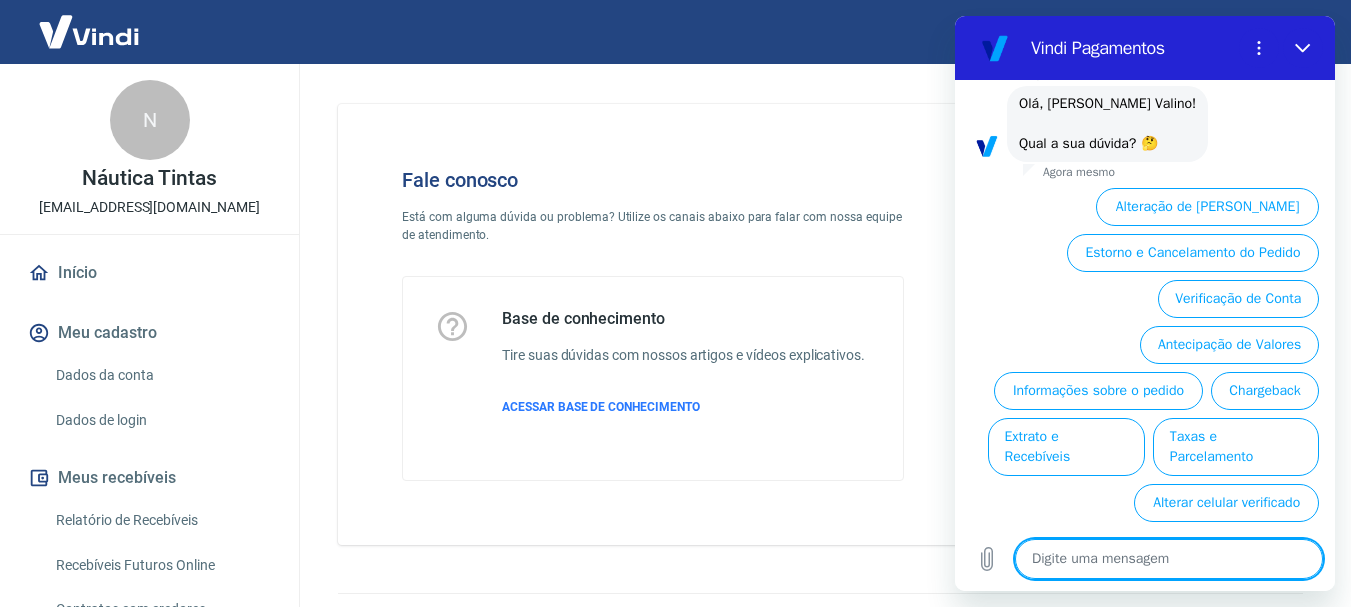 scroll, scrollTop: 3134, scrollLeft: 0, axis: vertical 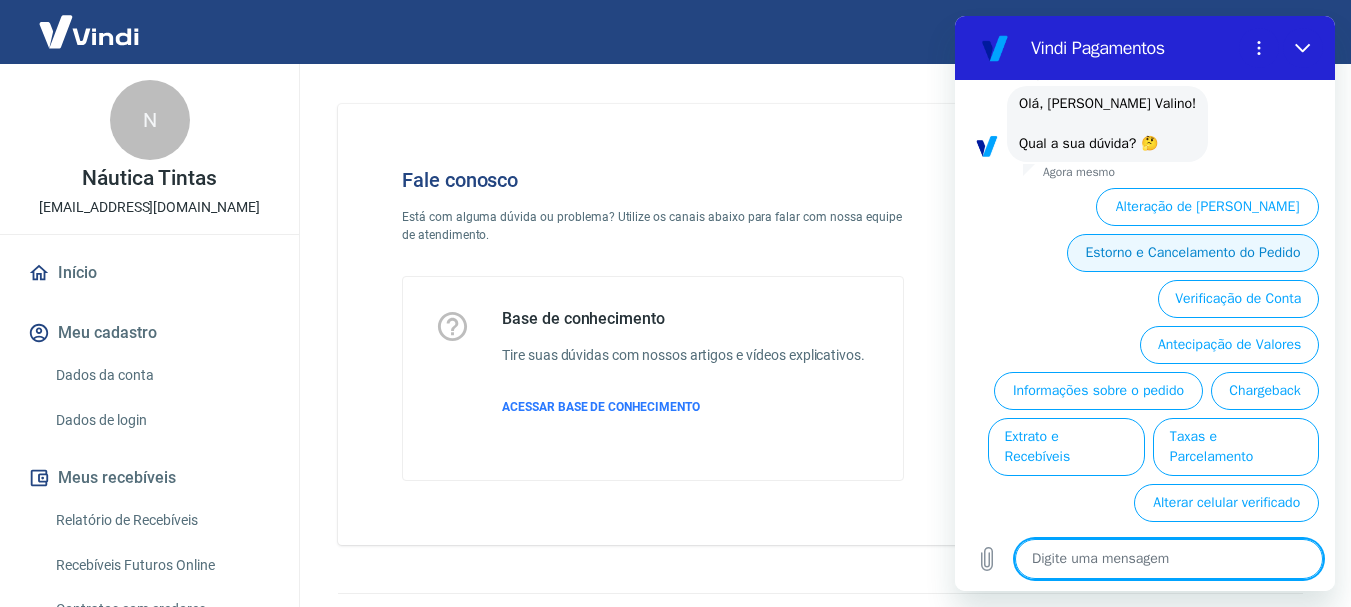 click on "Estorno e Cancelamento do Pedido" at bounding box center (1193, 253) 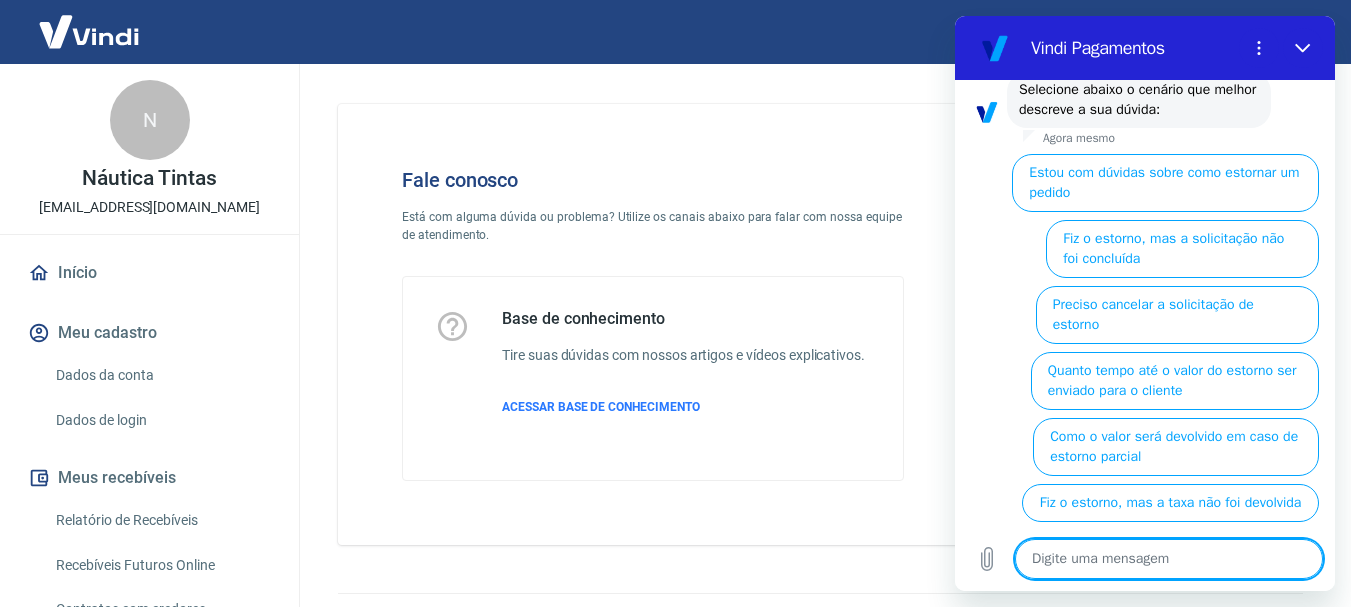 scroll, scrollTop: 3356, scrollLeft: 0, axis: vertical 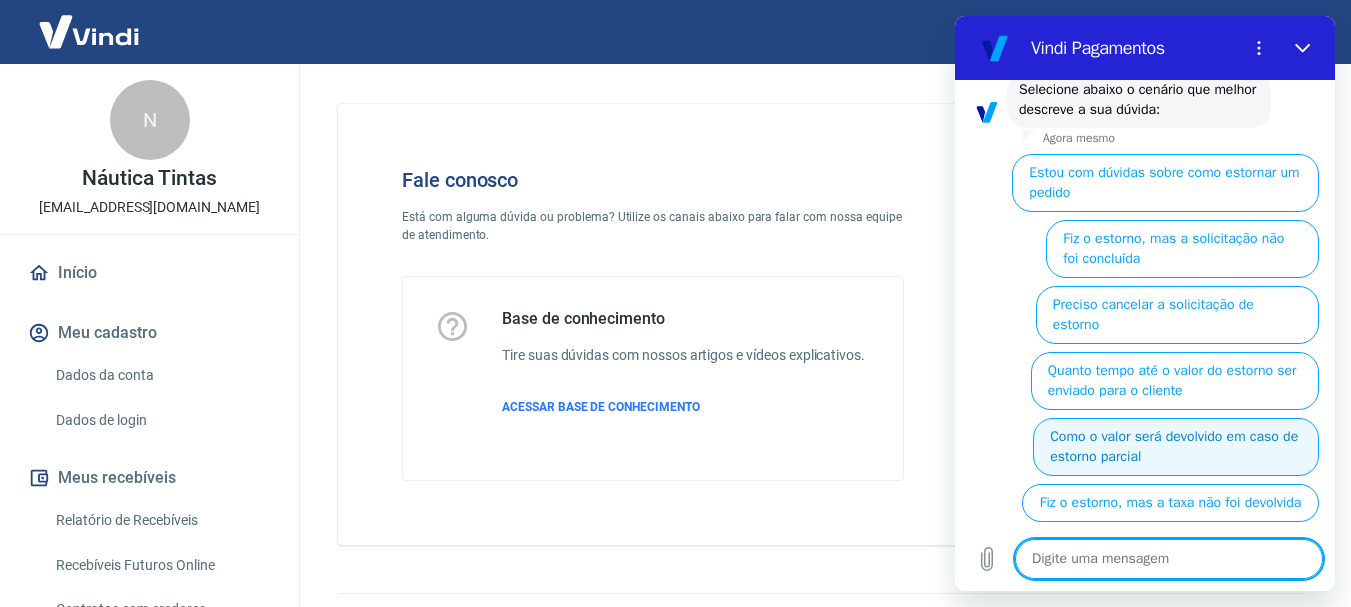 click on "Como o valor será devolvido em caso de estorno parcial" at bounding box center [1176, 447] 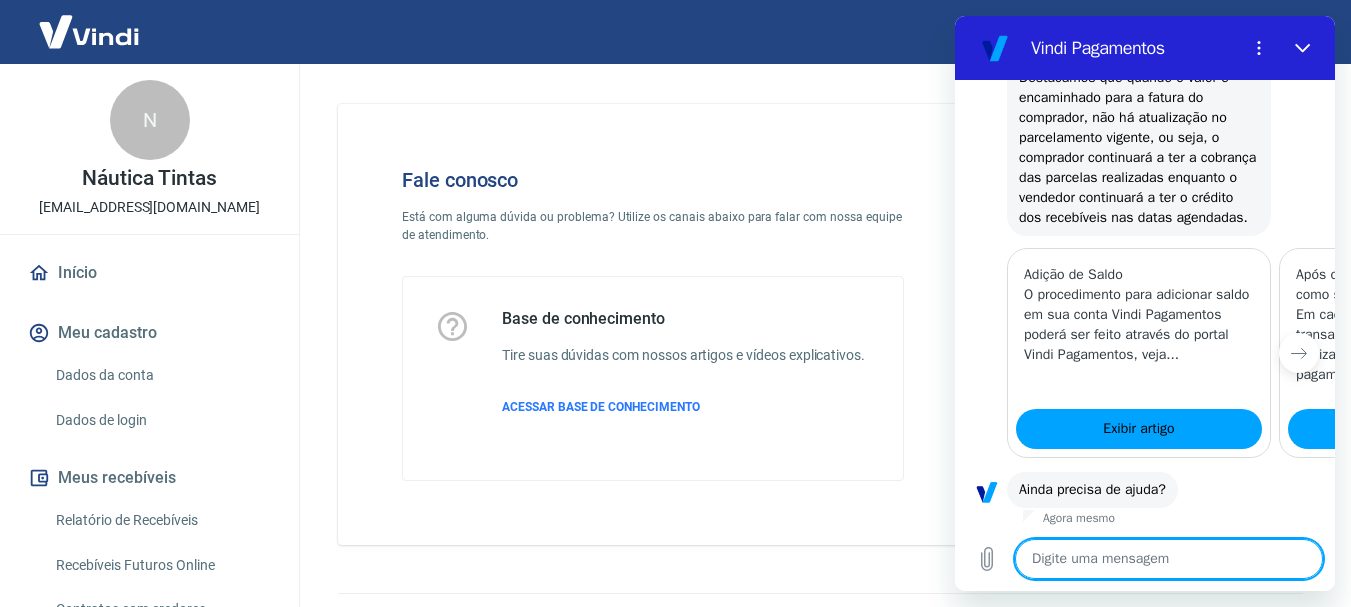 scroll, scrollTop: 4052, scrollLeft: 0, axis: vertical 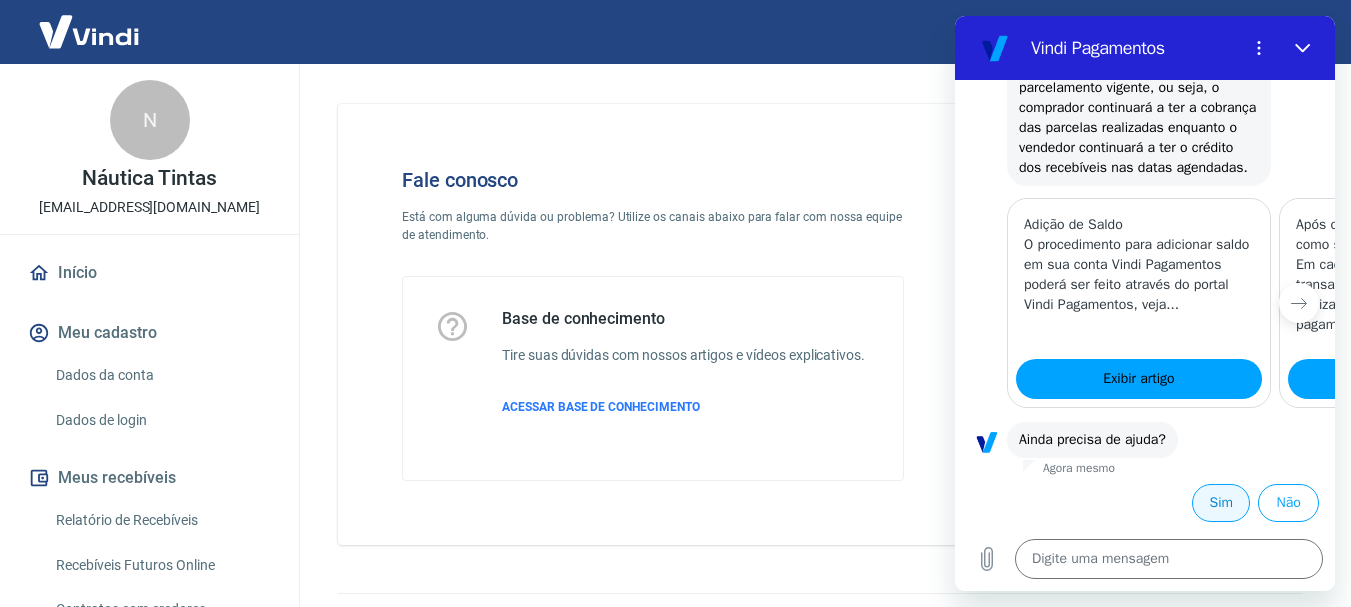 click on "Sim" at bounding box center (1221, 503) 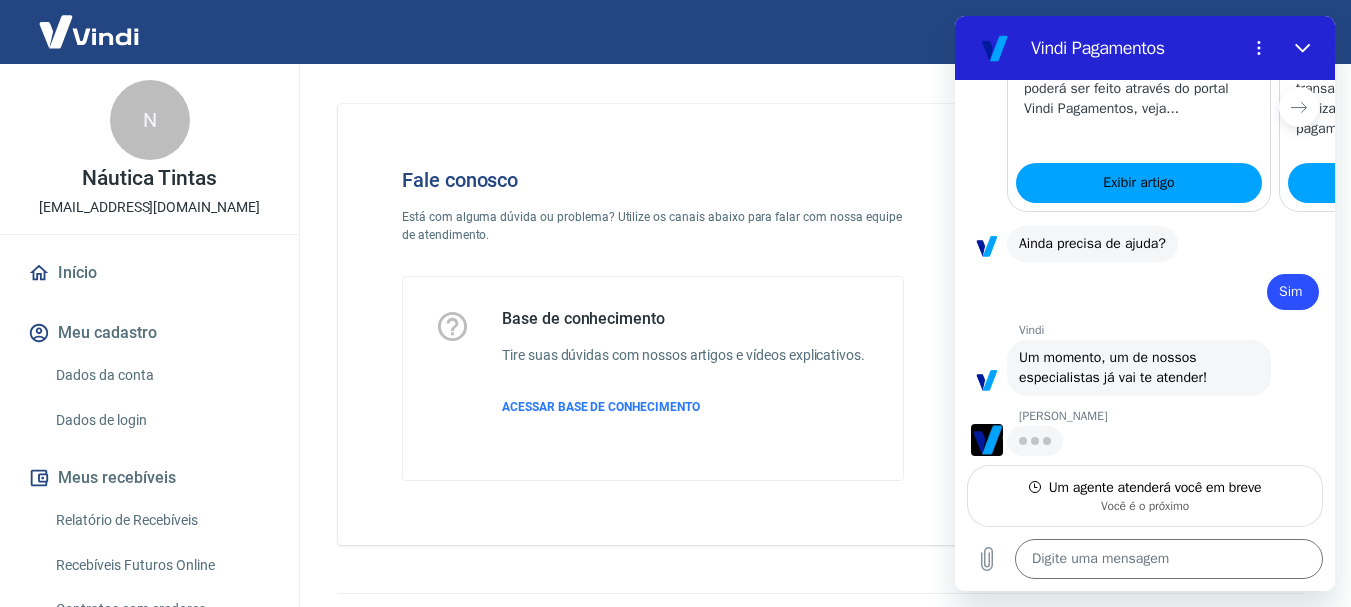 scroll, scrollTop: 4248, scrollLeft: 0, axis: vertical 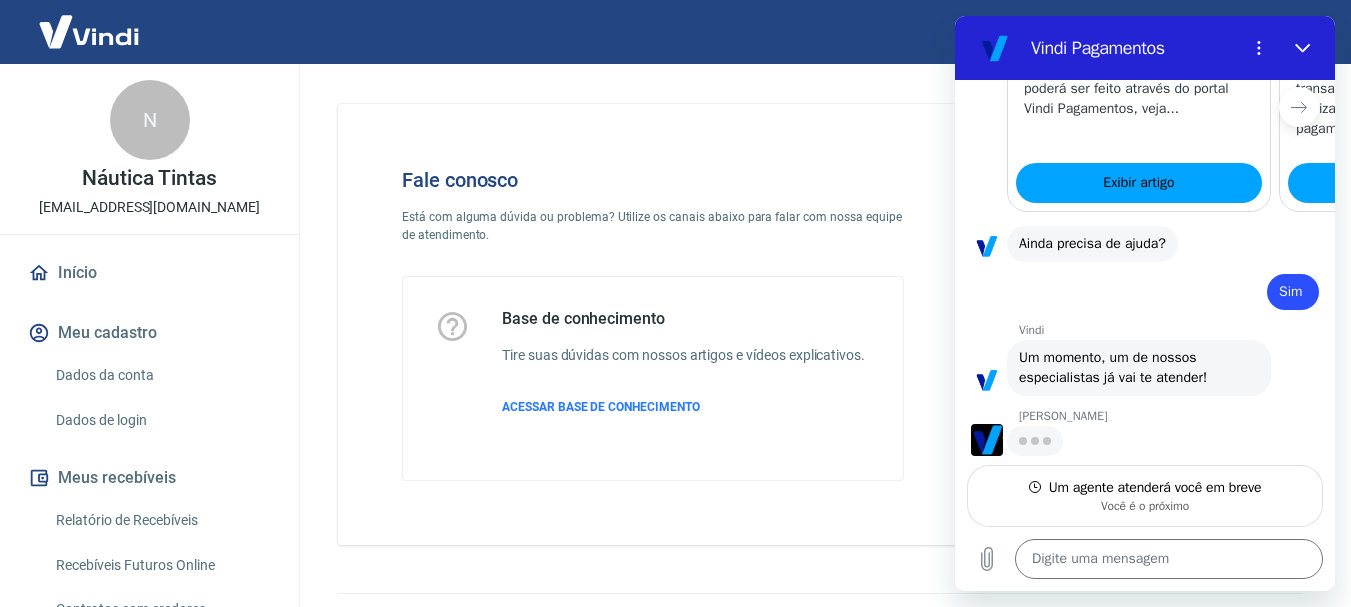 type on "x" 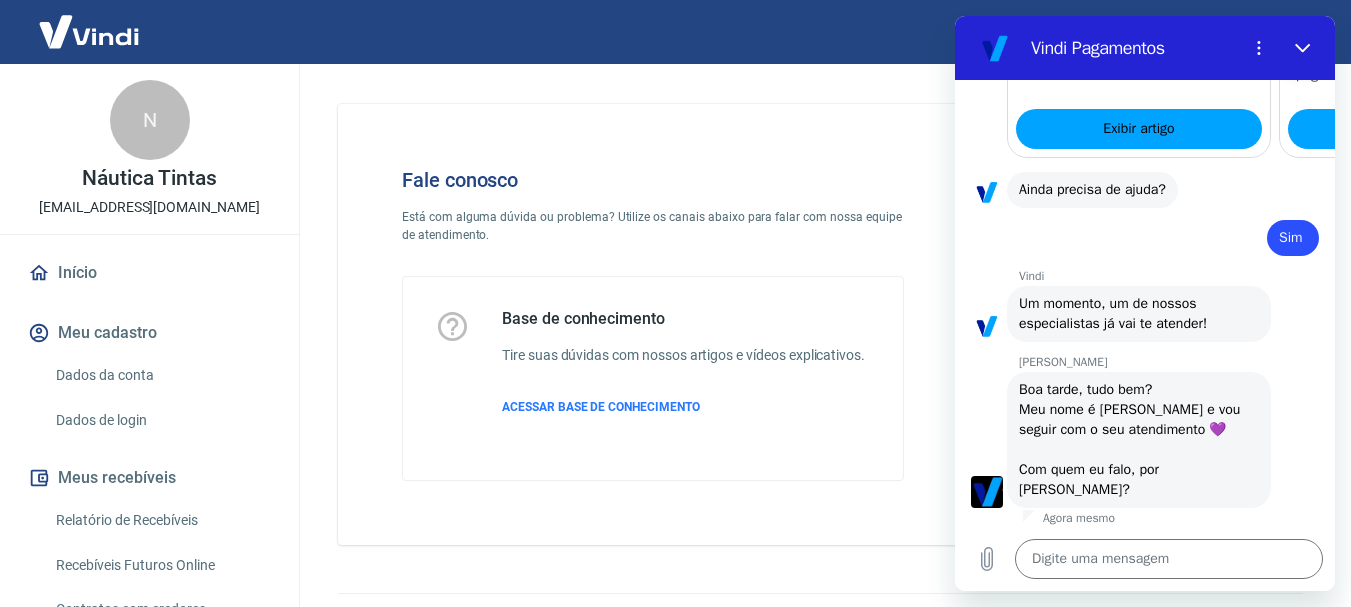 scroll, scrollTop: 4286, scrollLeft: 0, axis: vertical 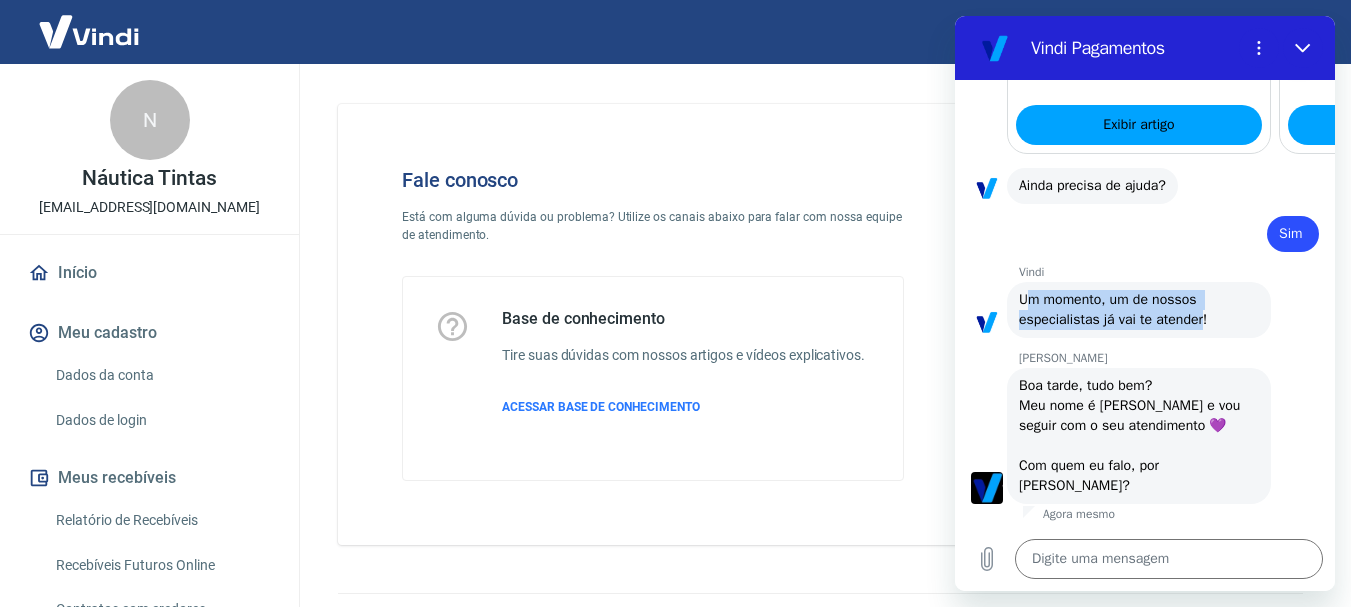 drag, startPoint x: 1027, startPoint y: 320, endPoint x: 1199, endPoint y: 336, distance: 172.74258 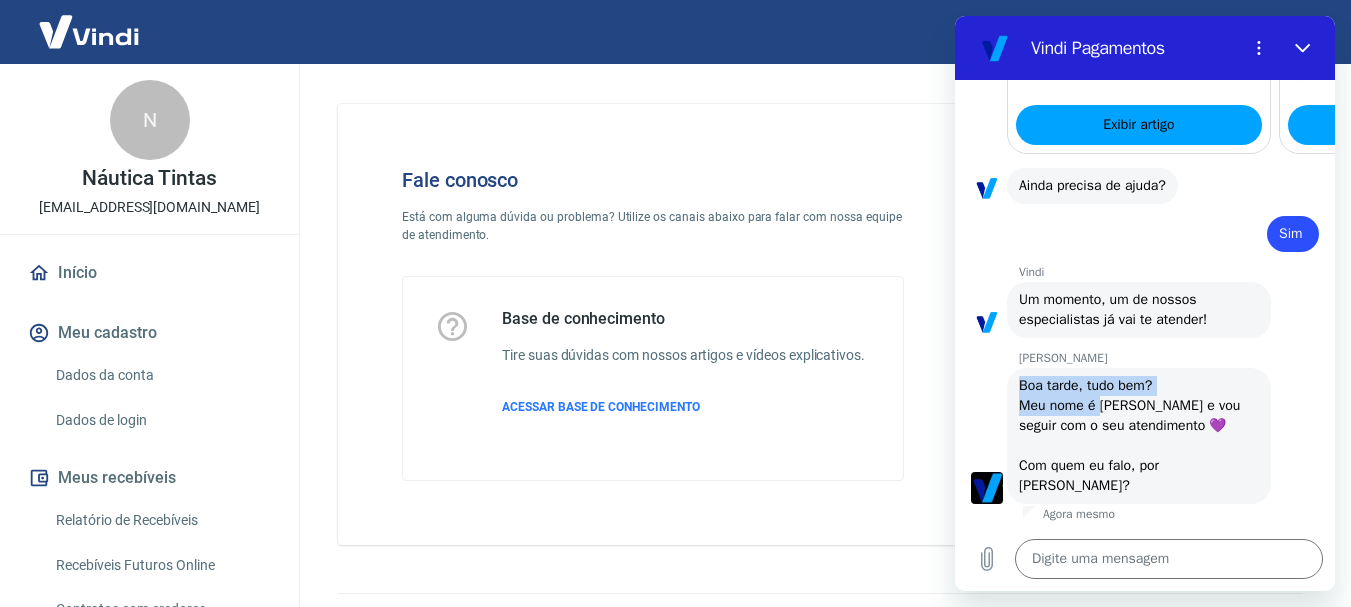 drag, startPoint x: 1023, startPoint y: 406, endPoint x: 1142, endPoint y: 497, distance: 149.80655 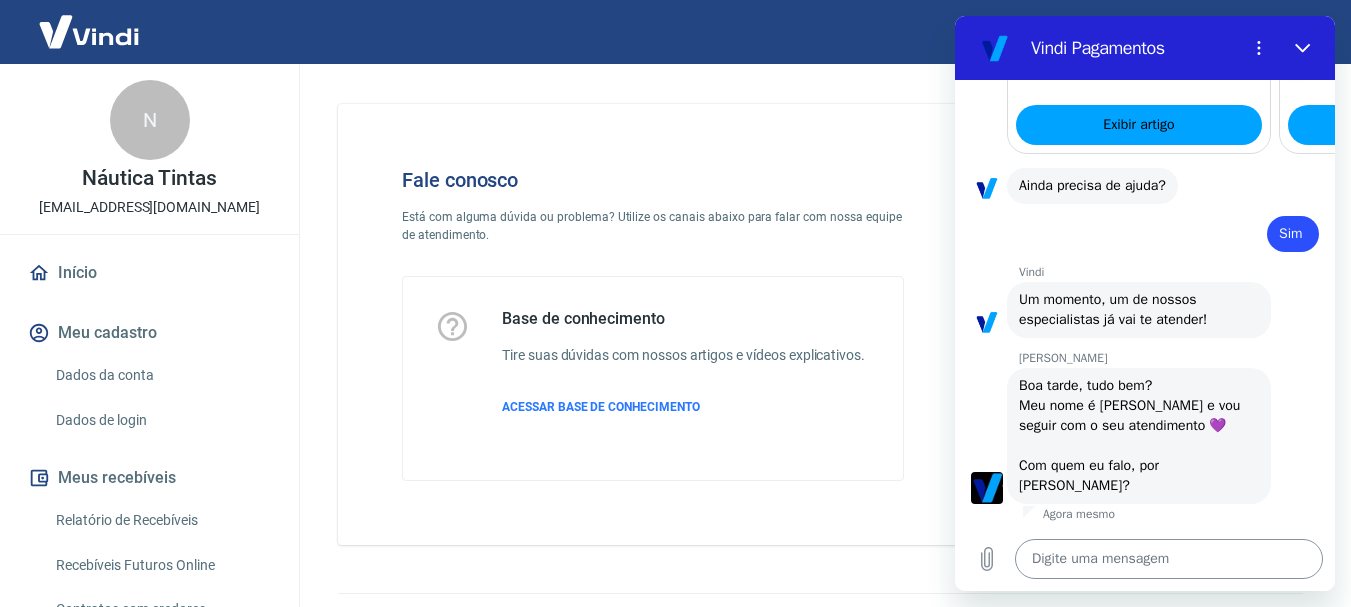 click at bounding box center (1169, 559) 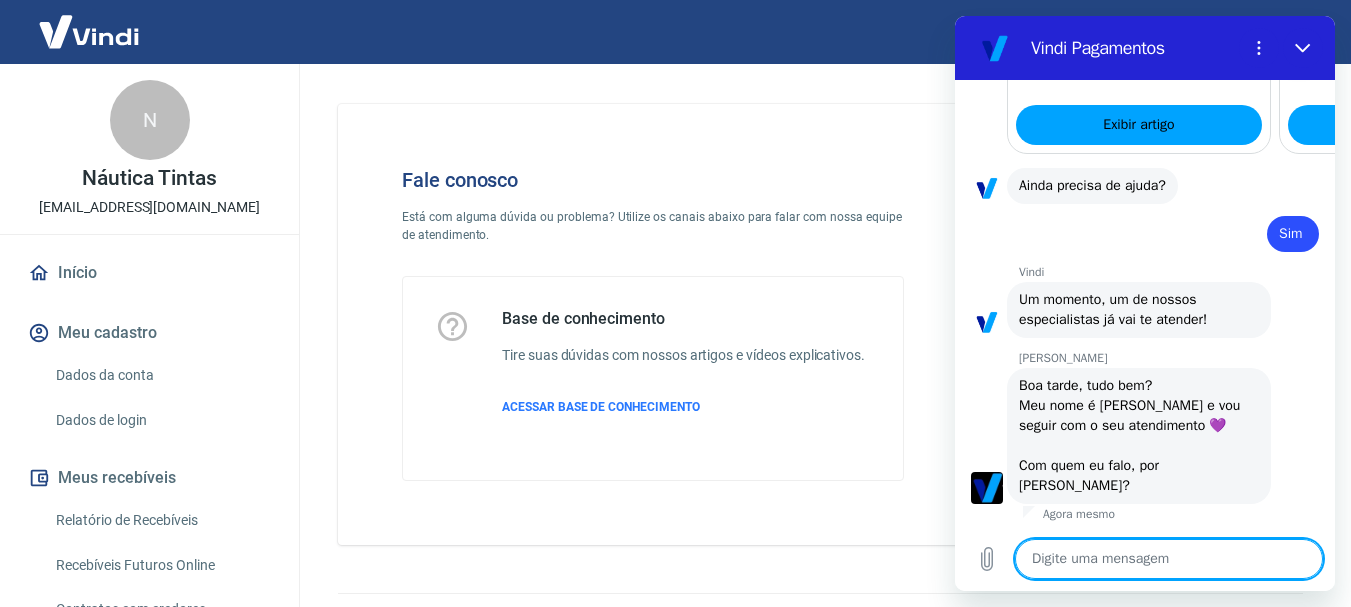 type on "E" 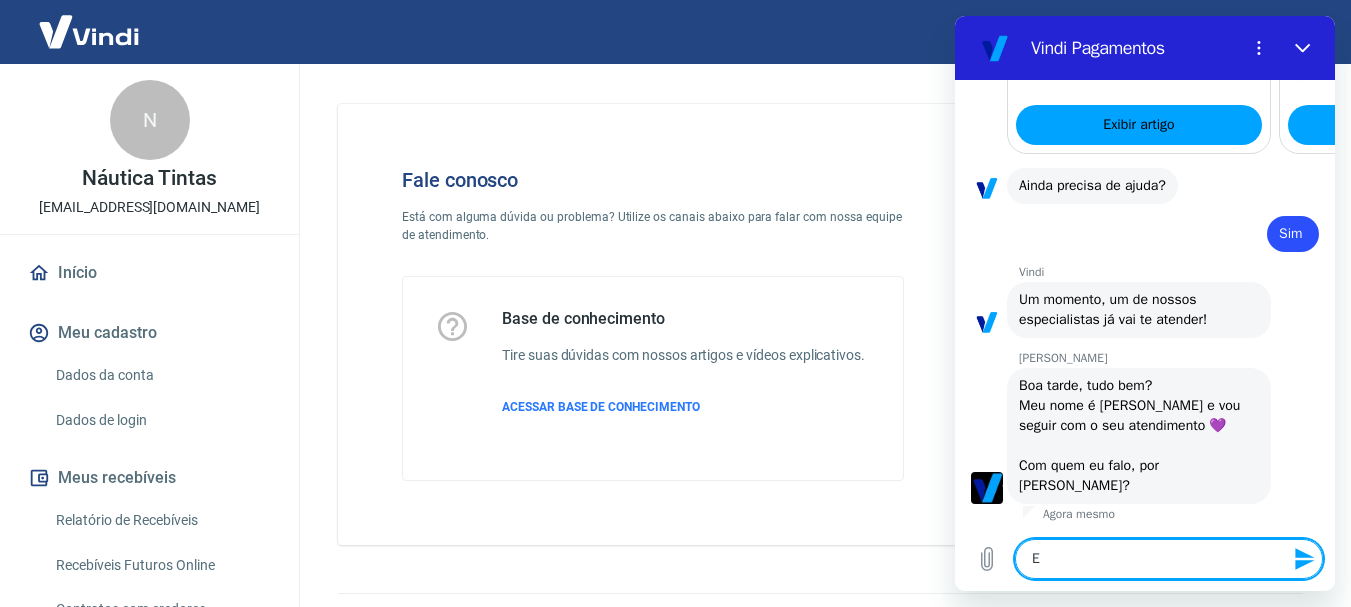type on "En" 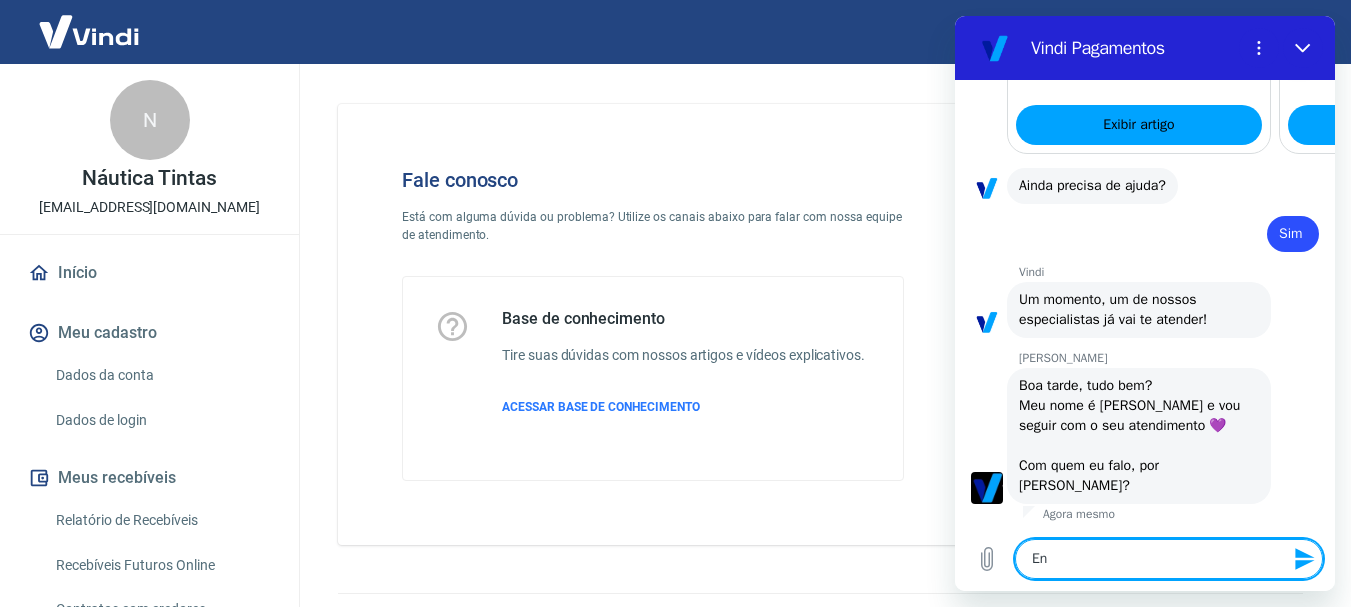 type on "Ent" 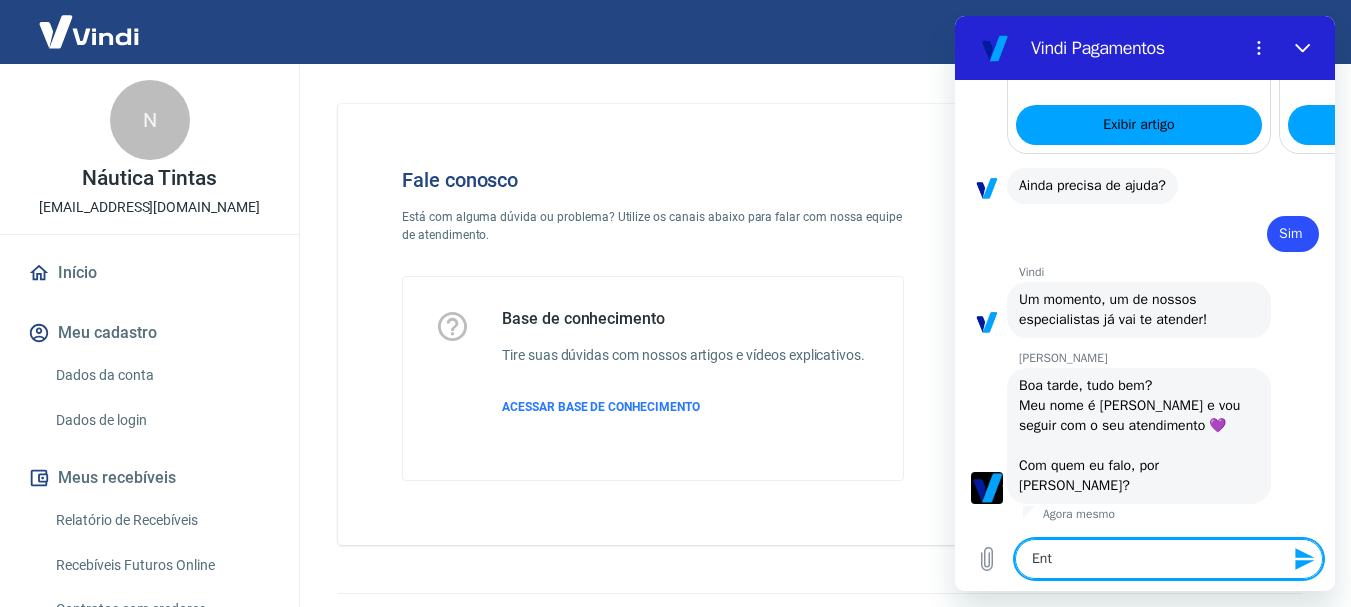 type on "Entã" 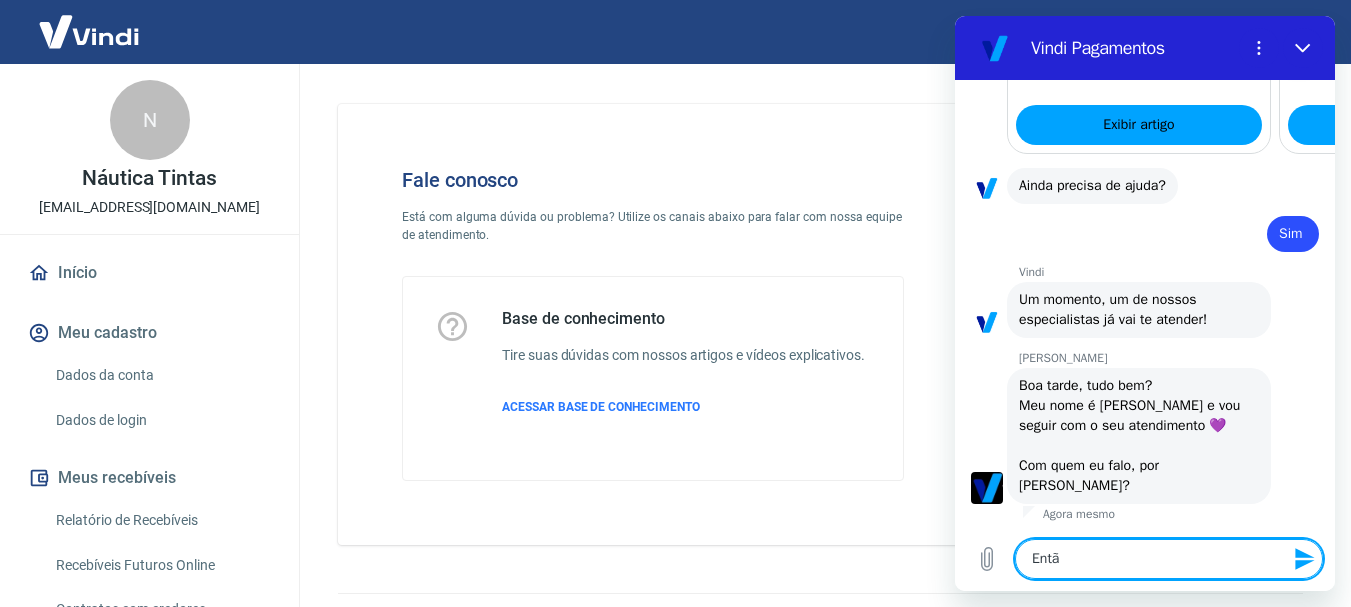 type on "Então" 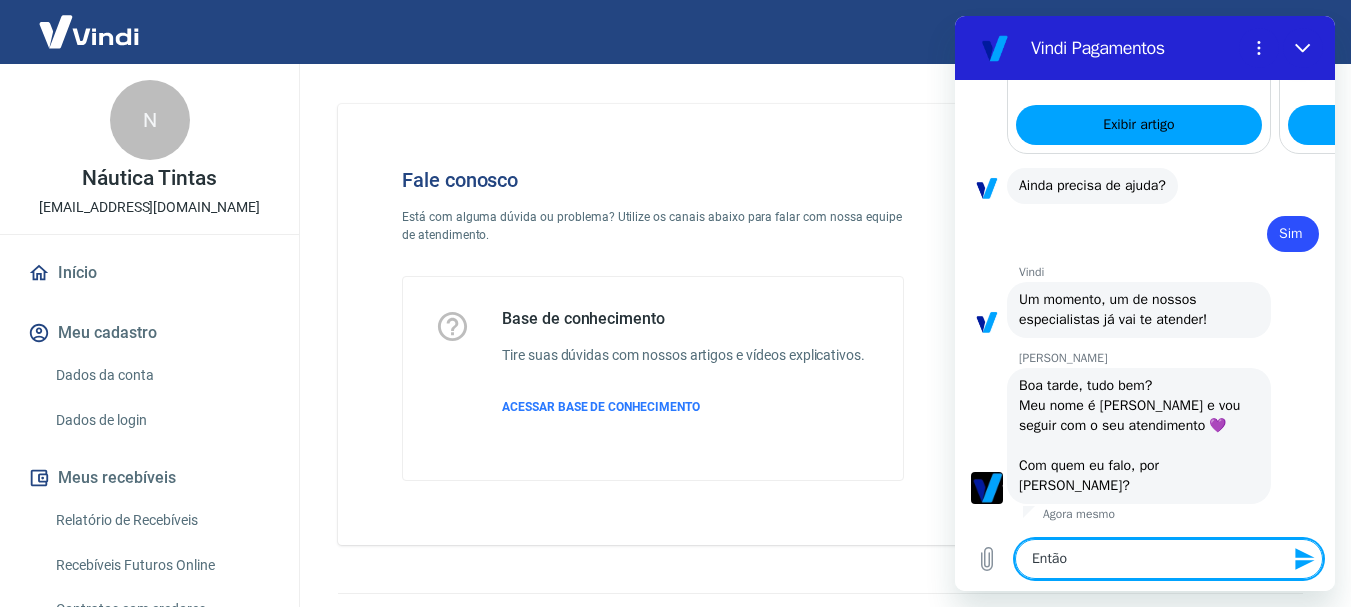 type on "Então," 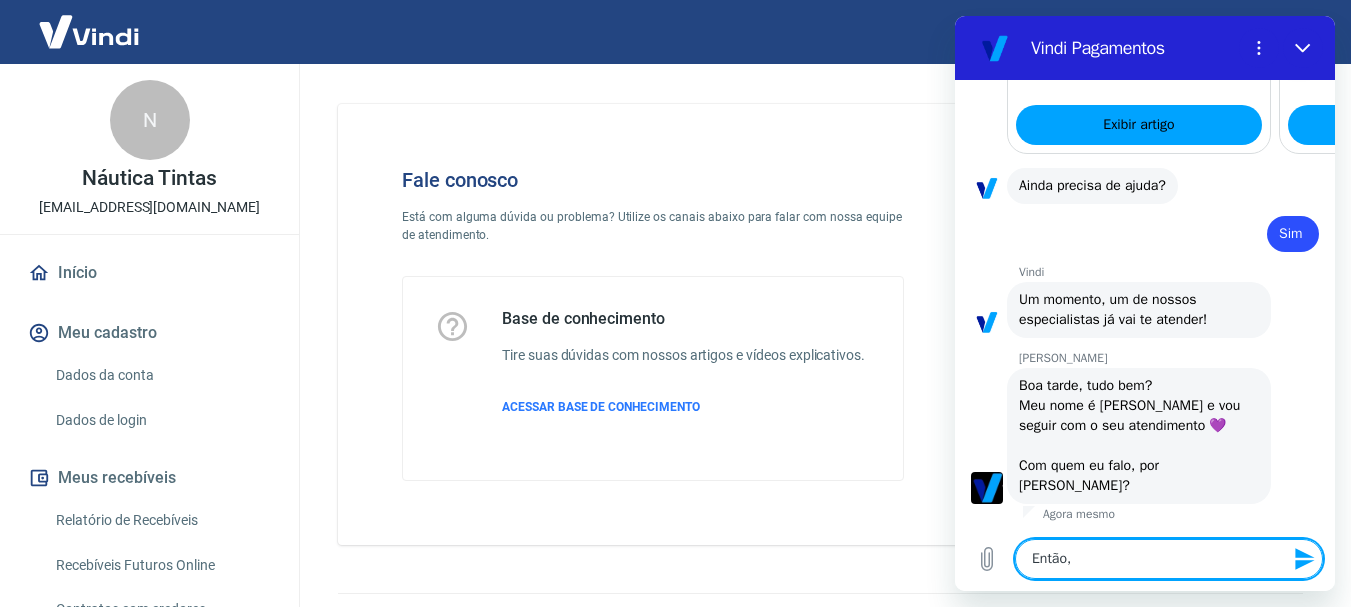 type on "Então," 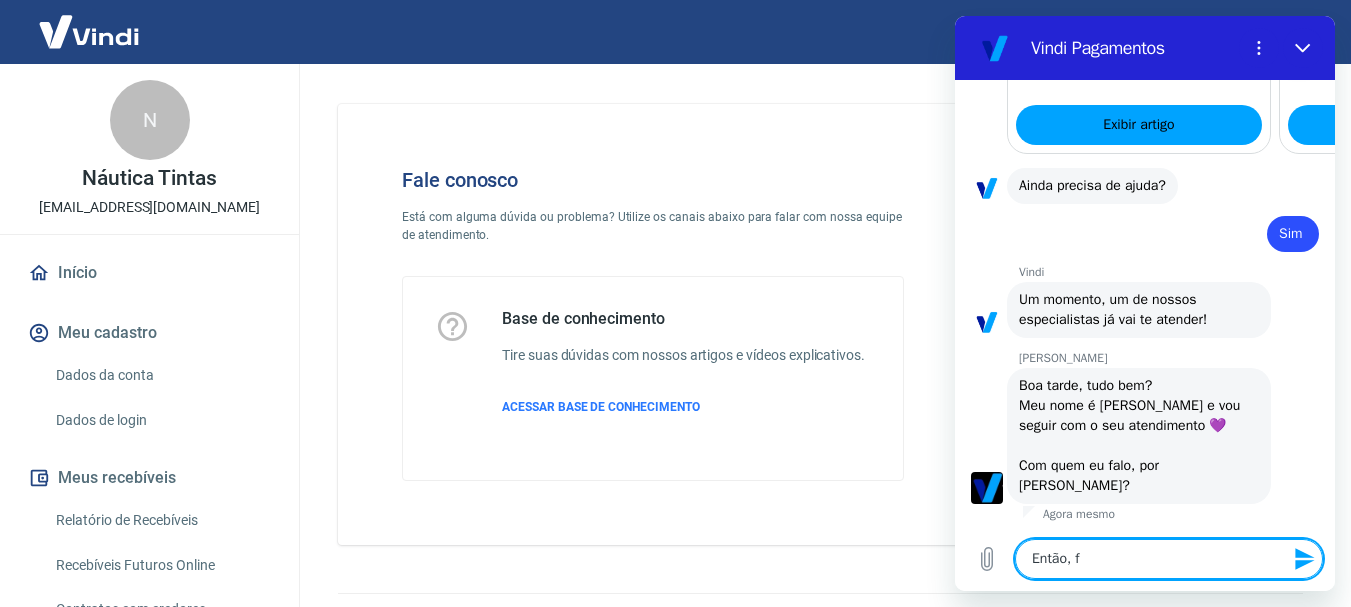 type on "Então, fi" 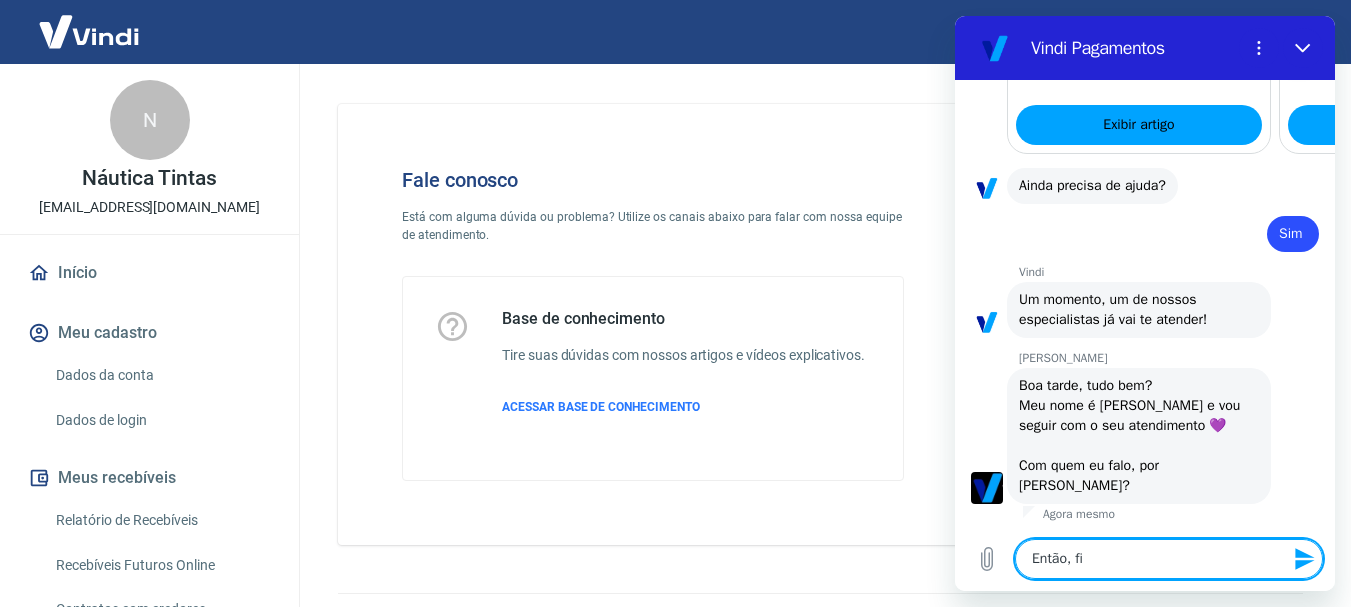 type on "x" 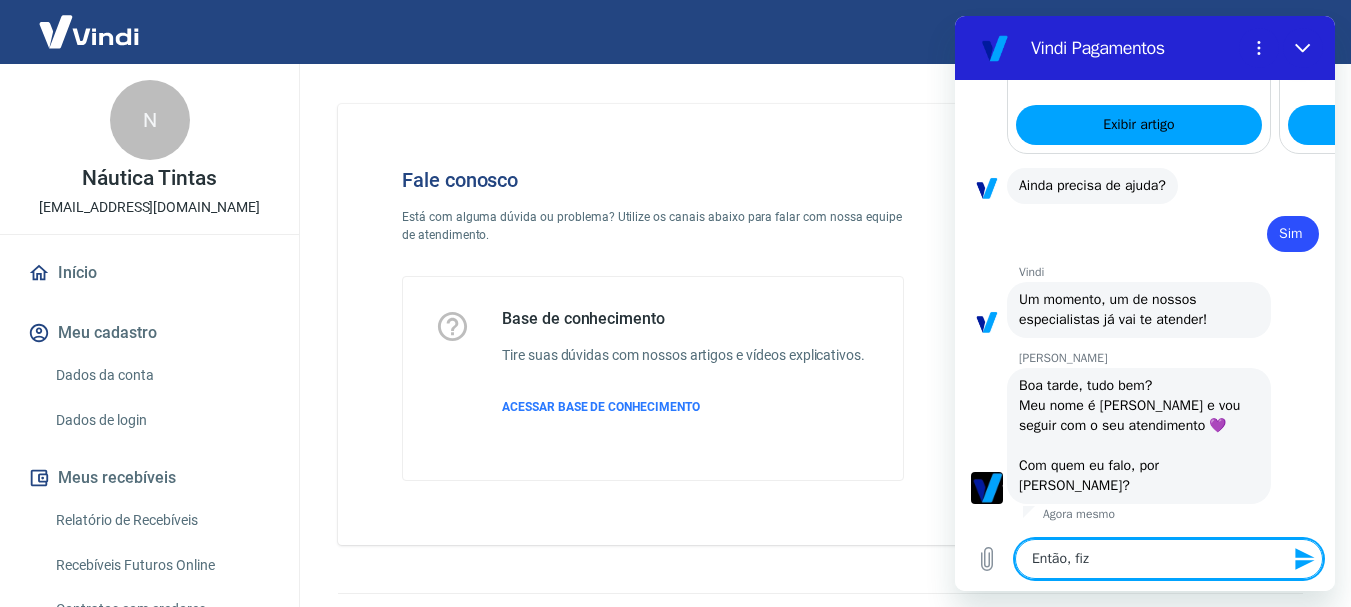 type on "Então, fize" 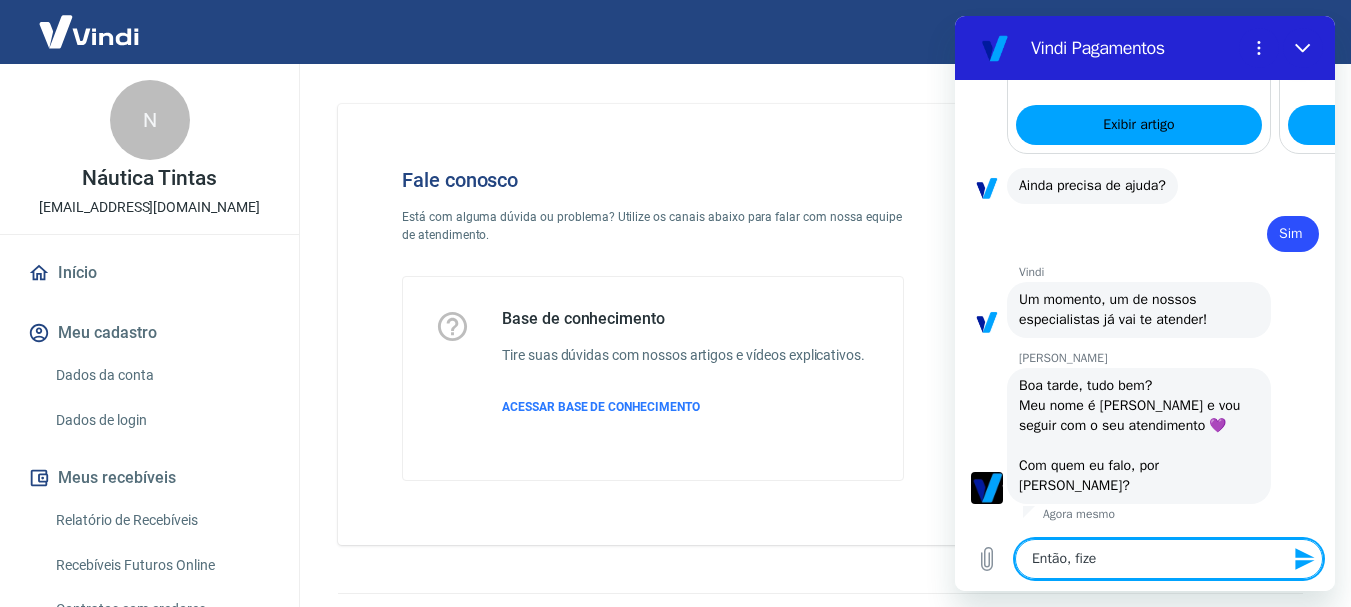 type on "Então, fizem" 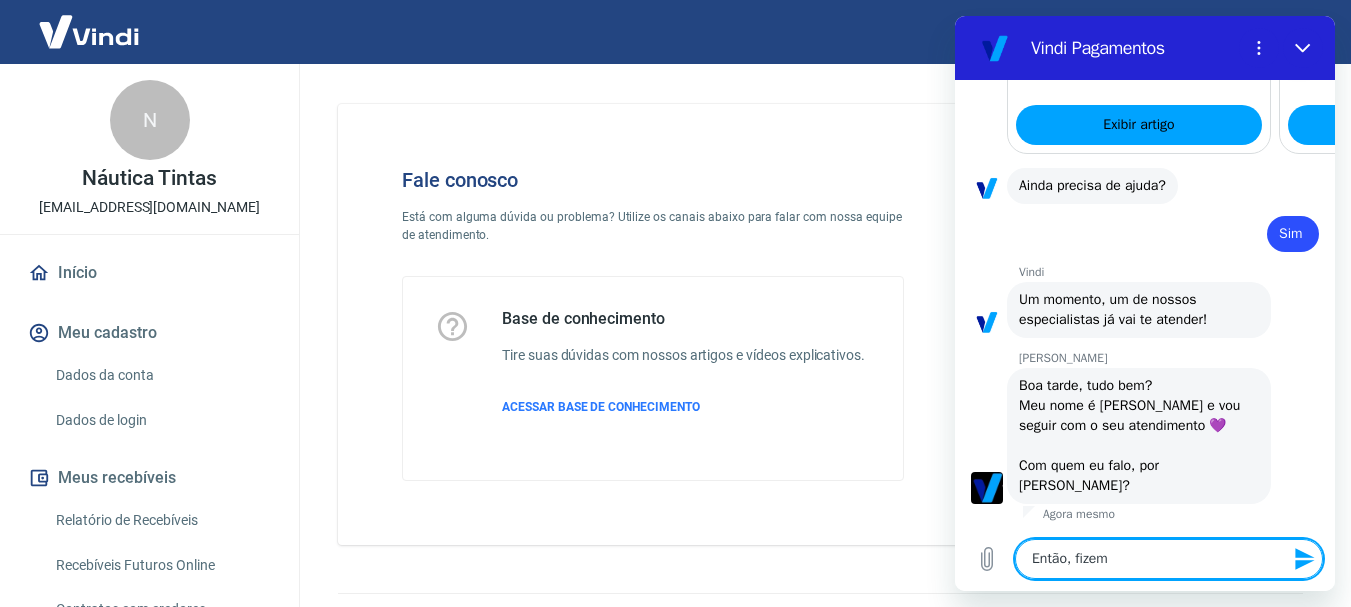 type on "Então, fizemo" 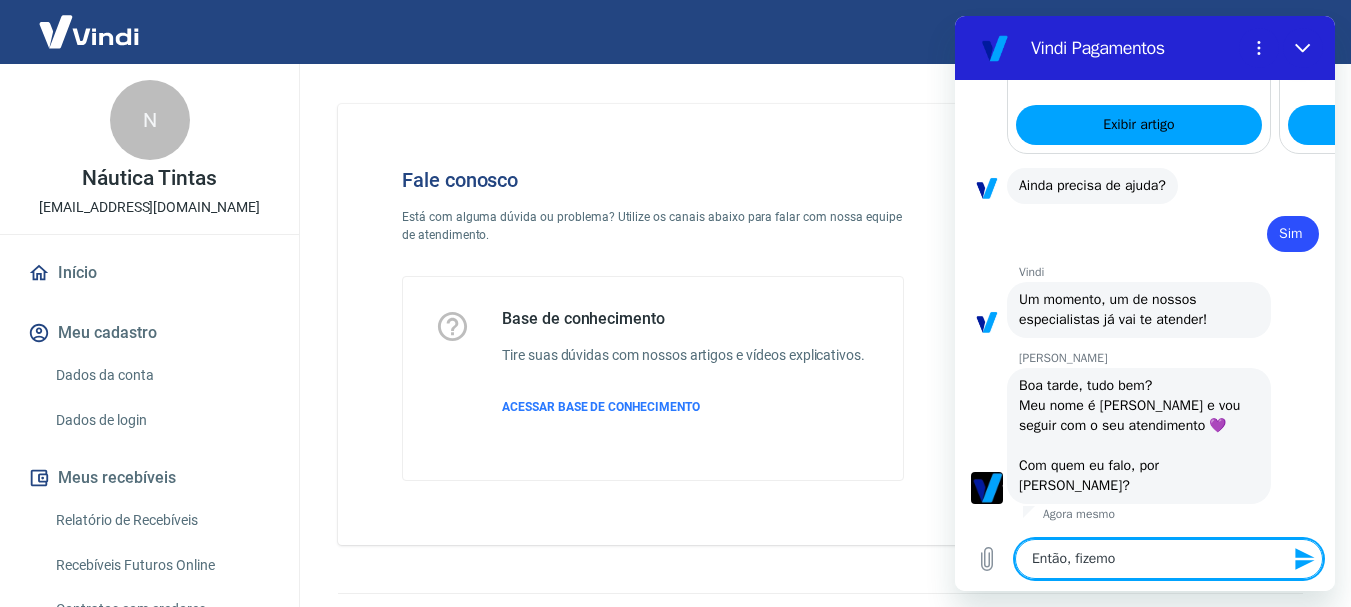 type on "Então, fizemos" 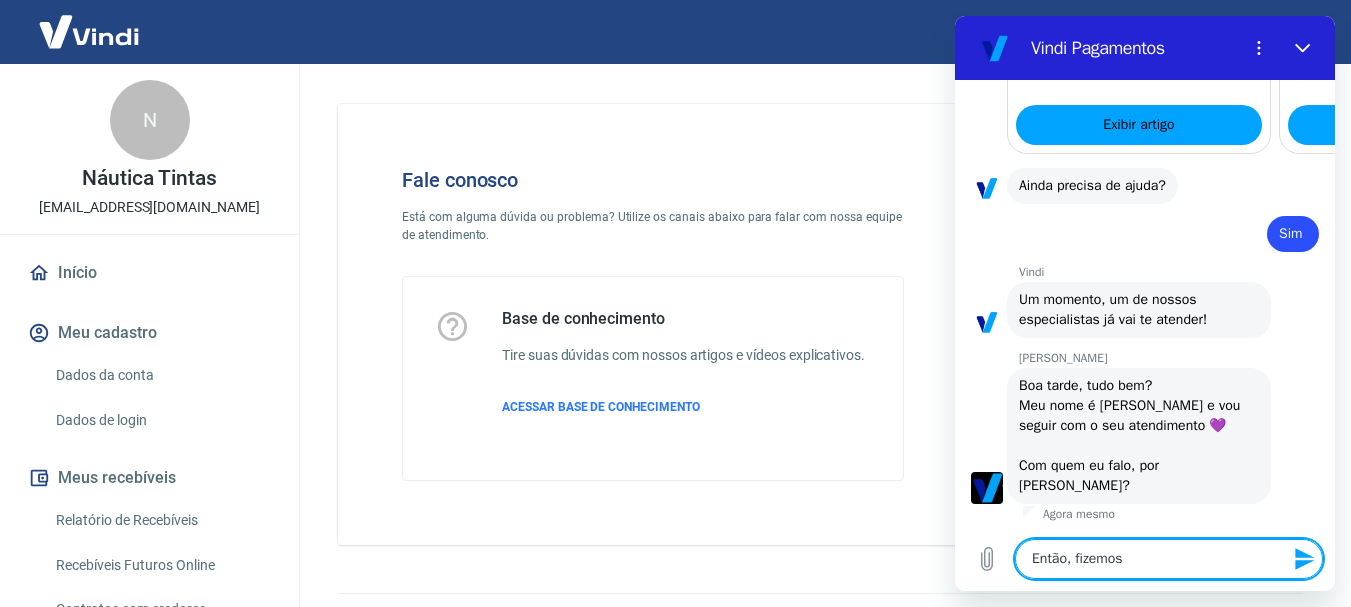 type on "Então, fizemos" 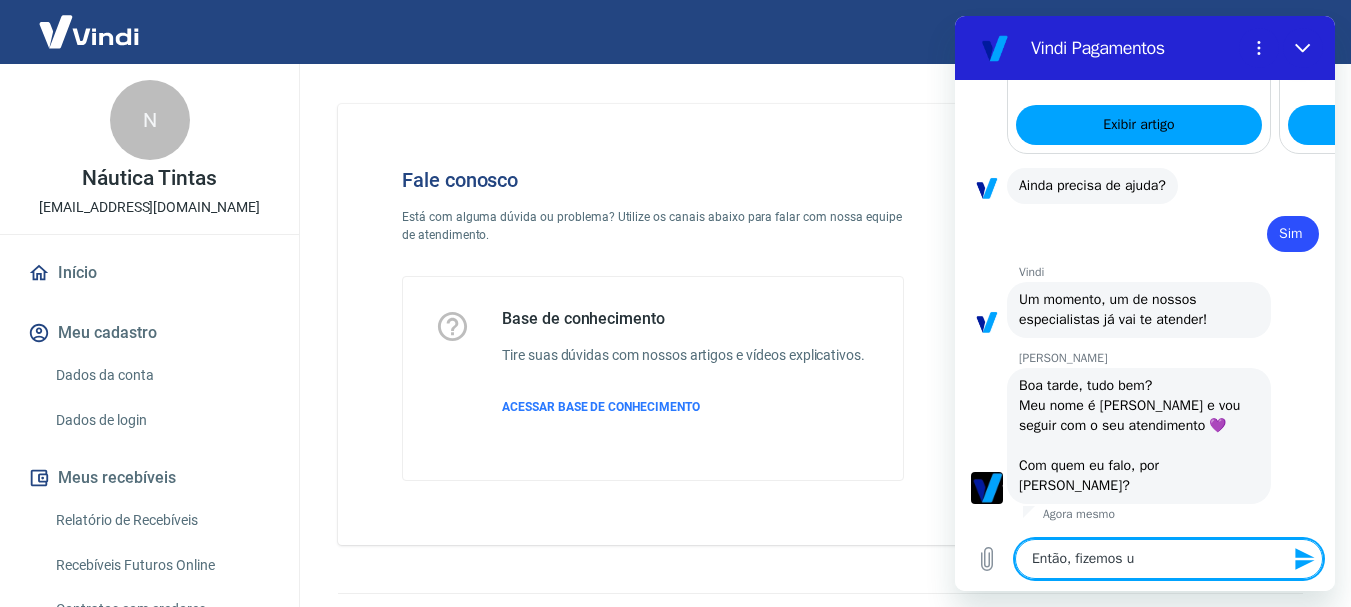type on "Então, fizemos um" 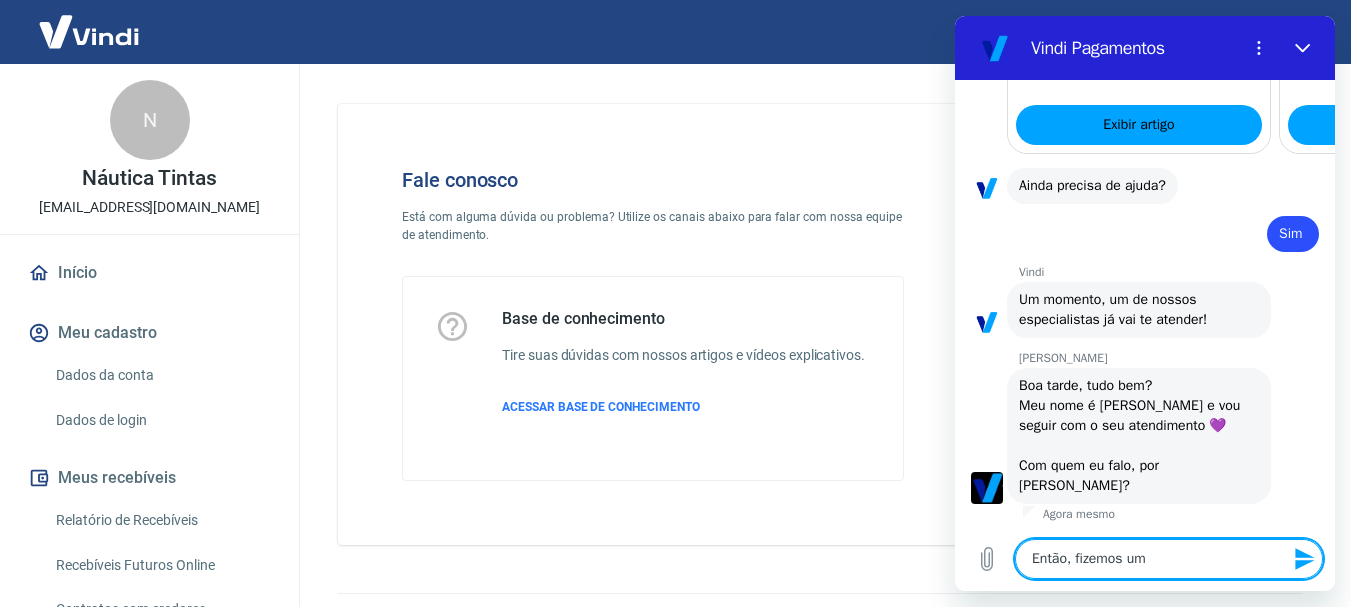 type on "Então, fizemos um" 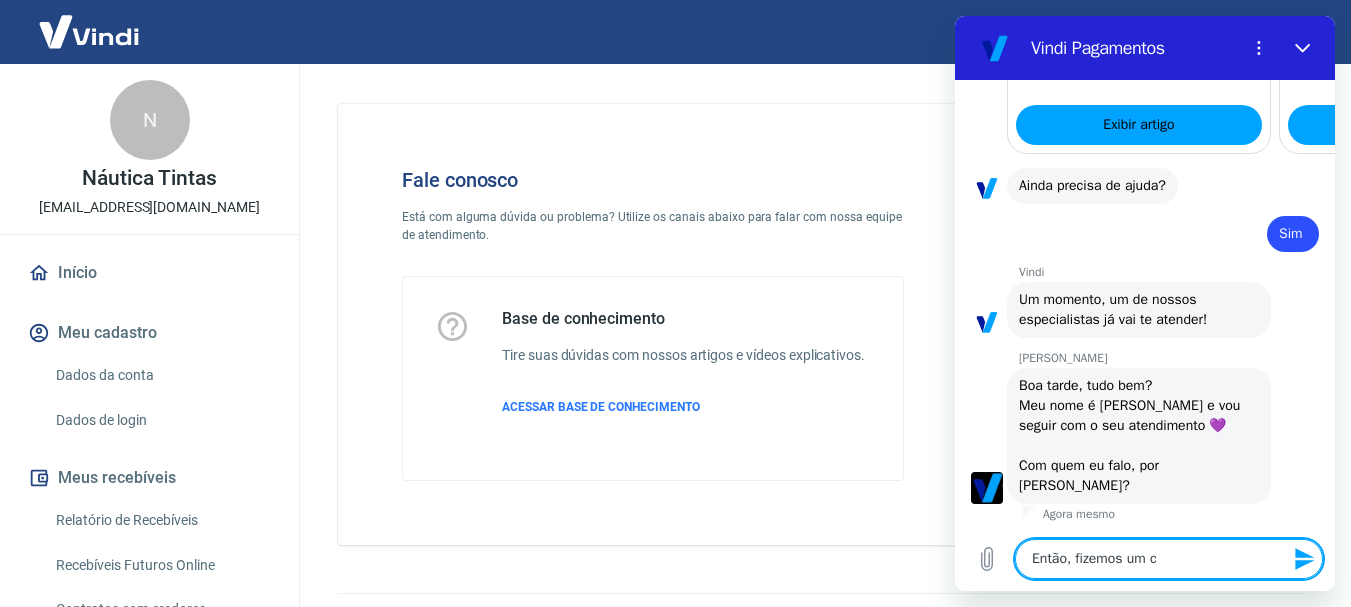 type on "Então, fizemos um ca" 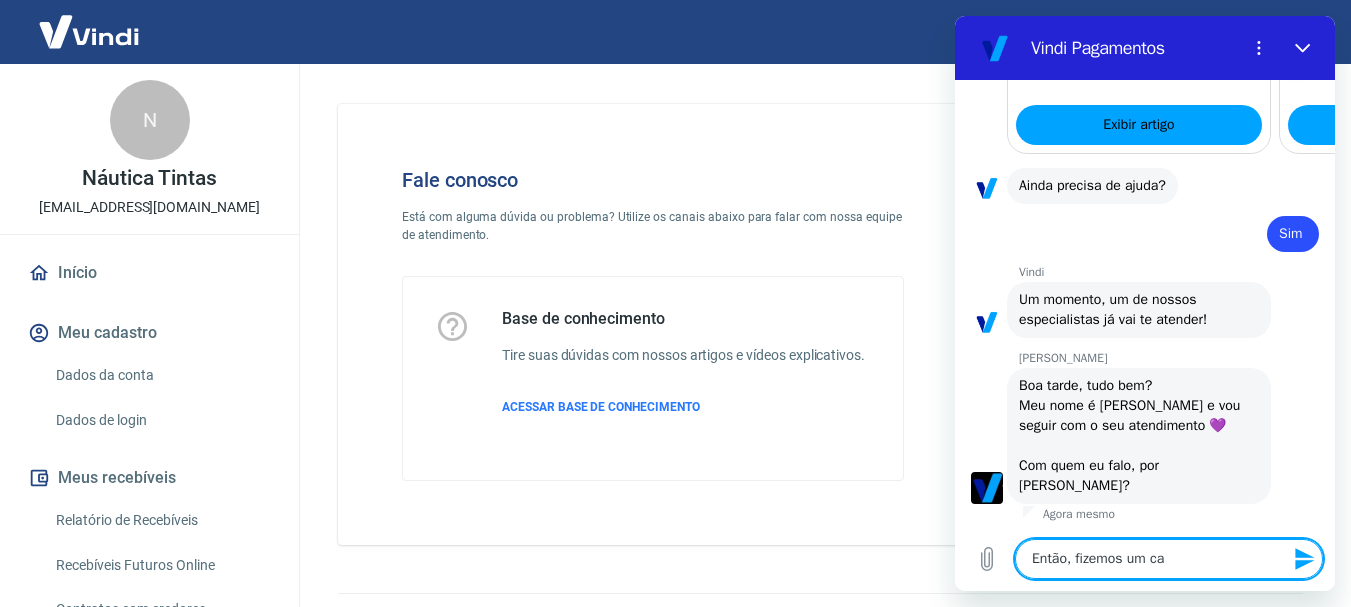 type on "Então, fizemos um car" 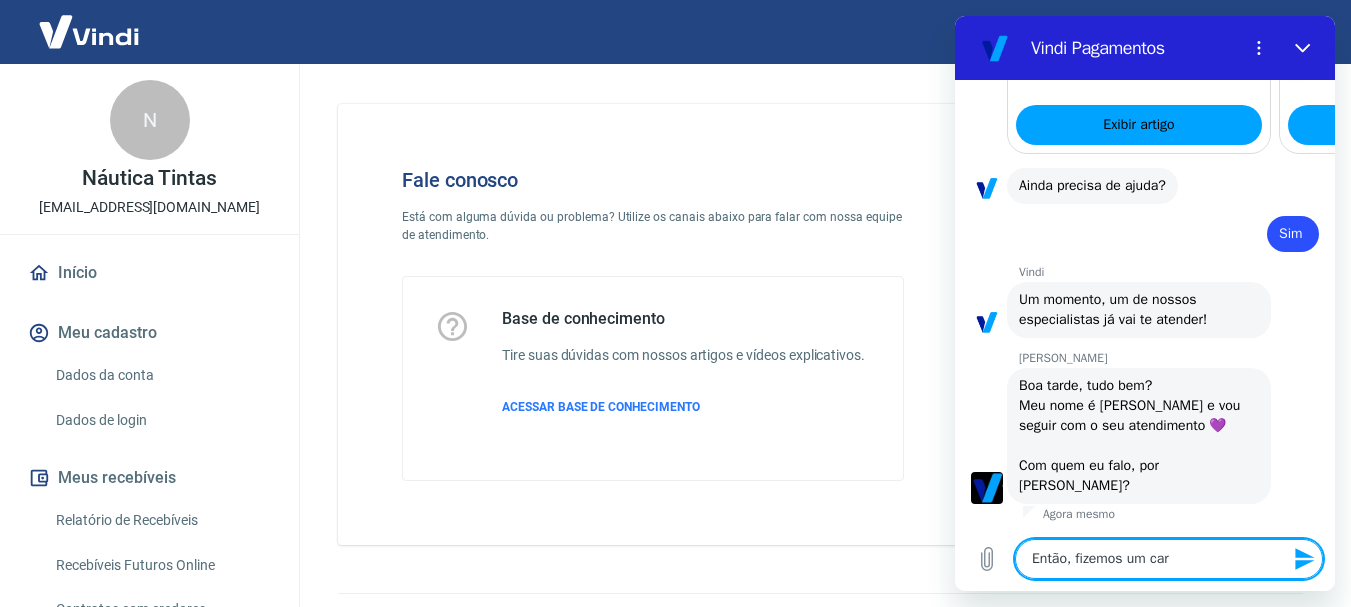 type on "Então, fizemos um carr" 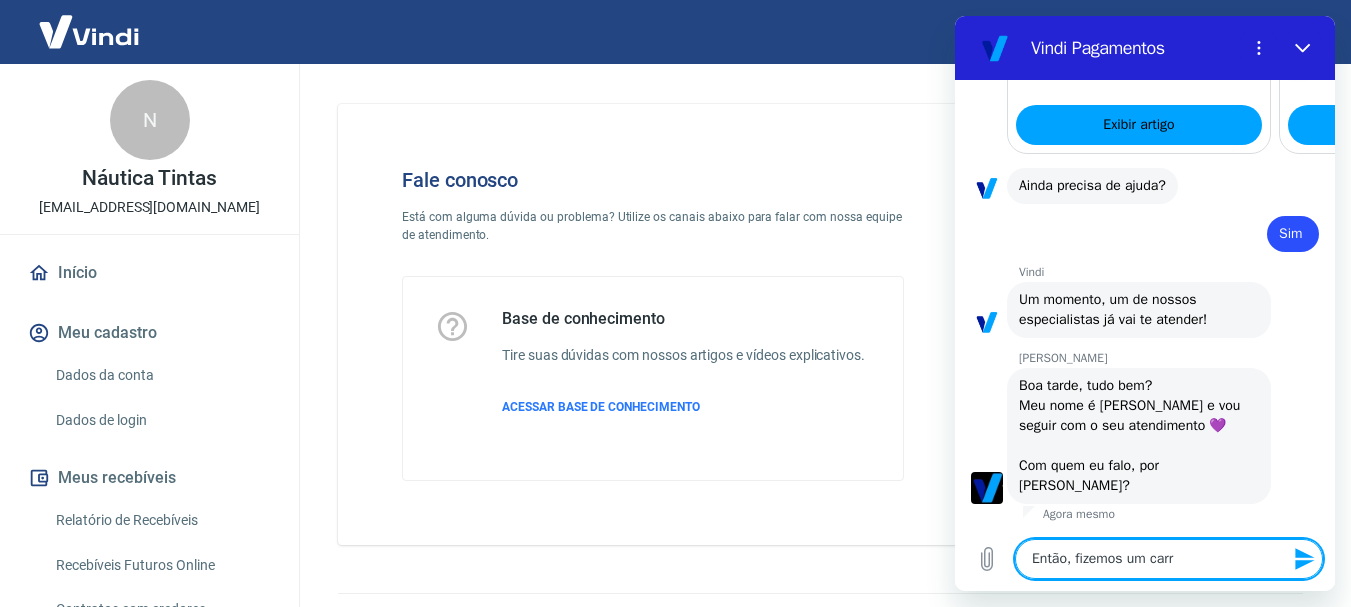 type on "Então, fizemos um carre" 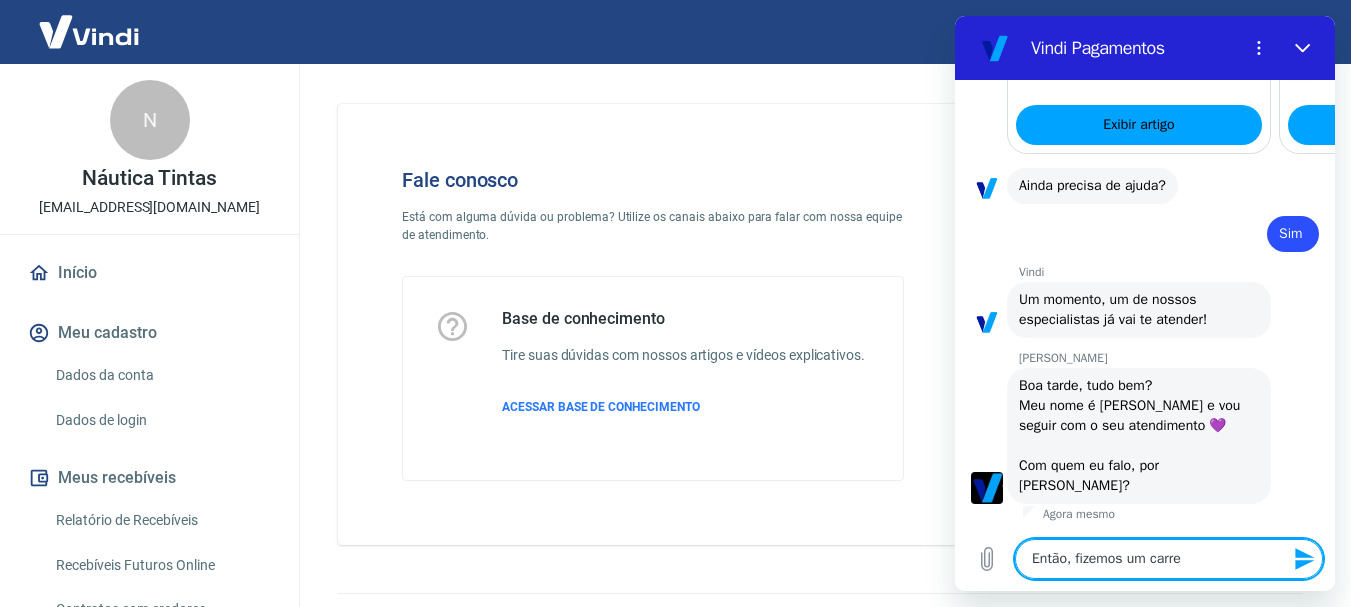 type on "Então, fizemos um carreg" 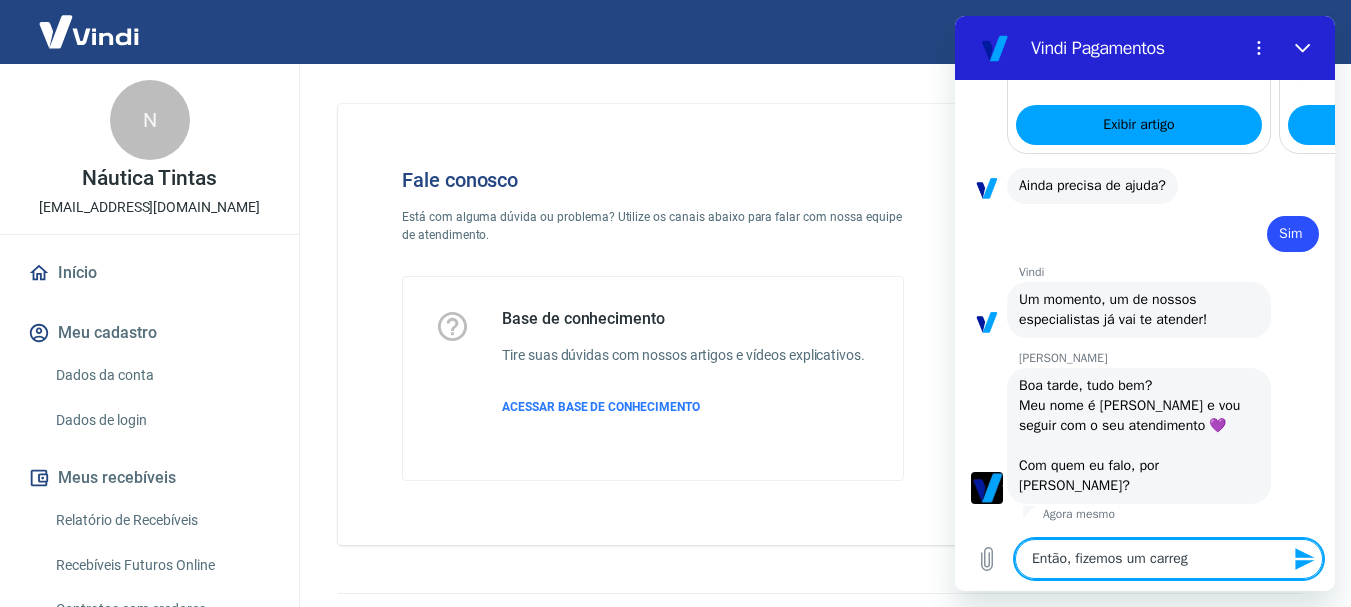 type on "Então, fizemos um carrega" 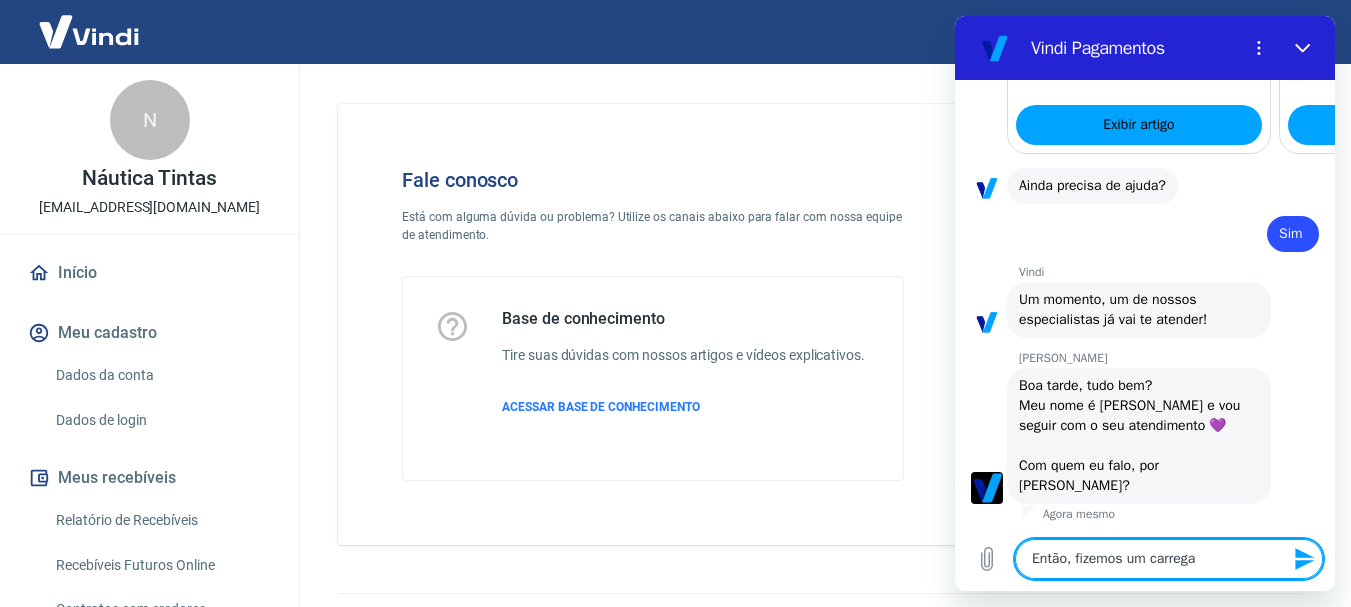type on "Então, fizemos um carregam" 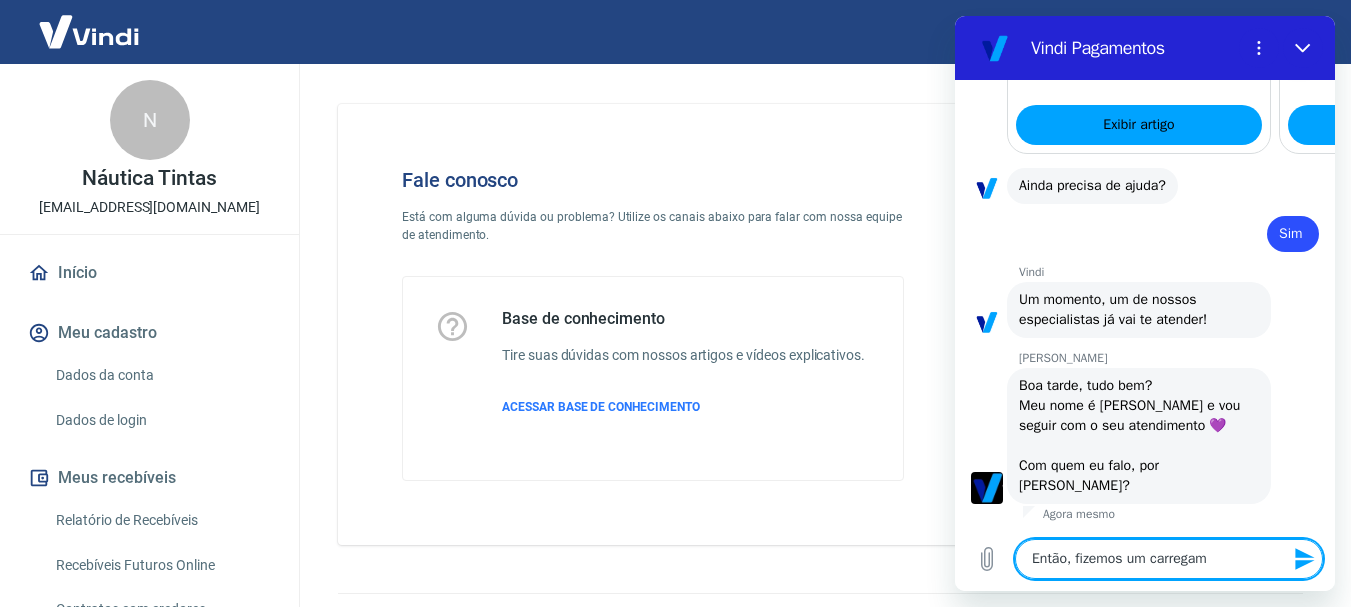 type on "Então, fizemos um carregame" 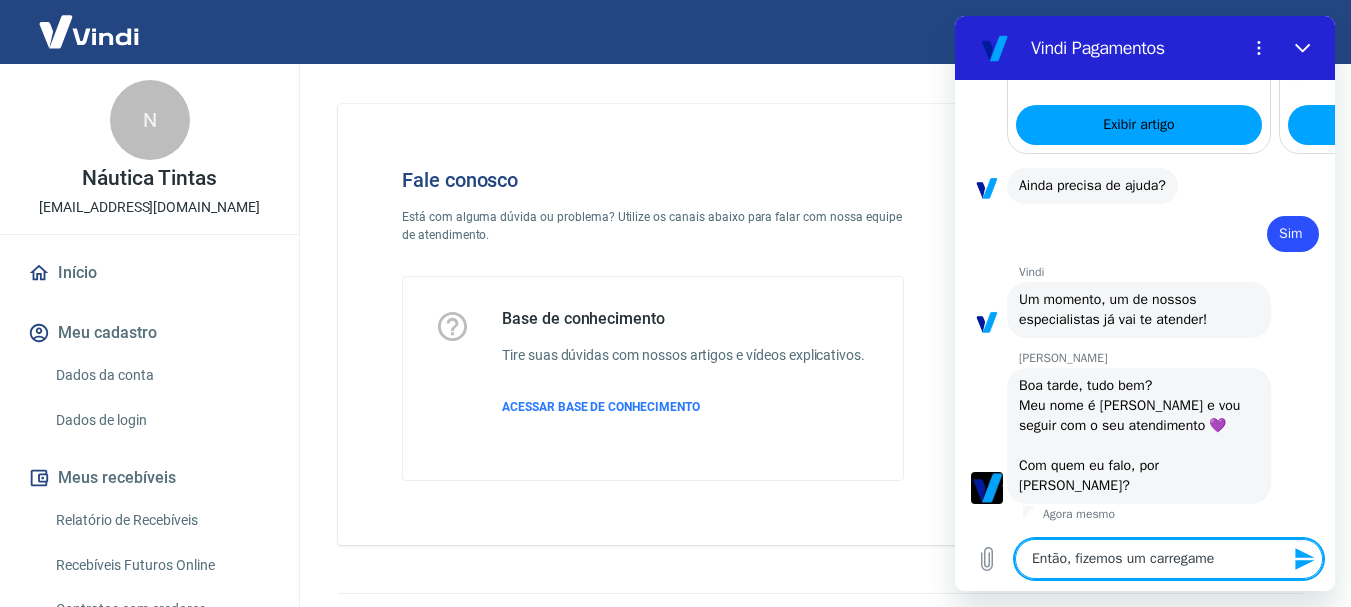 type on "Então, fizemos um carregamen" 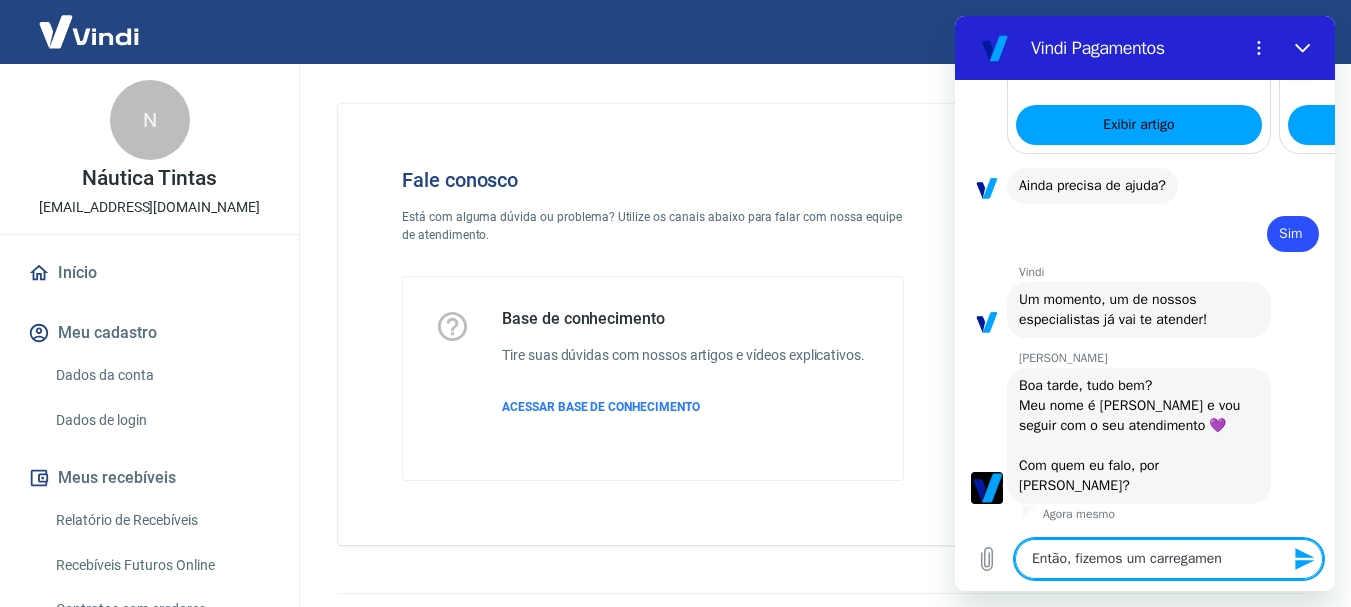 type on "Então, fizemos um carregament" 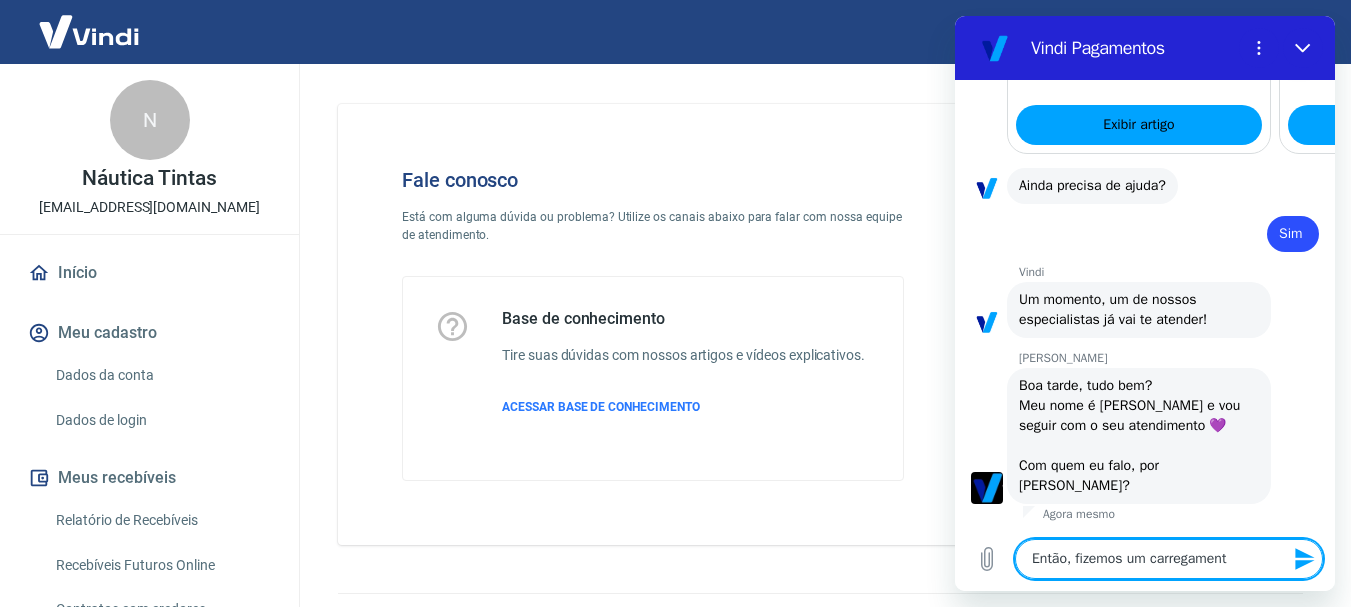 type on "Então, fizemos um carregamento" 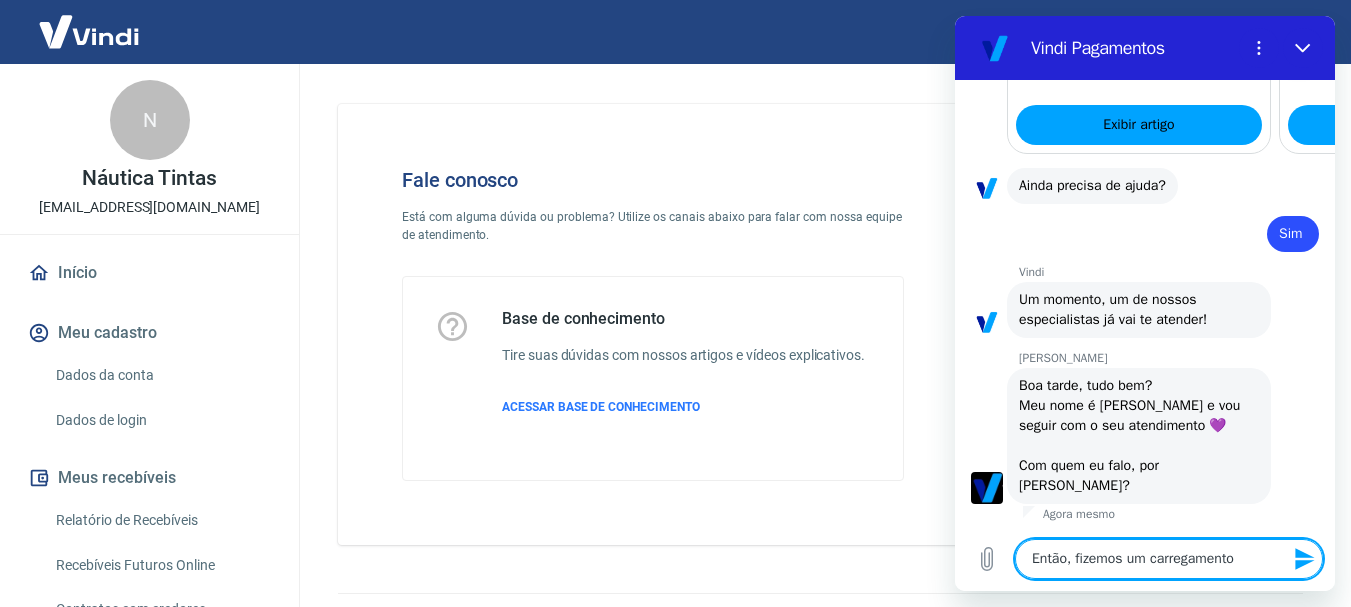 type on "Então, fizemos um carregamento" 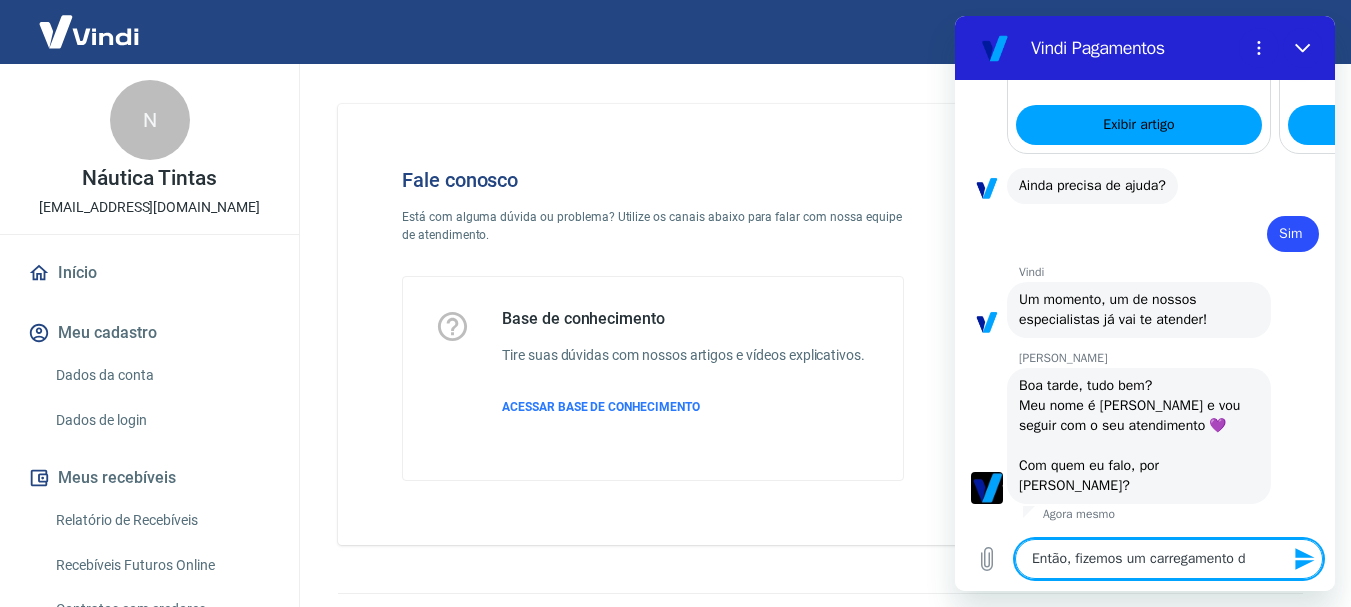 type on "x" 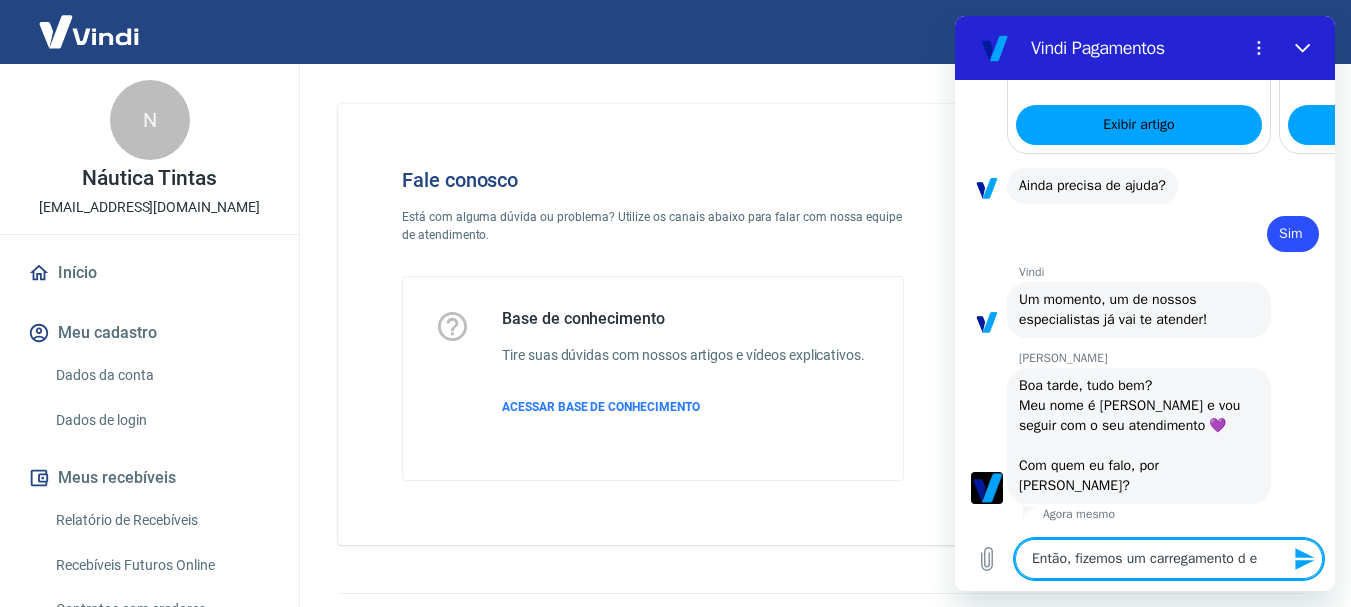 type on "Então, fizemos um carregamento d" 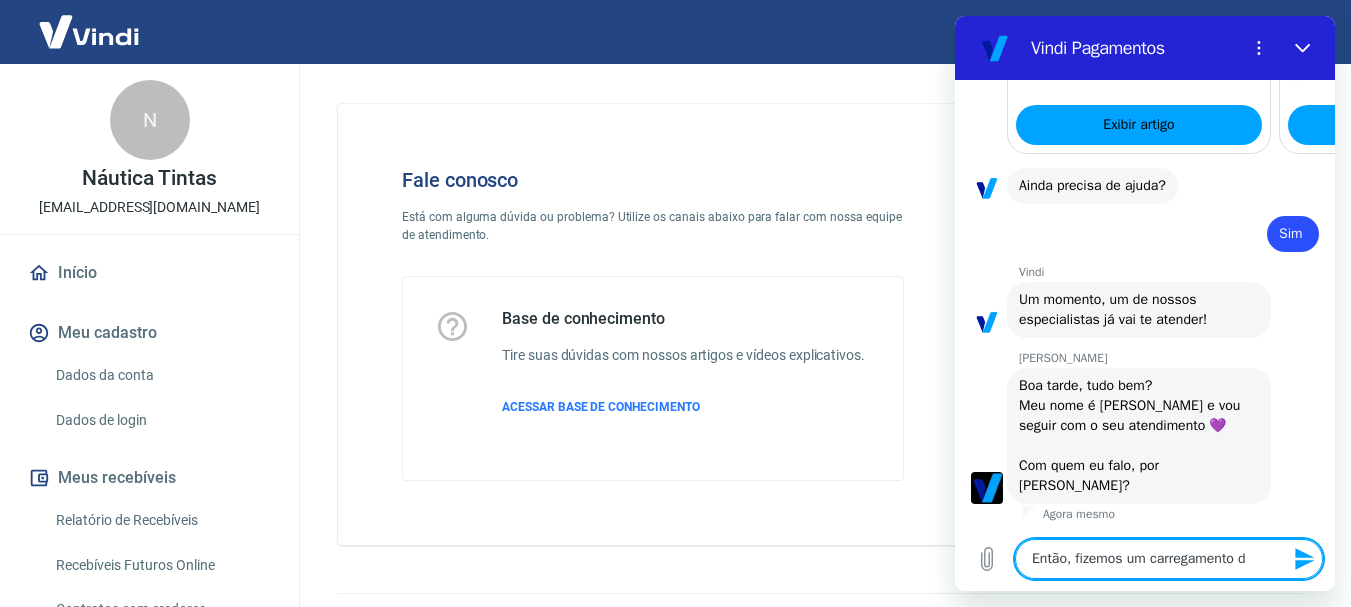 type on "Então, fizemos um carregamento d" 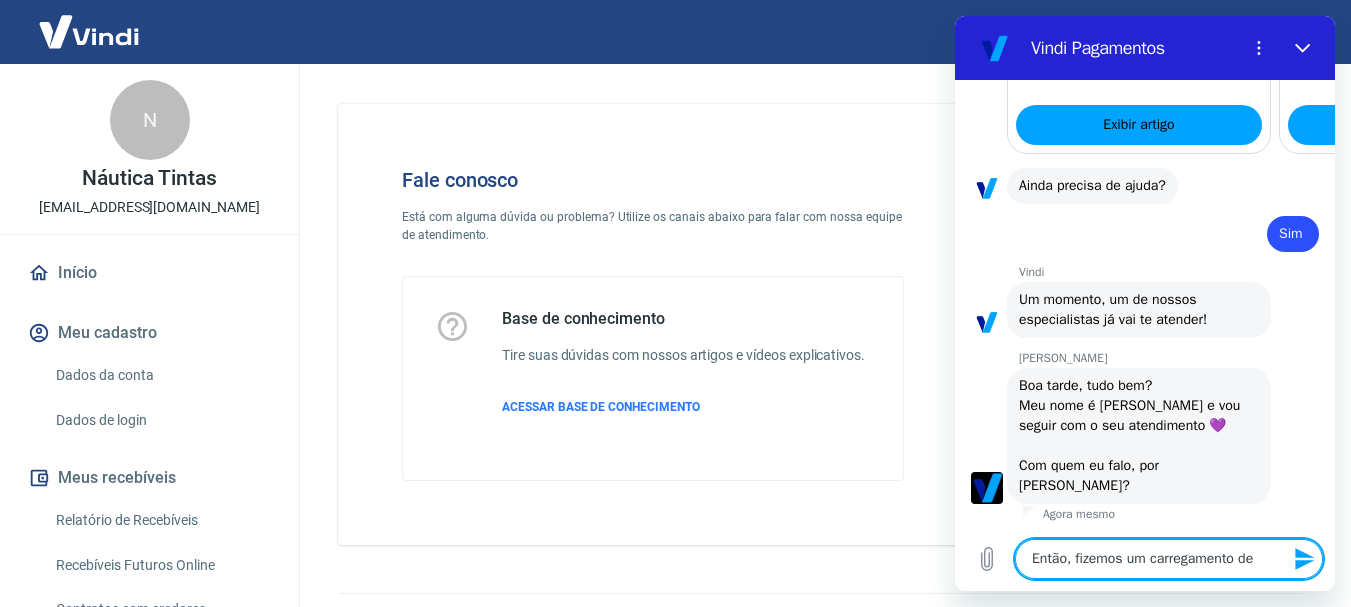 type on "Então, fizemos um carregamento de" 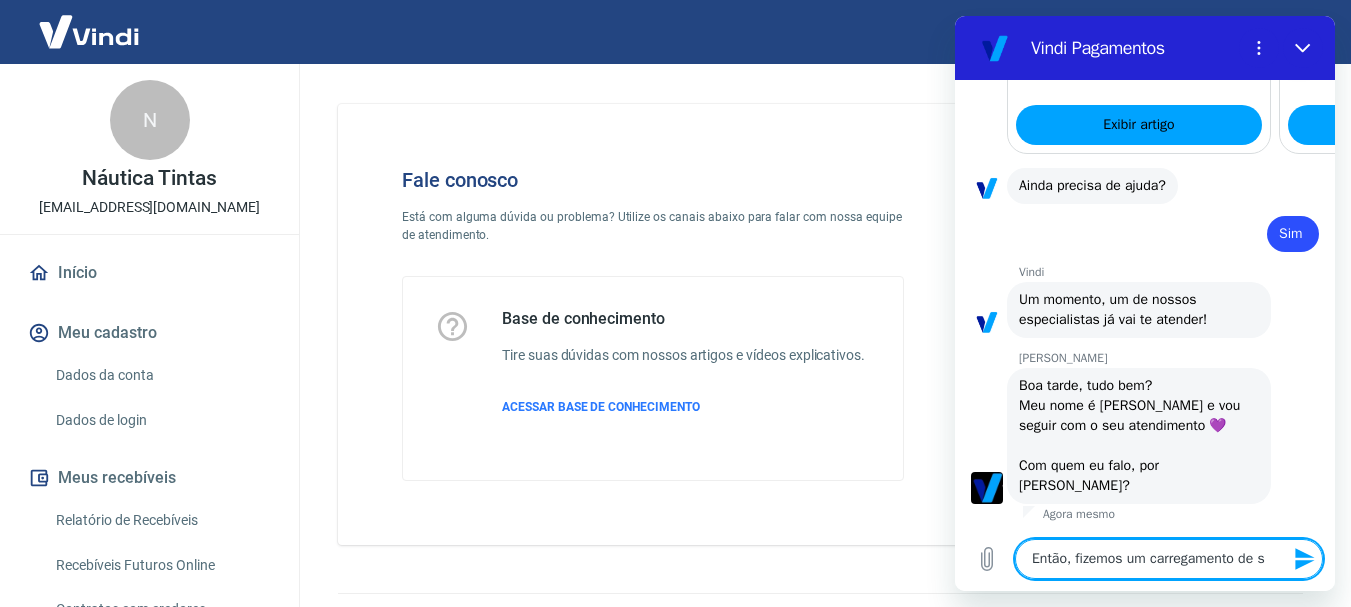 type on "Então, fizemos um carregamento de sa" 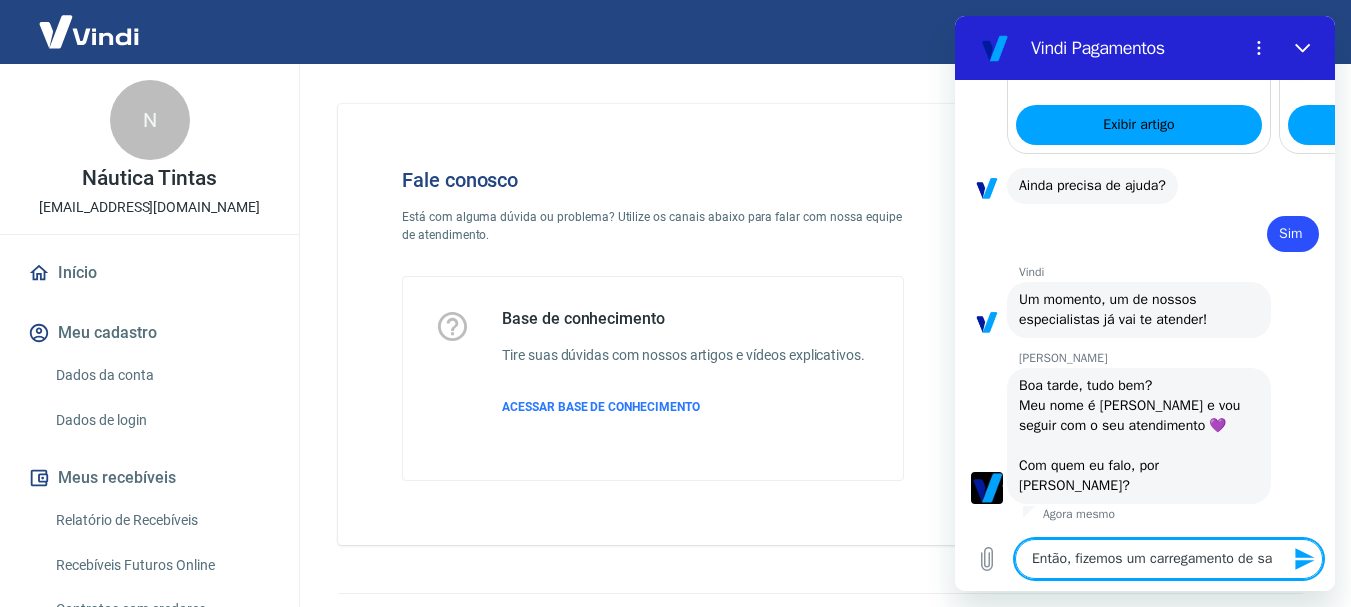 type on "Então, fizemos um carregamento de sal" 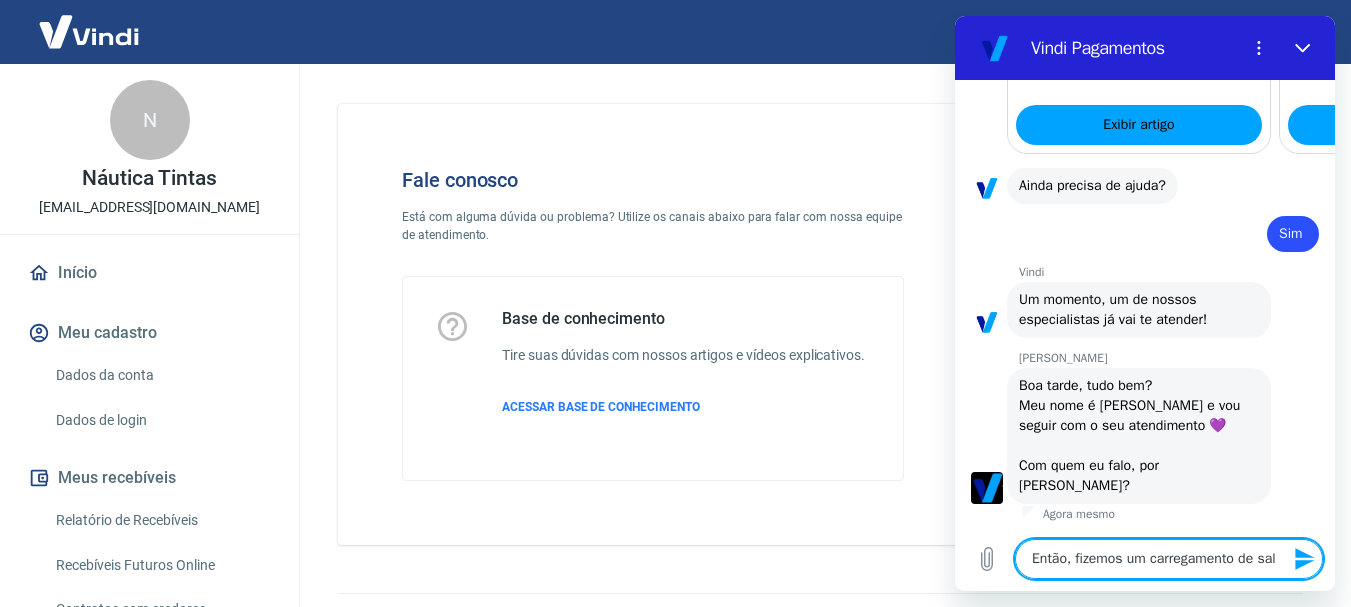 type on "Então, fizemos um carregamento de sald" 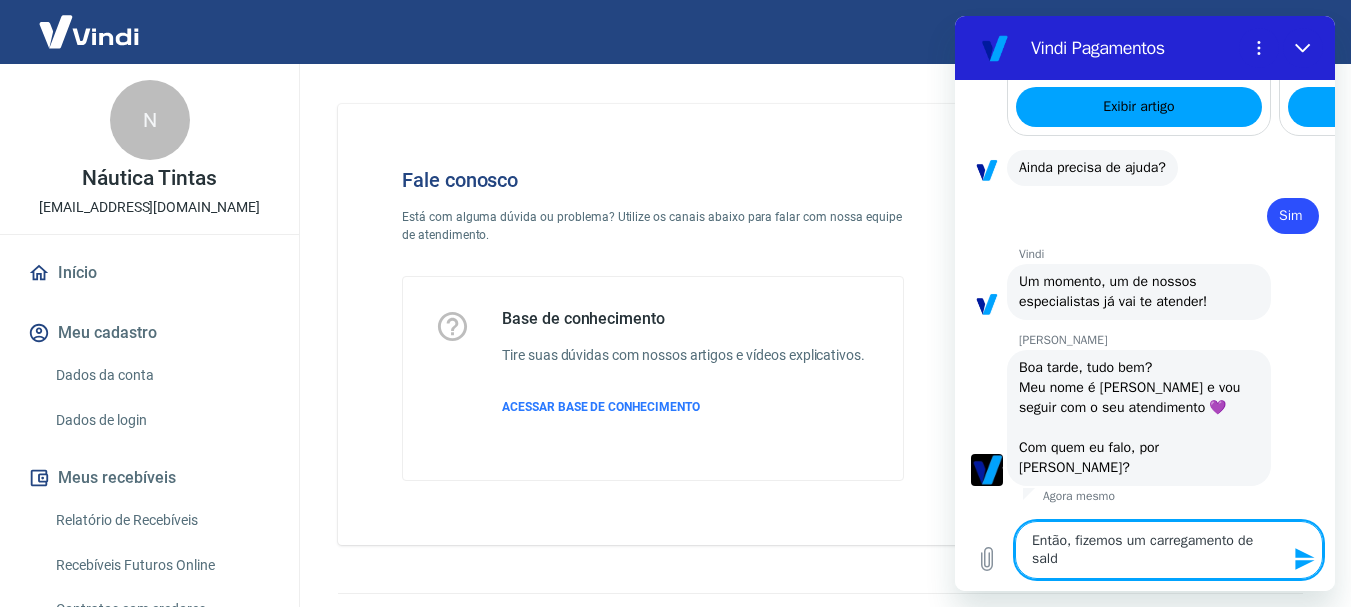 type on "Então, fizemos um carregamento de saldo" 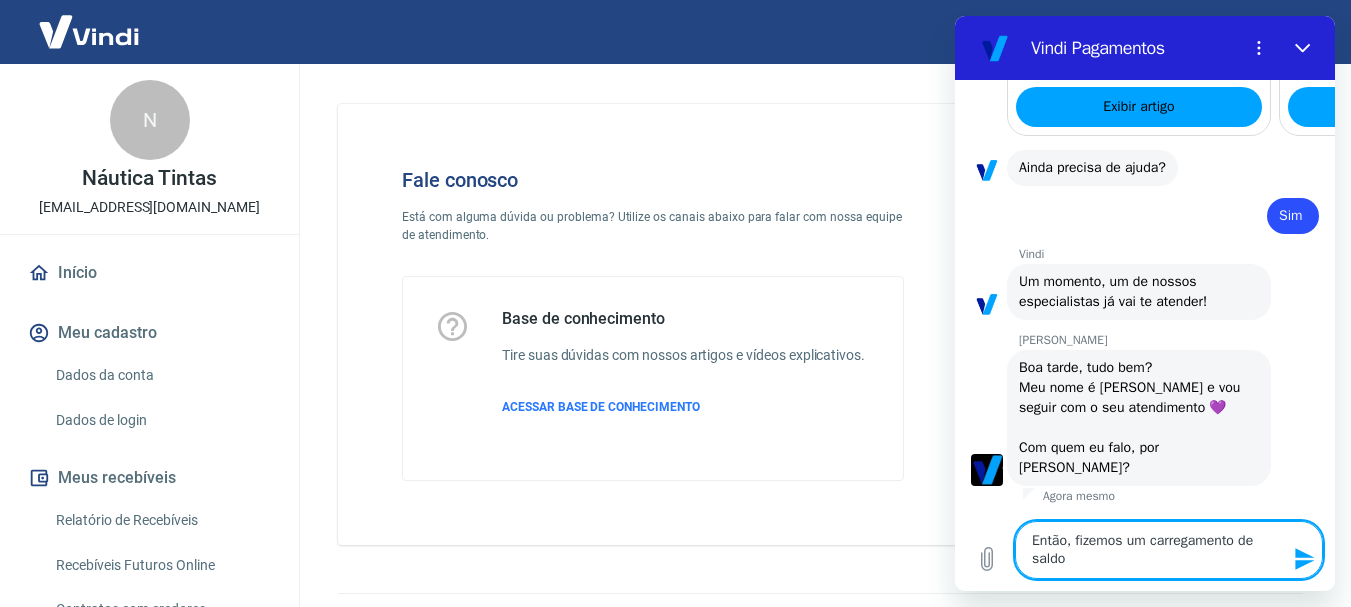 type on "Então, fizemos um carregamento de saldo" 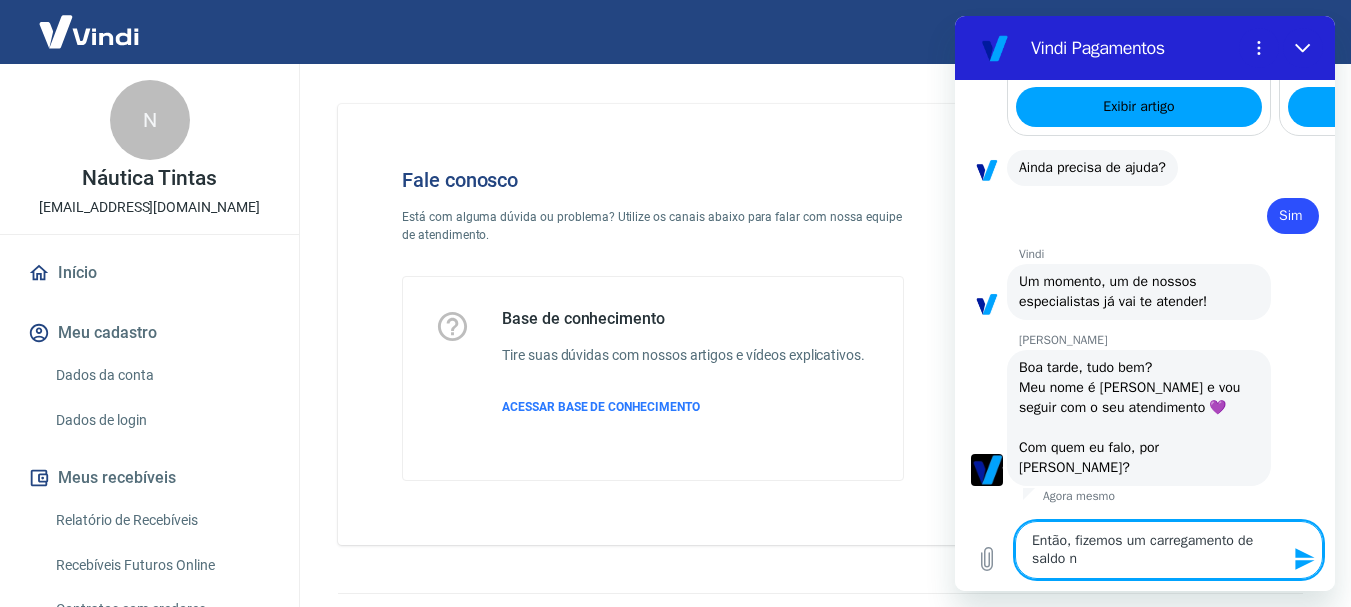 type on "Então, fizemos um carregamento de saldo na" 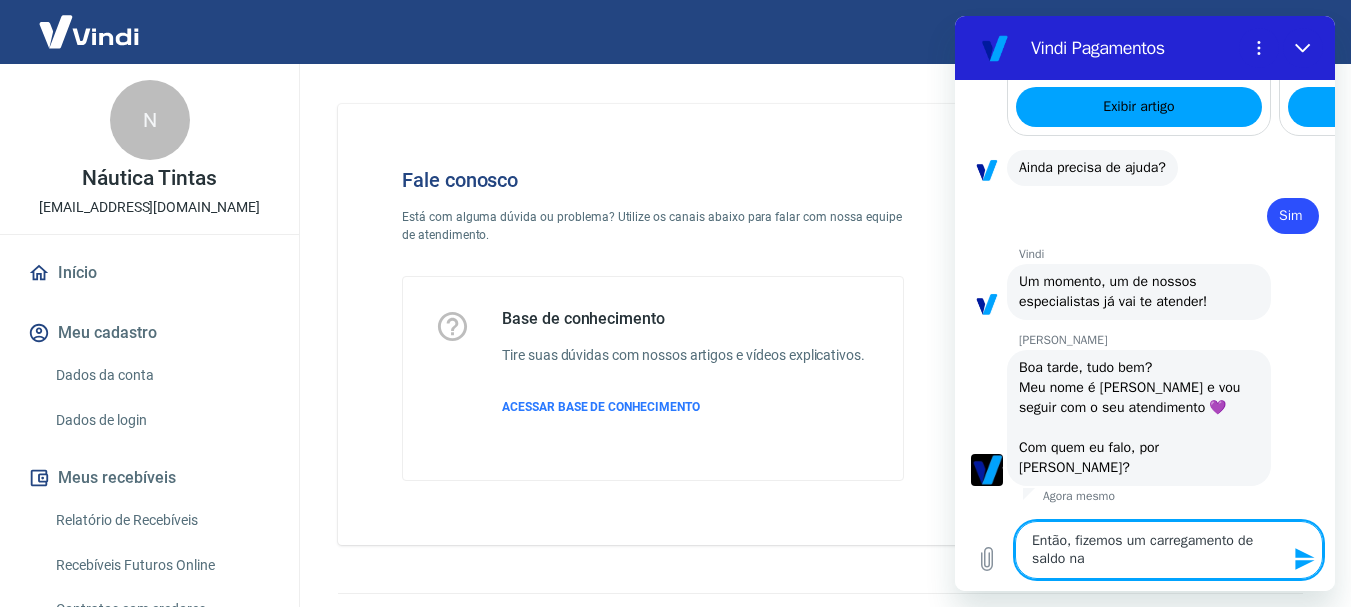 type on "Então, fizemos um carregamento de saldo na" 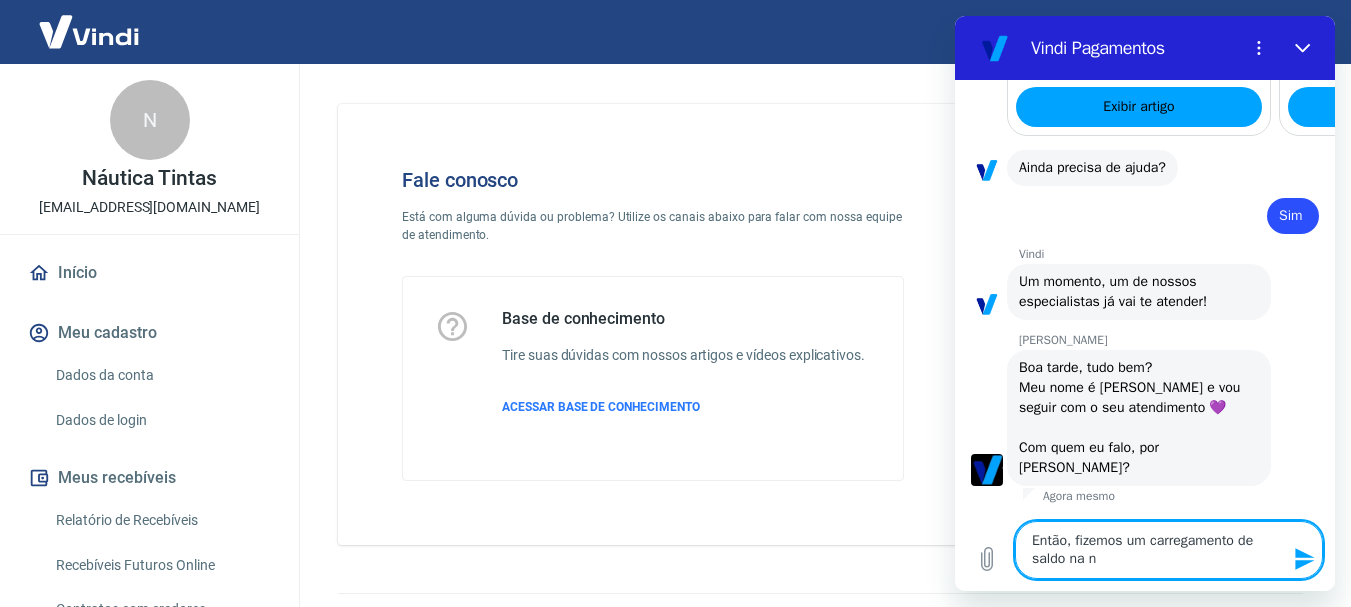 type on "x" 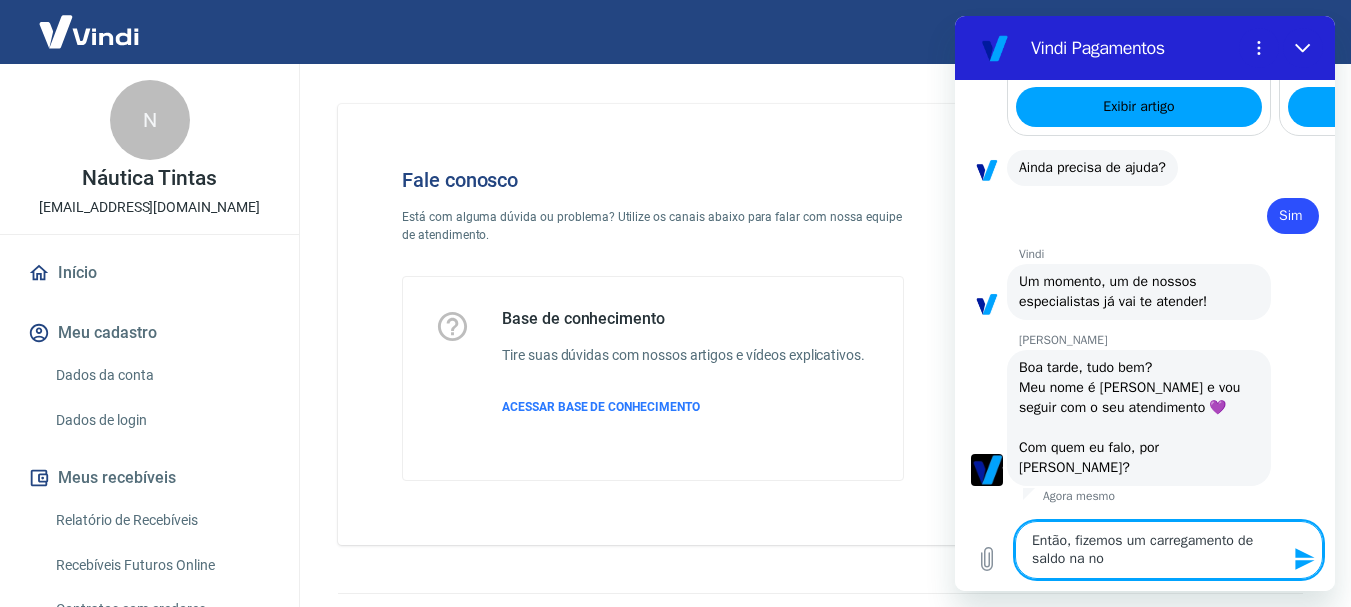 type on "Então, fizemos um carregamento de saldo na nos" 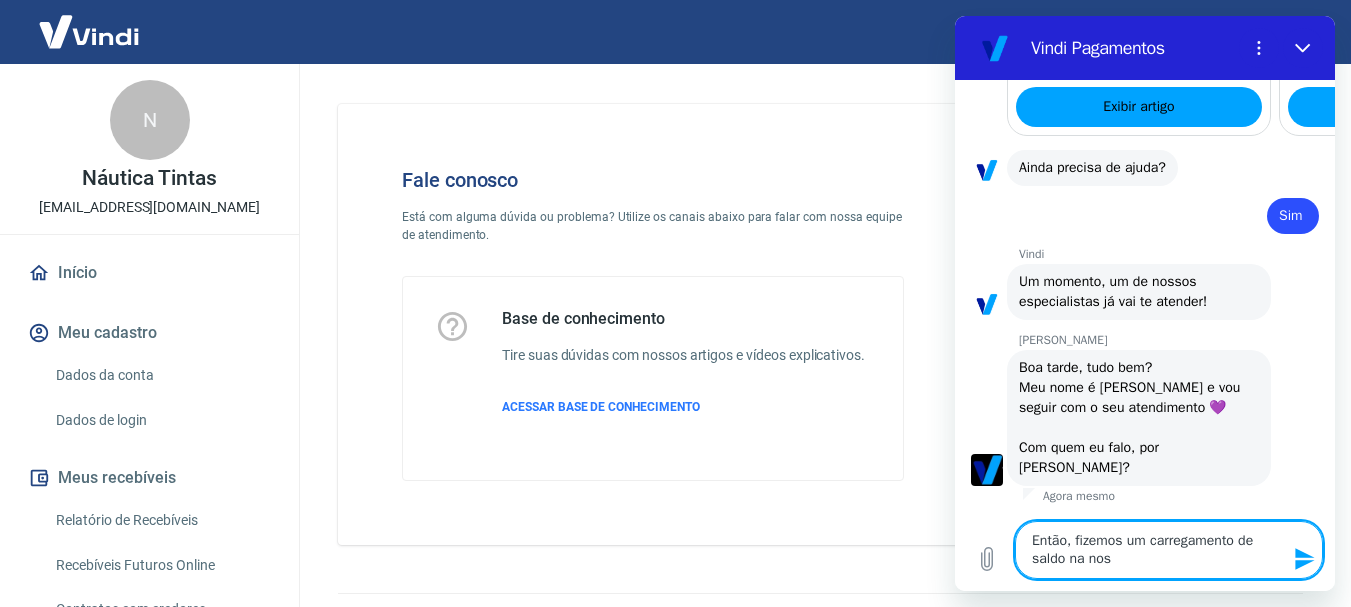 type on "Então, fizemos um carregamento de saldo na noss" 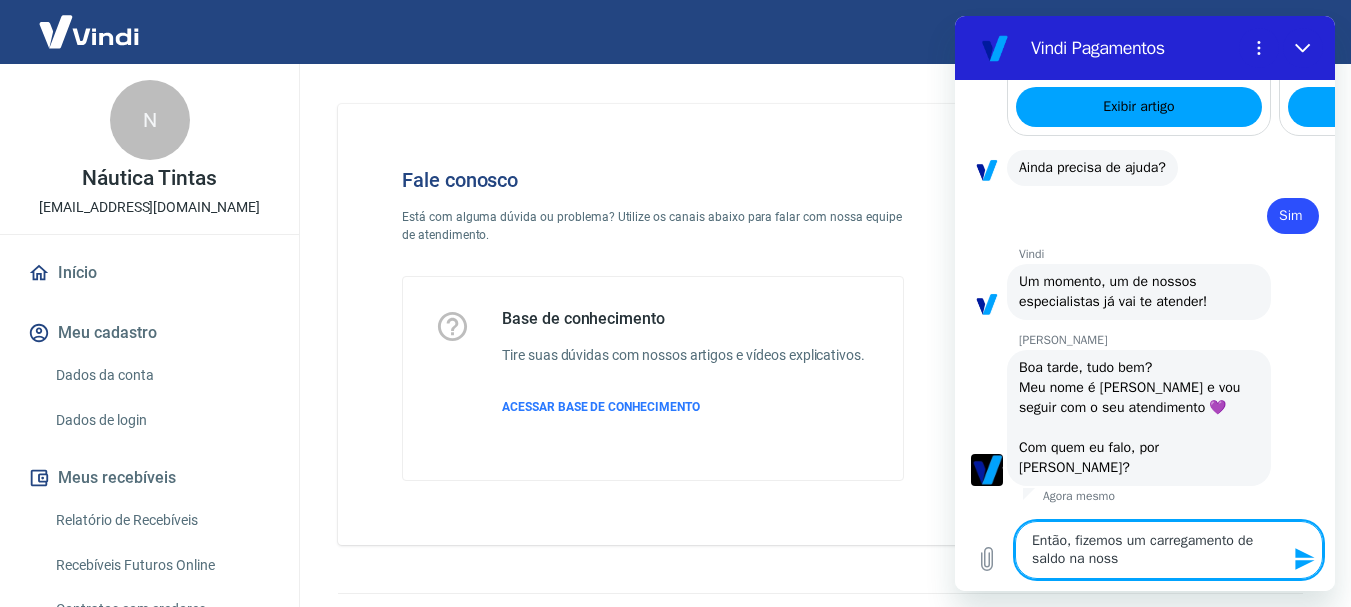 type on "Então, fizemos um carregamento de saldo na nossa" 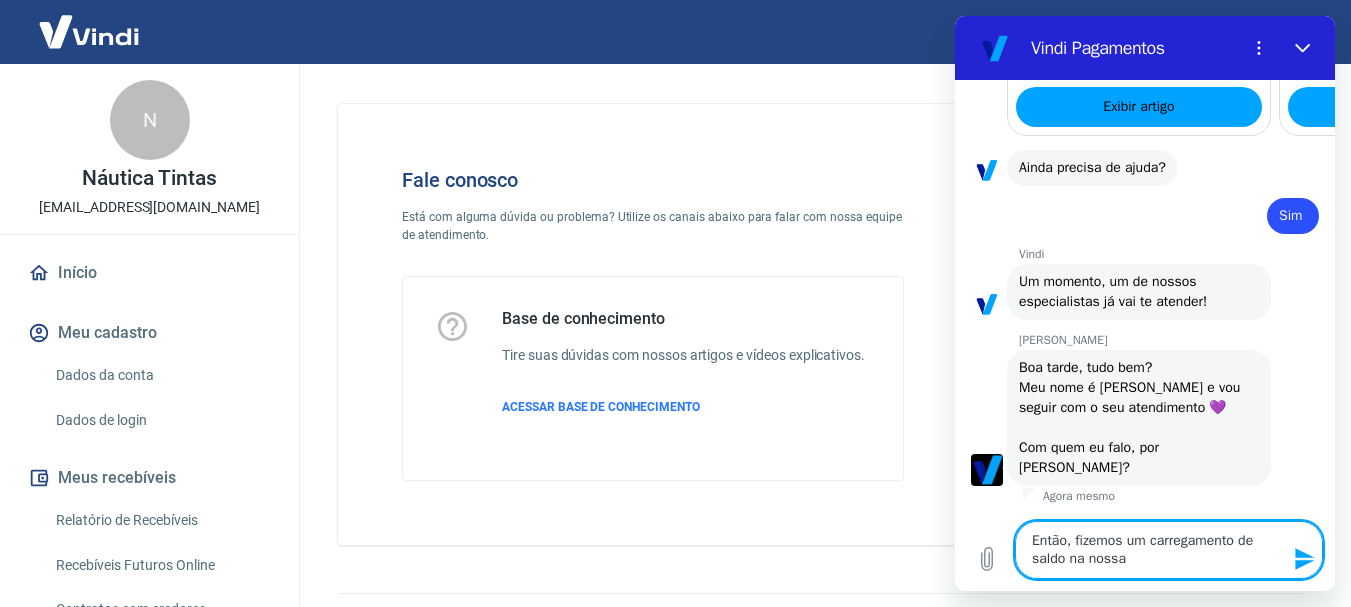 type on "Então, fizemos um carregamento de saldo na nossa" 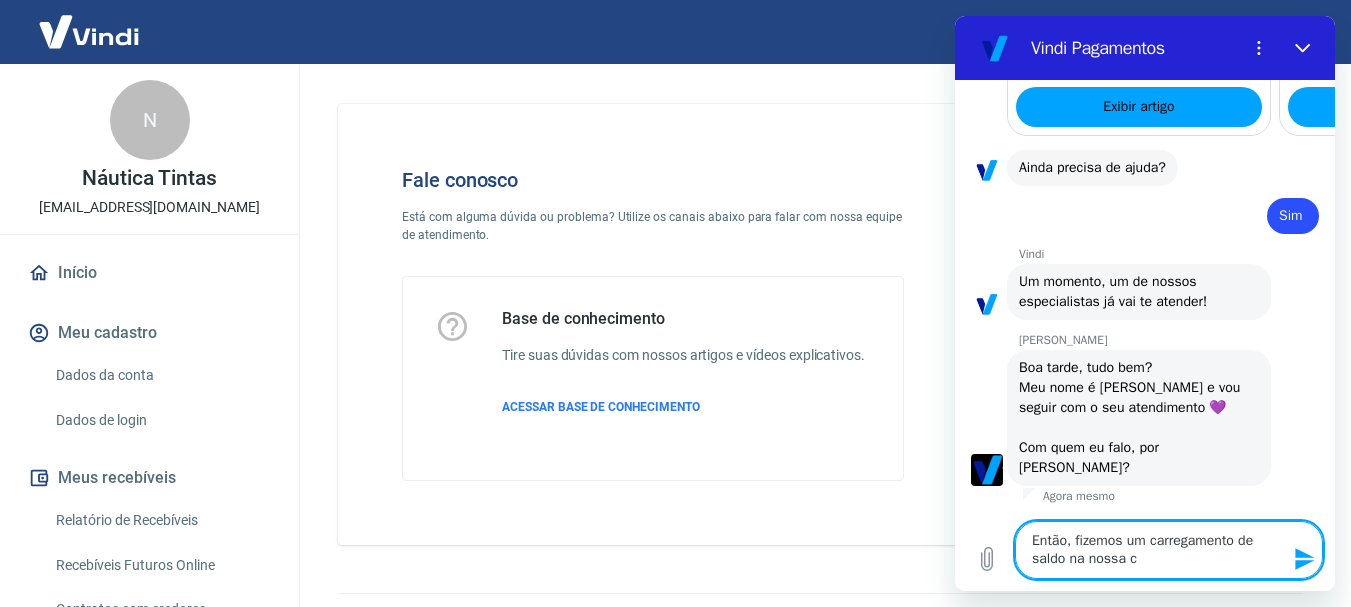 type on "Então, fizemos um carregamento de saldo na nossa co" 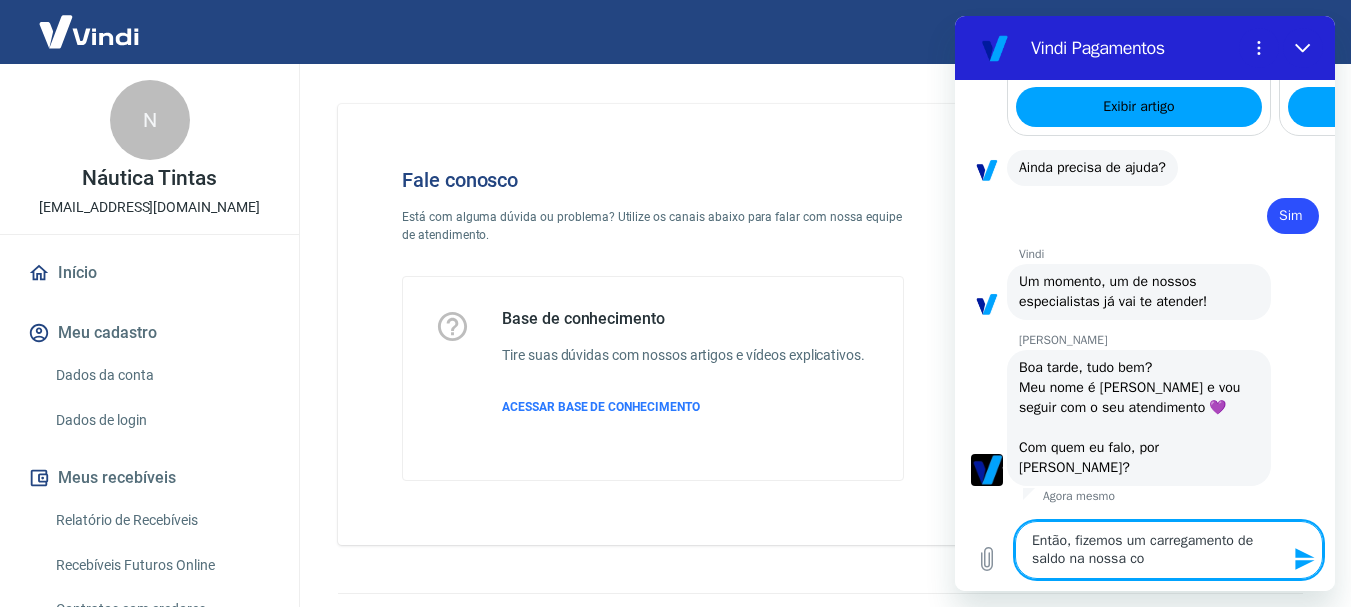 type on "Então, fizemos um carregamento de saldo na nossa con" 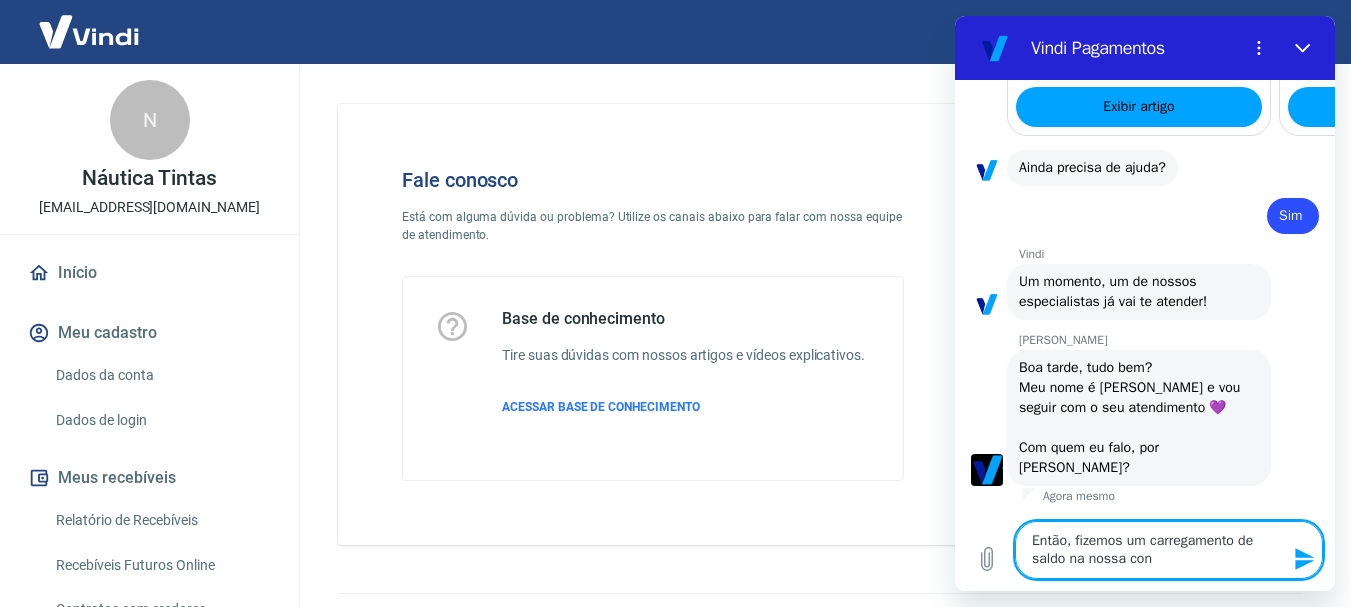 type on "Então, fizemos um carregamento de saldo na nossa cont" 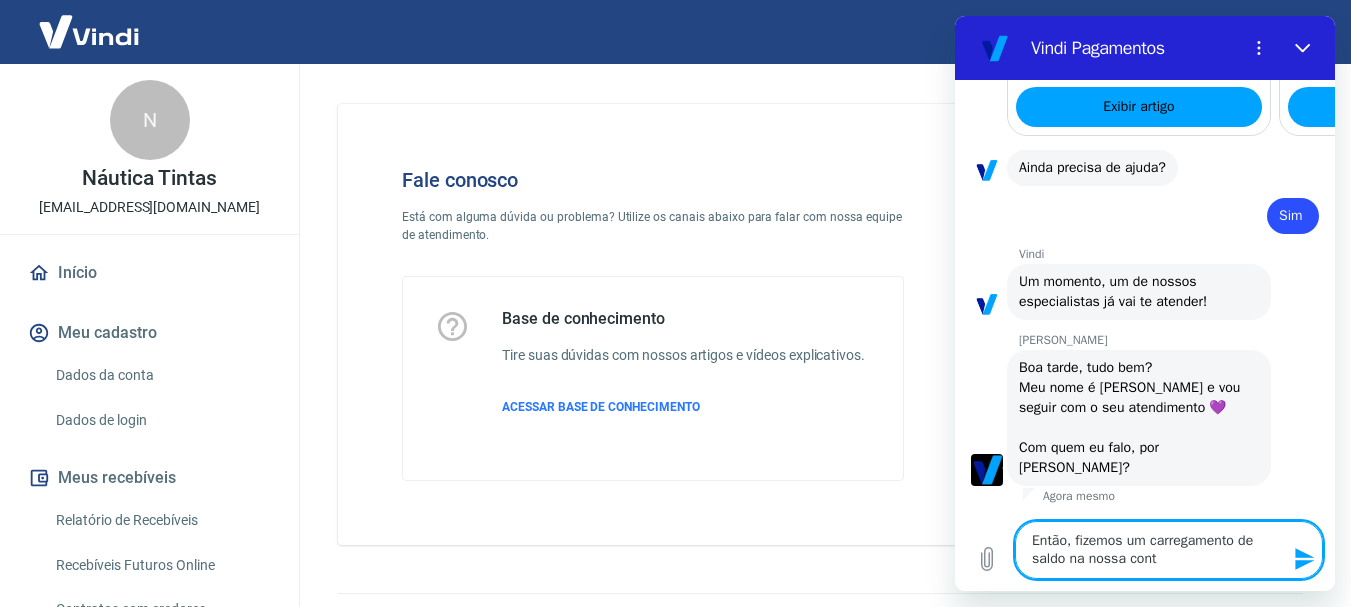 type on "Então, fizemos um carregamento de saldo na nossa conta" 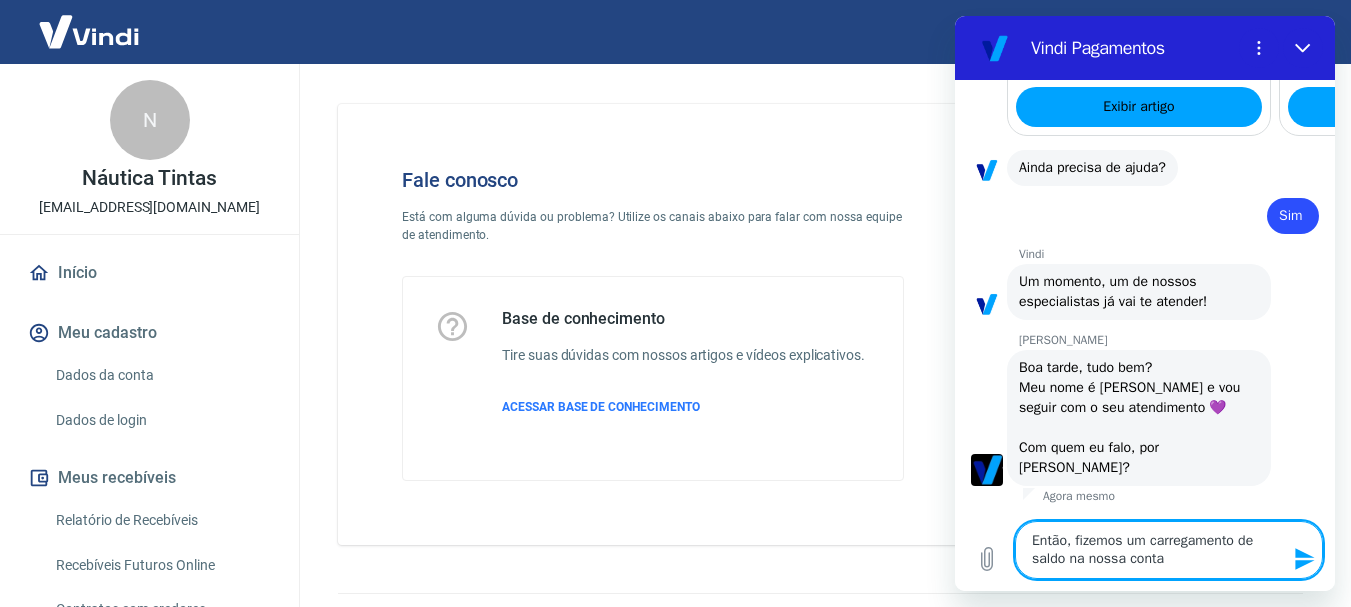 type on "Então, fizemos um carregamento de saldo na nossa conta," 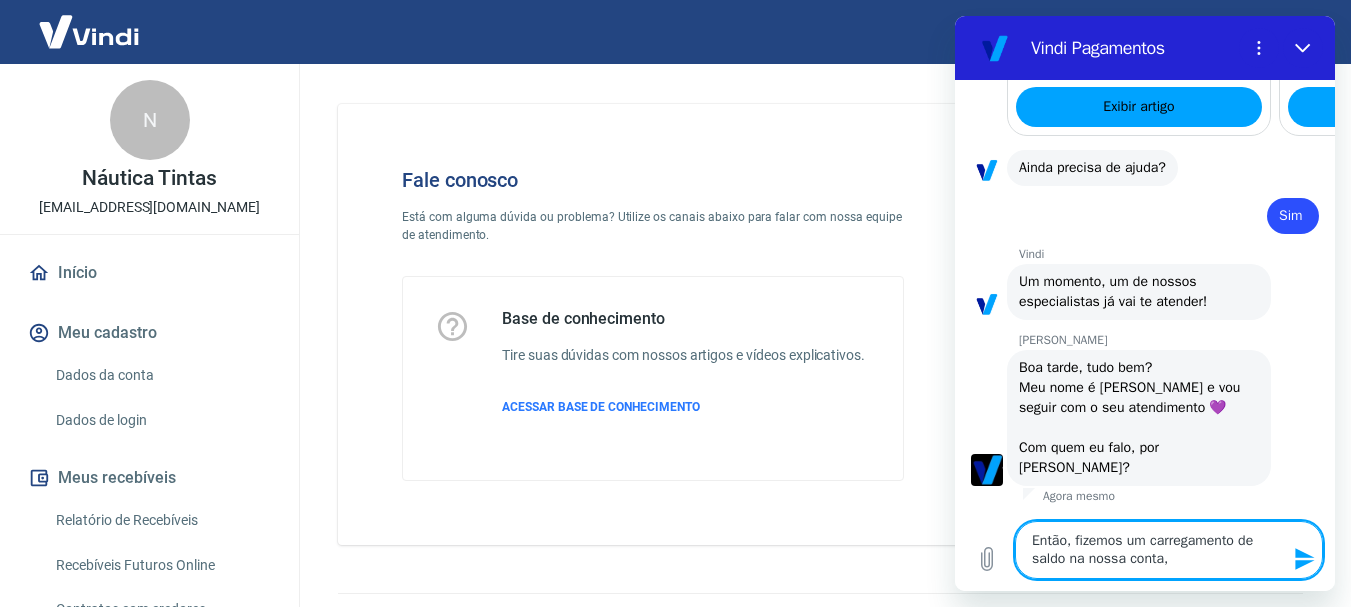 type on "Então, fizemos um carregamento de saldo na nossa conta," 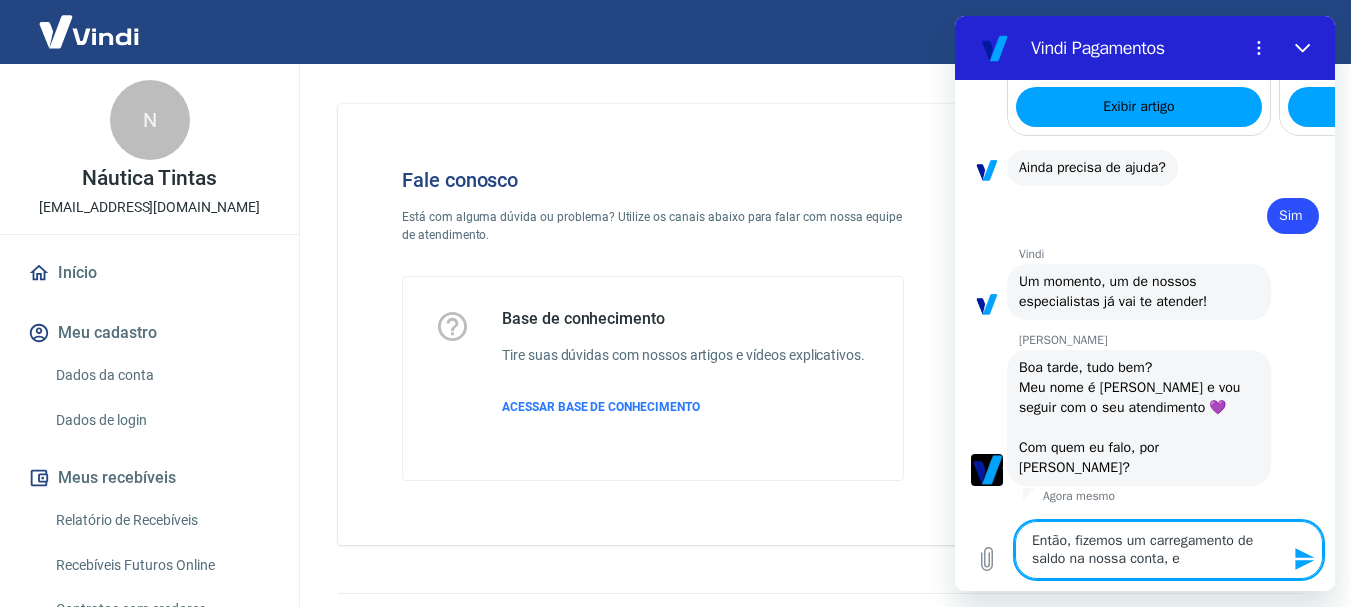 type on "Então, fizemos um carregamento de saldo na nossa conta, e" 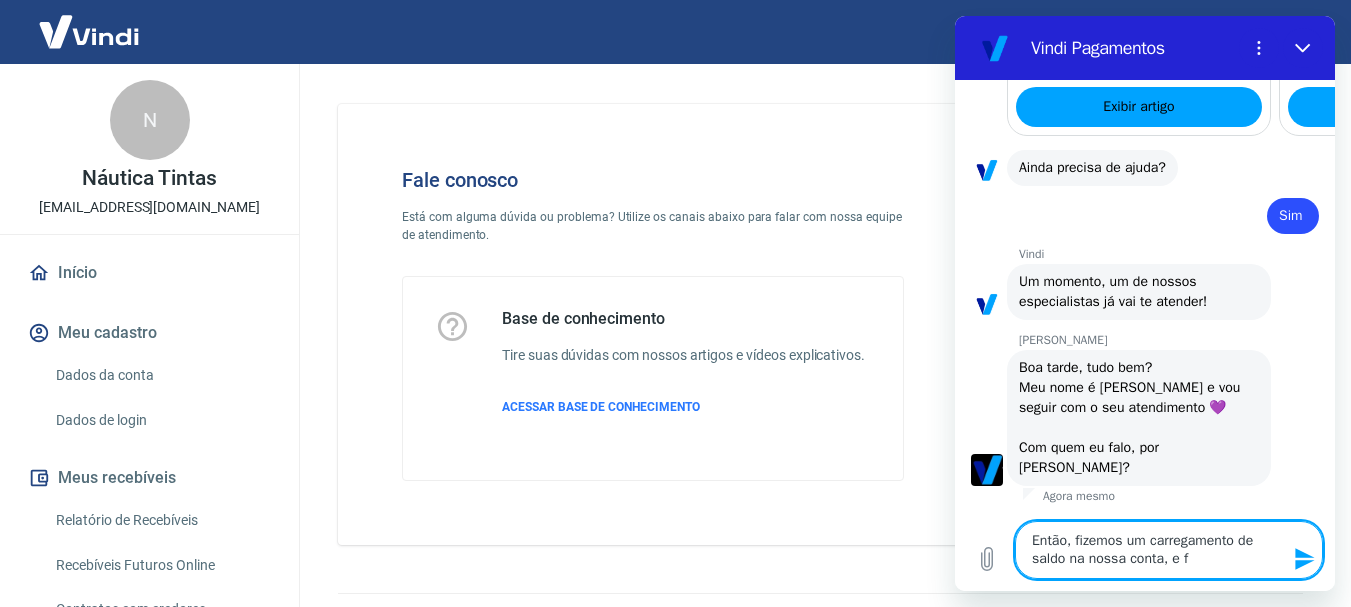 type on "Então, fizemos um carregamento de saldo na nossa conta, e fi" 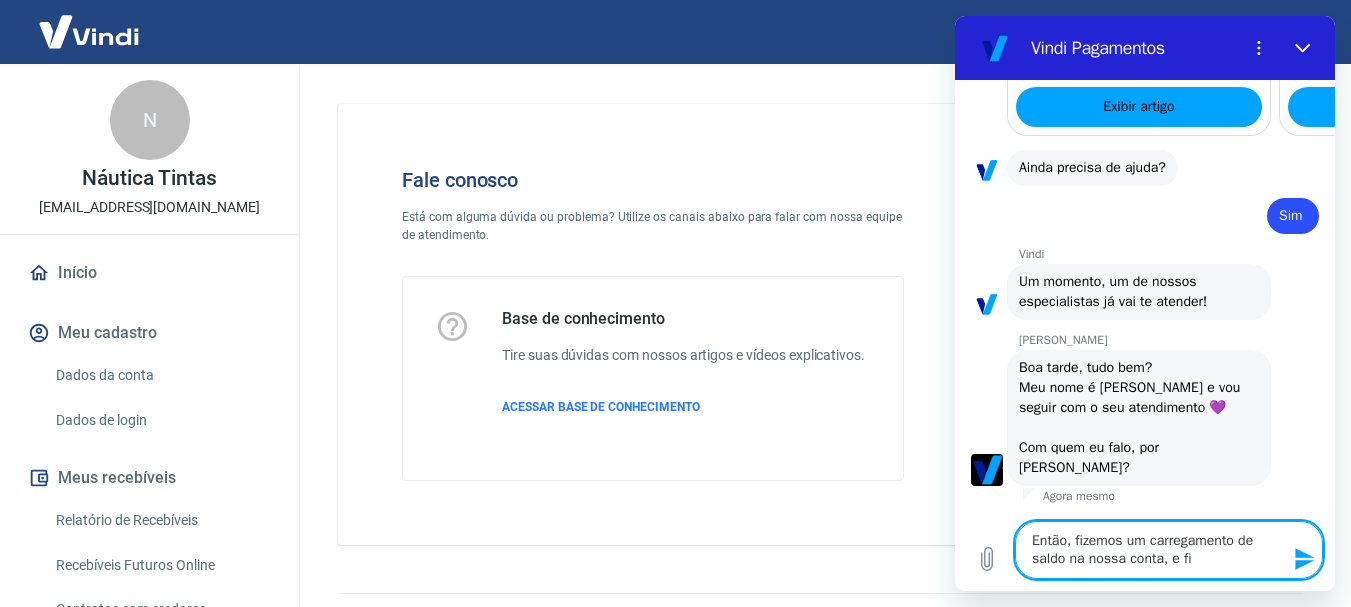 type on "Então, fizemos um carregamento de saldo na nossa conta, e fiz" 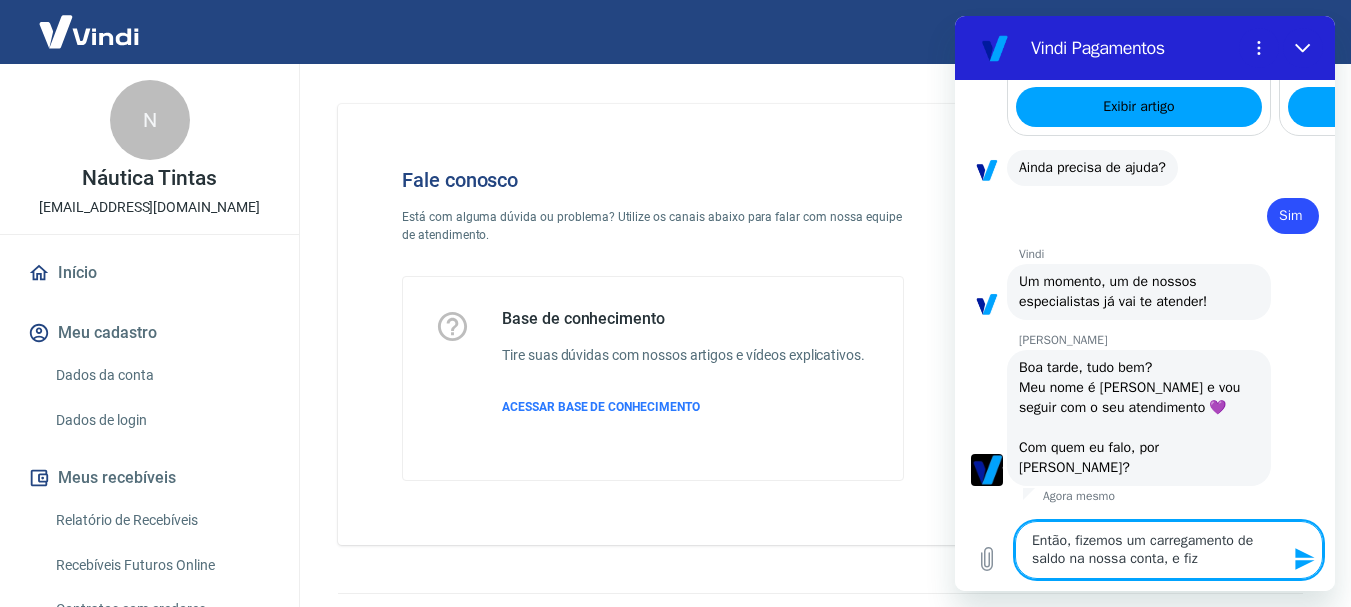 type on "Então, fizemos um carregamento de saldo na nossa conta, e fize" 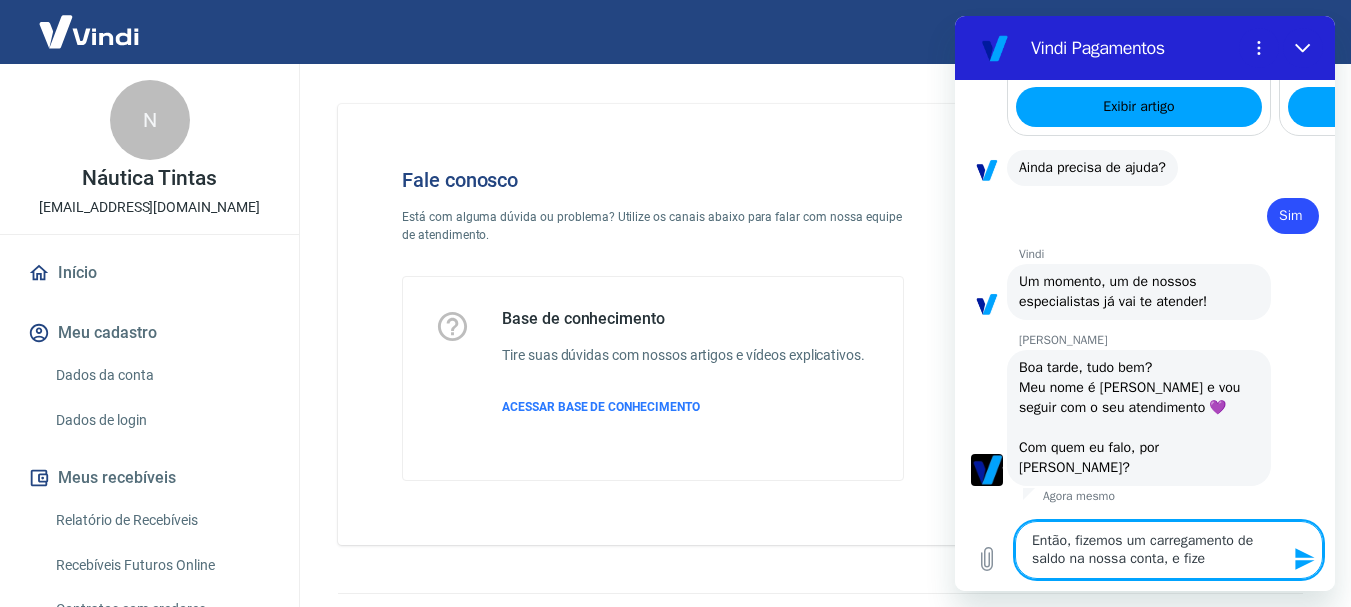 type on "Então, fizemos um carregamento de saldo na nossa conta, e fizem" 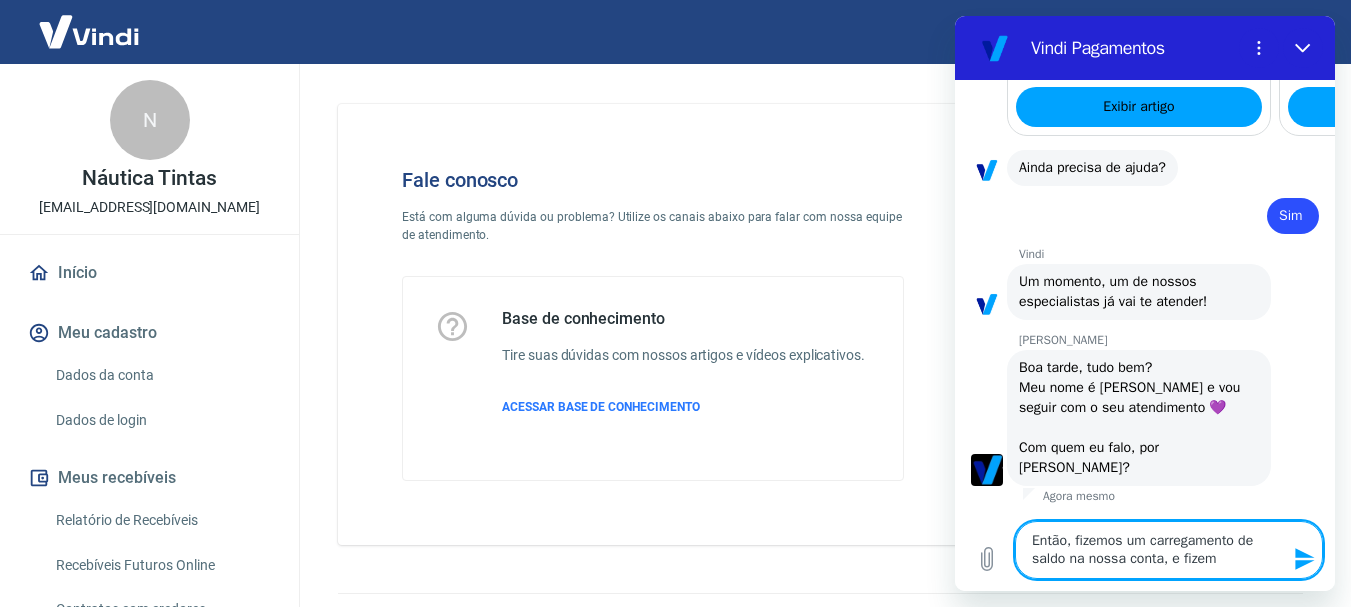 type on "Então, fizemos um carregamento de saldo na nossa conta, e fizemo" 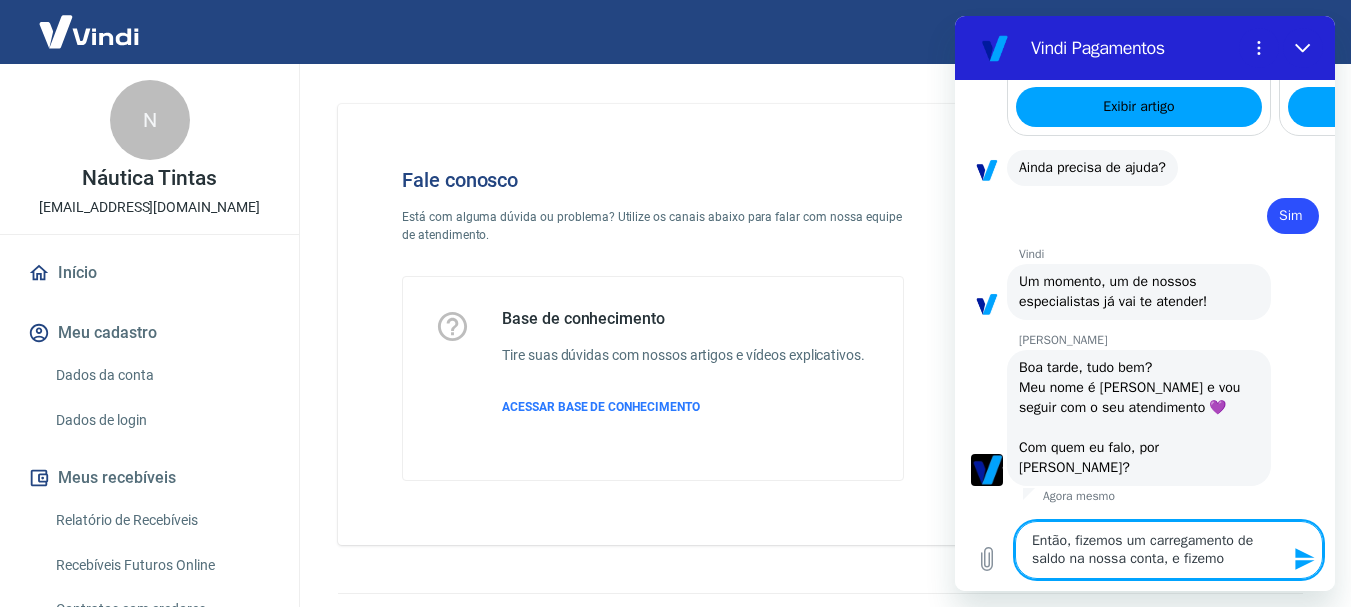 type on "Então, fizemos um carregamento de saldo na nossa conta, e fizemos" 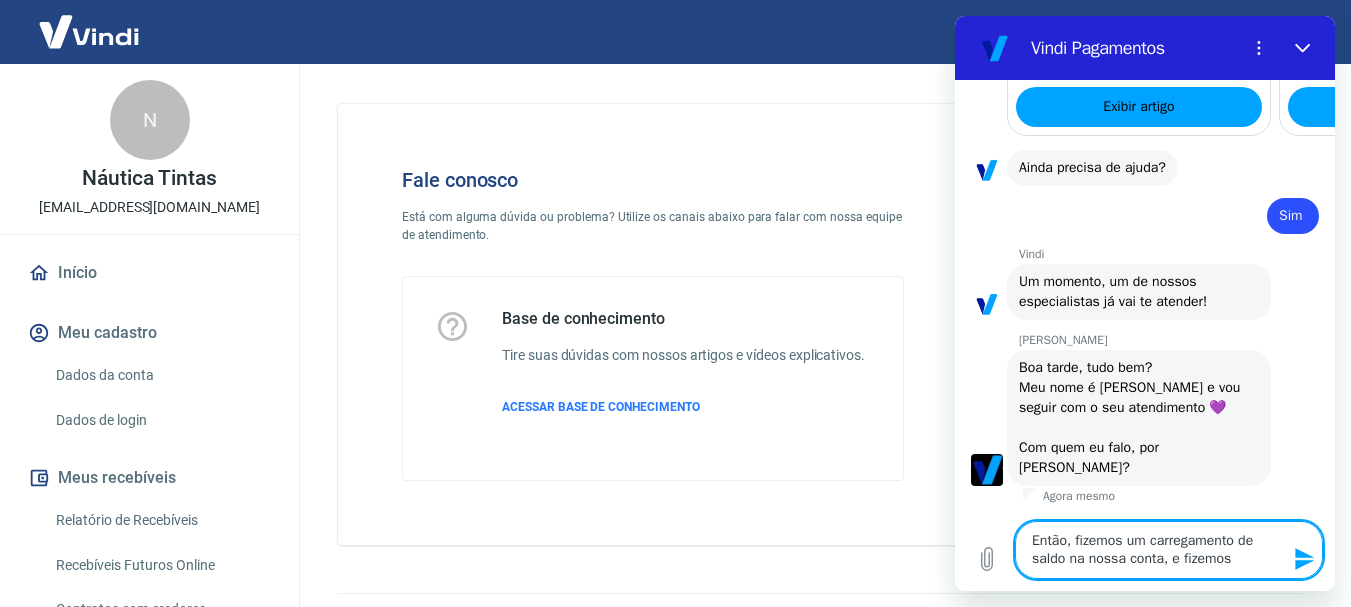 type on "Então, fizemos um carregamento de saldo na nossa conta, e fizemos" 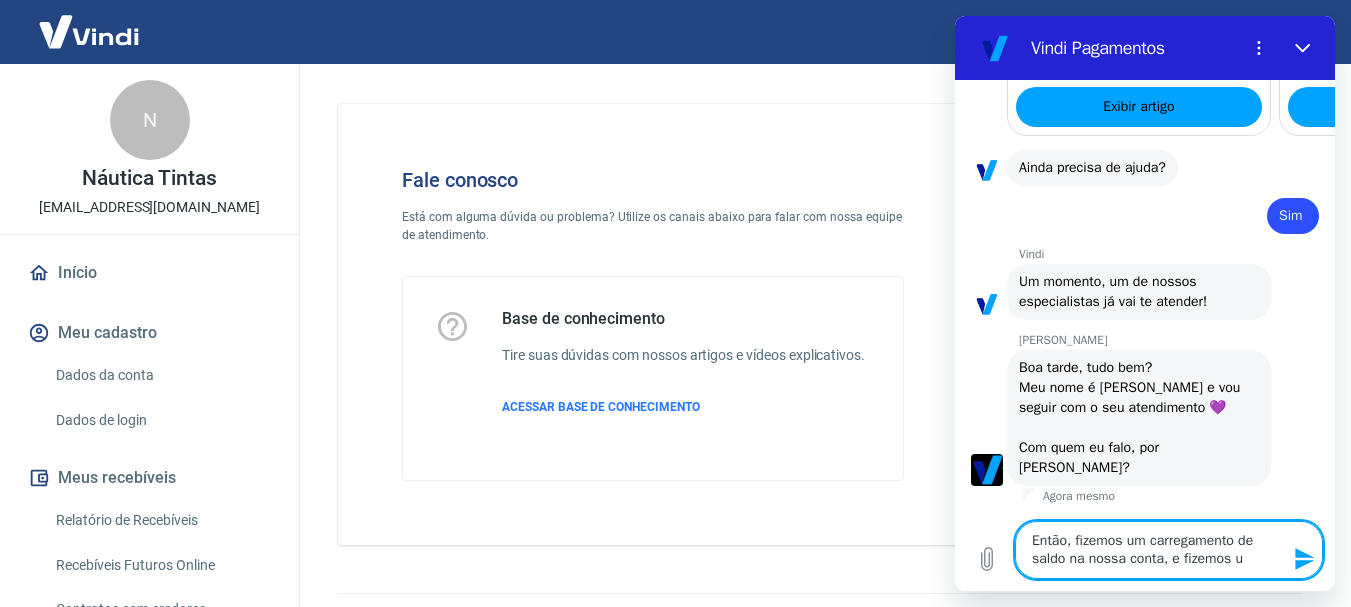 type on "Então, fizemos um carregamento de saldo na nossa conta, e fizemos um" 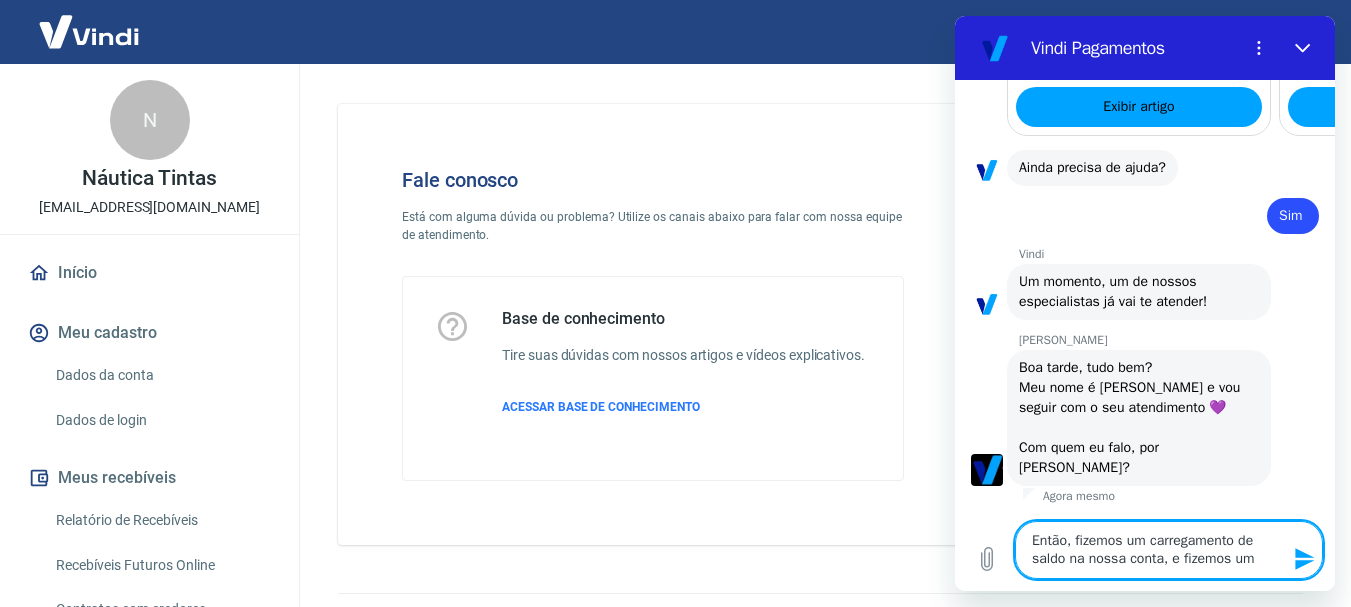 type on "Então, fizemos um carregamento de saldo na nossa conta, e fizemos um" 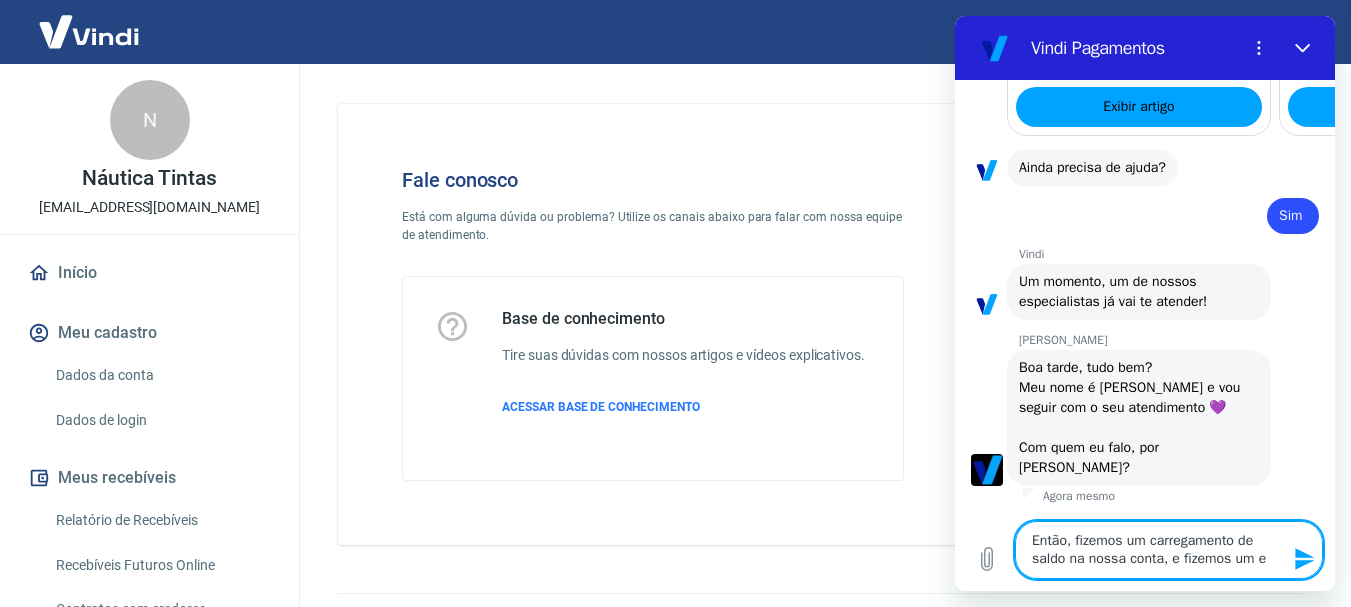 type on "Então, fizemos um carregamento de saldo na nossa conta, e fizemos um es" 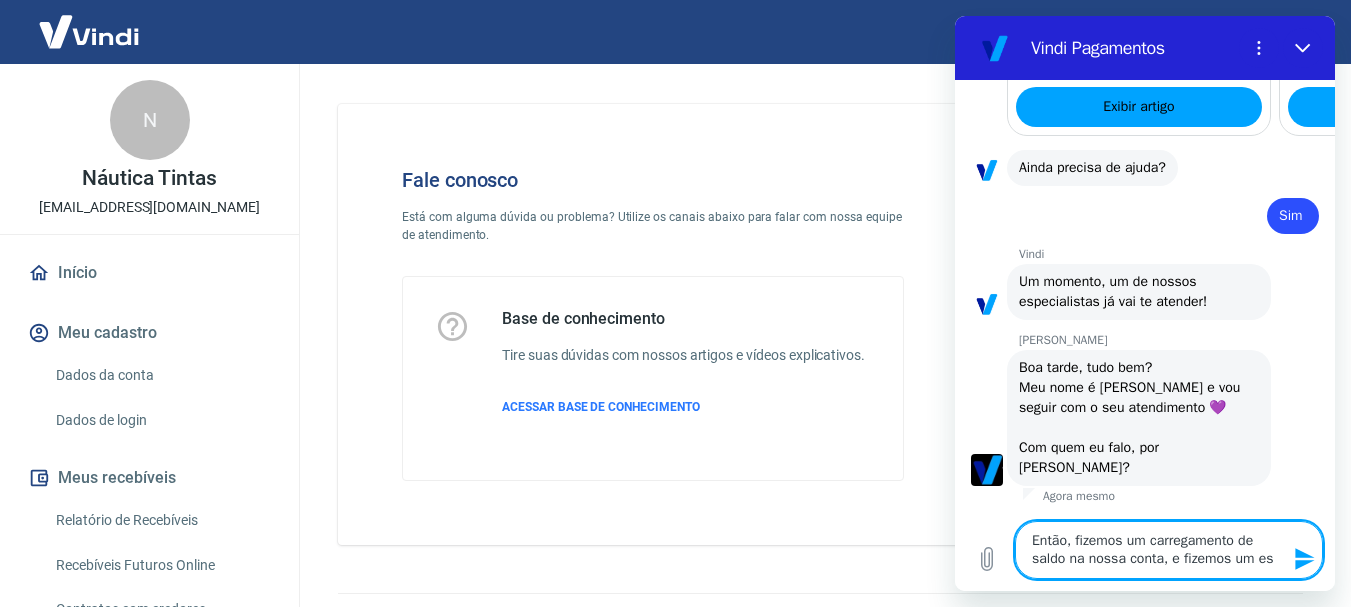 type on "Então, fizemos um carregamento de saldo na nossa conta, e fizemos um est" 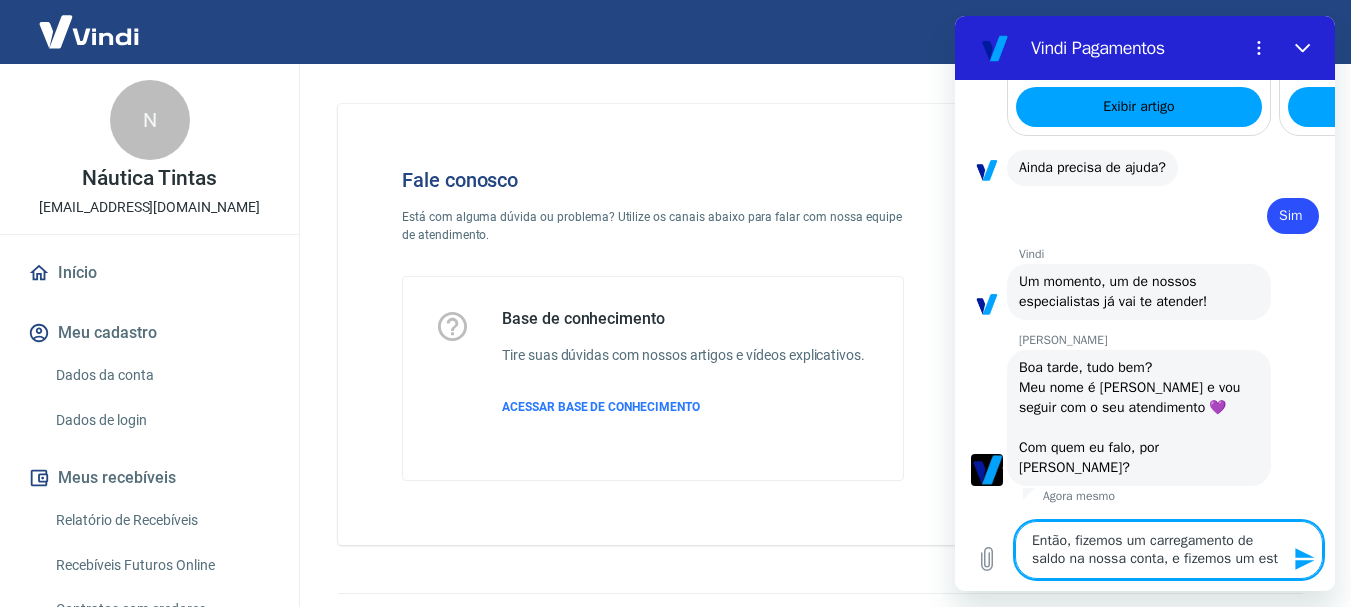 type on "Então, fizemos um carregamento de saldo na nossa conta, e fizemos um esto" 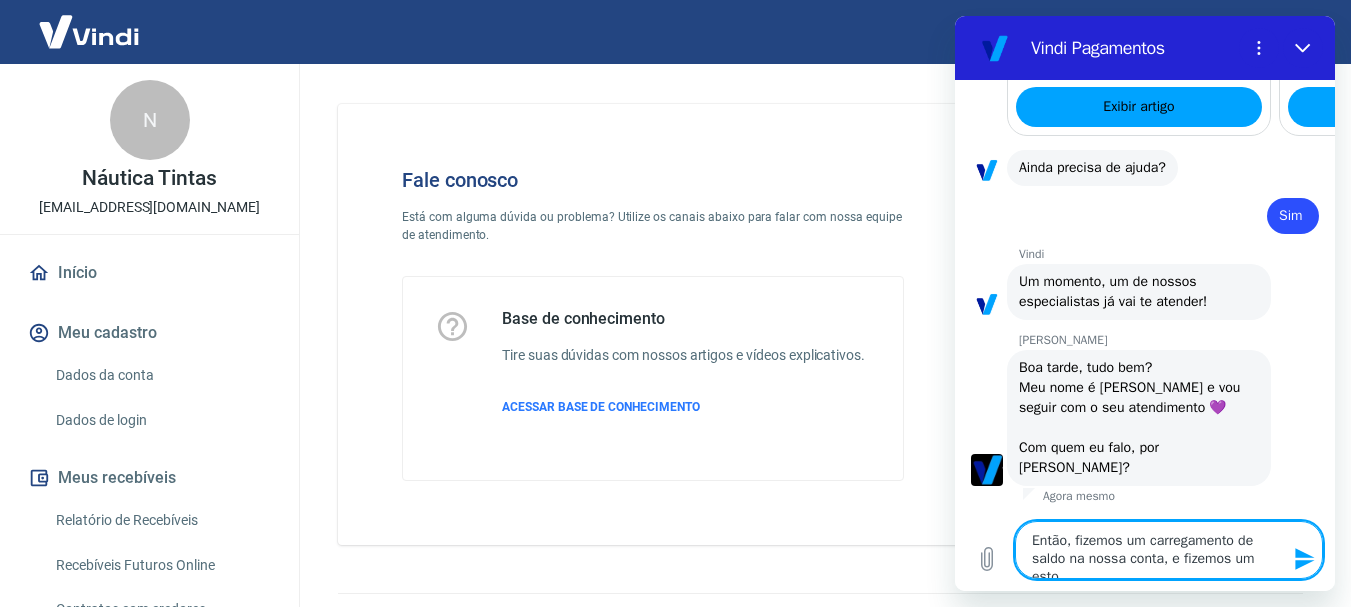 type on "Então, fizemos um carregamento de saldo na nossa conta, e fizemos um estor" 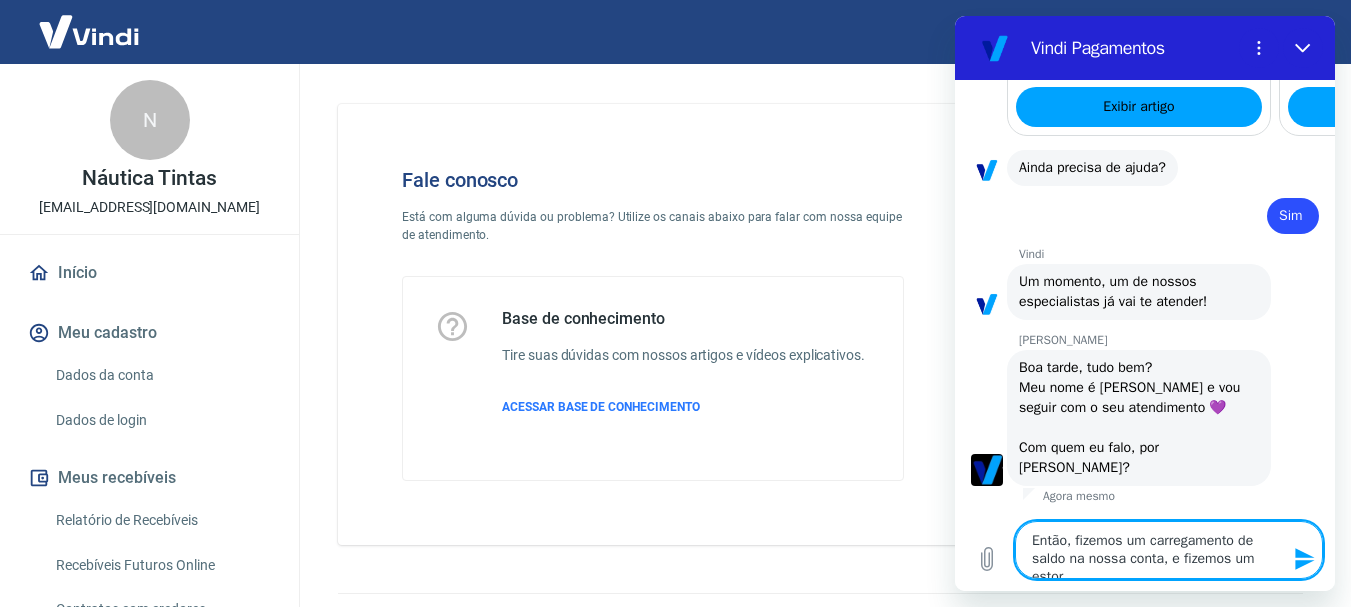 type on "Então, fizemos um carregamento de saldo na nossa conta, e fizemos um estorn" 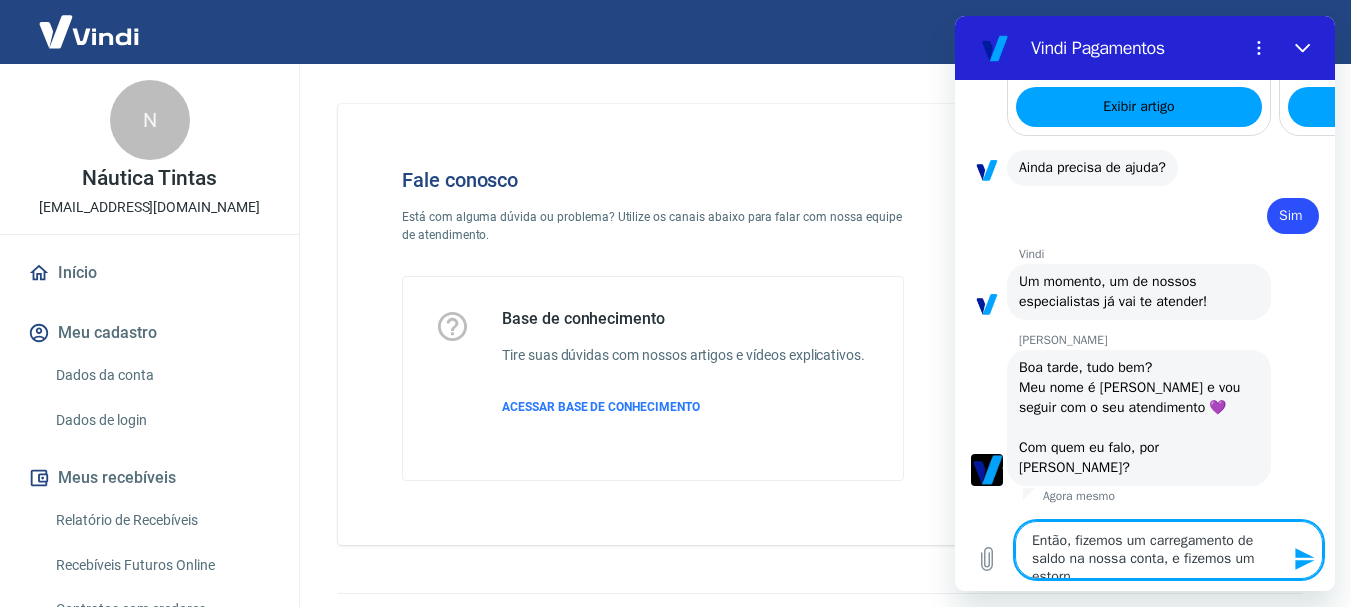 type on "x" 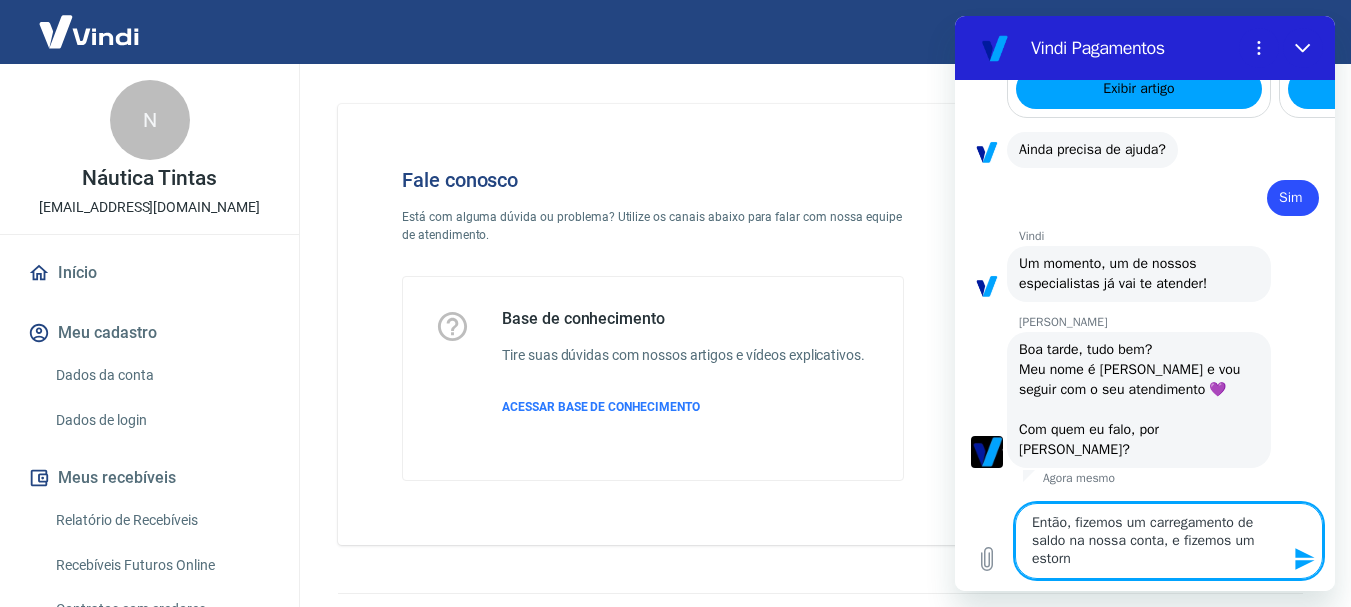 type on "Então, fizemos um carregamento de saldo na nossa conta, e fizemos um estorno" 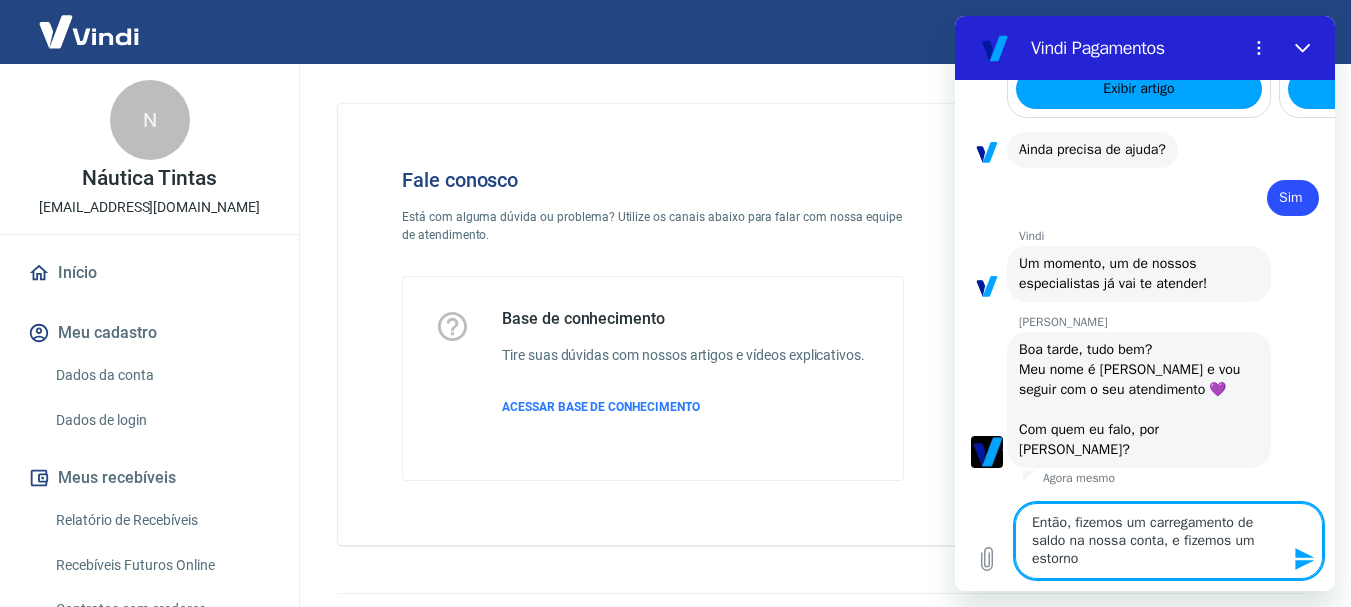 type on "Então, fizemos um carregamento de saldo na nossa conta, e fizemos um estorno" 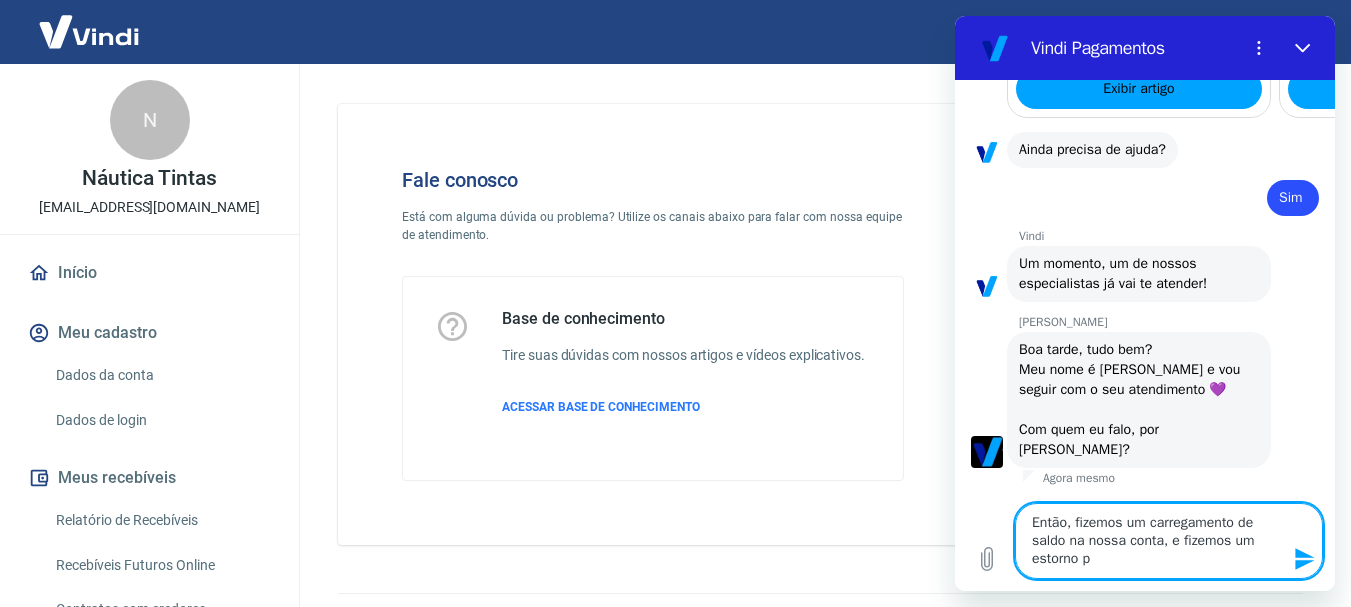 type on "x" 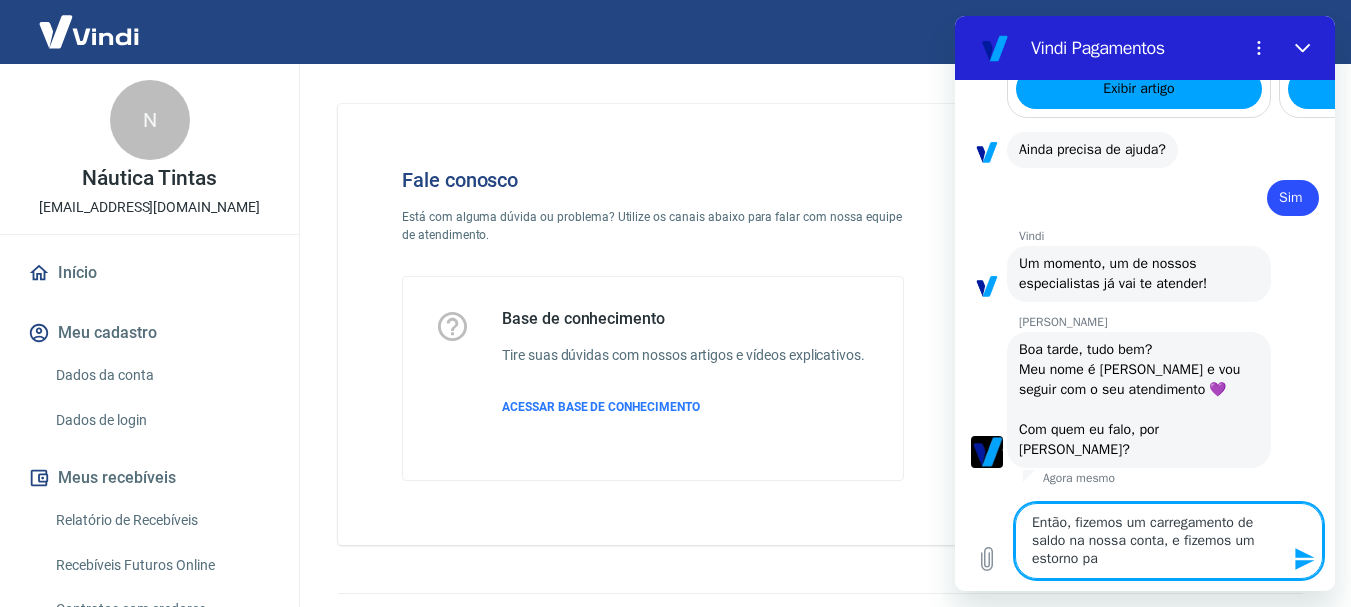 type on "Então, fizemos um carregamento de saldo na nossa conta, e fizemos um estorno par" 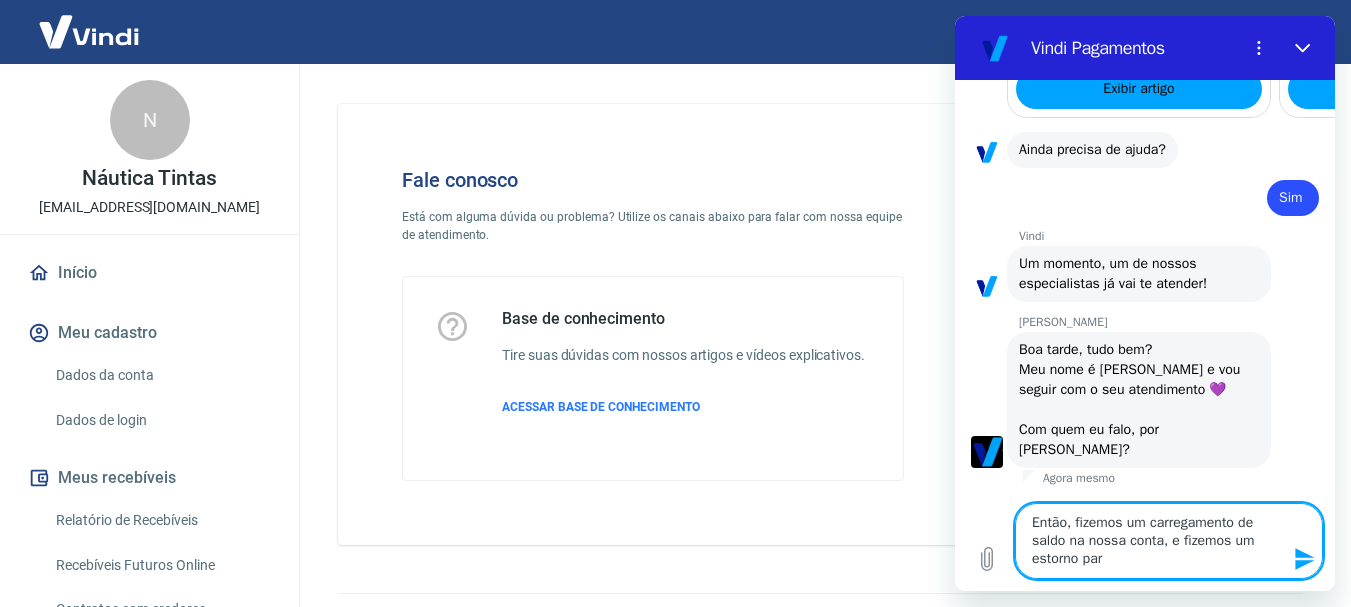 type on "Então, fizemos um carregamento de saldo na nossa conta, e fizemos um estorno parc" 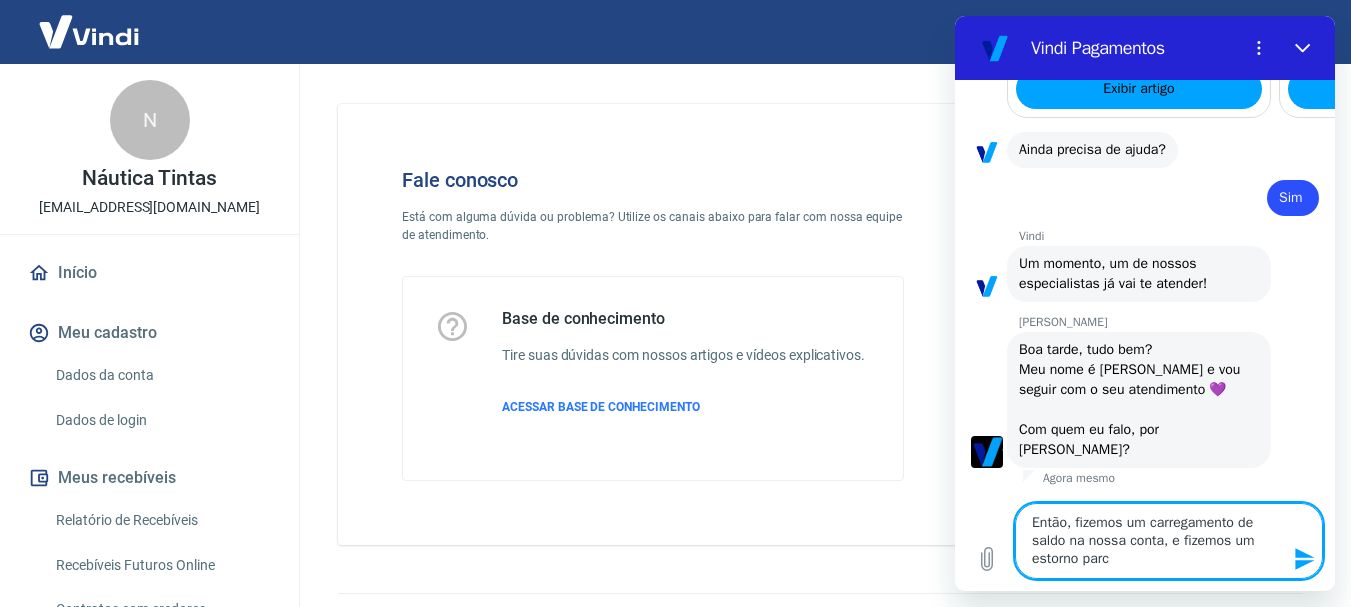 type 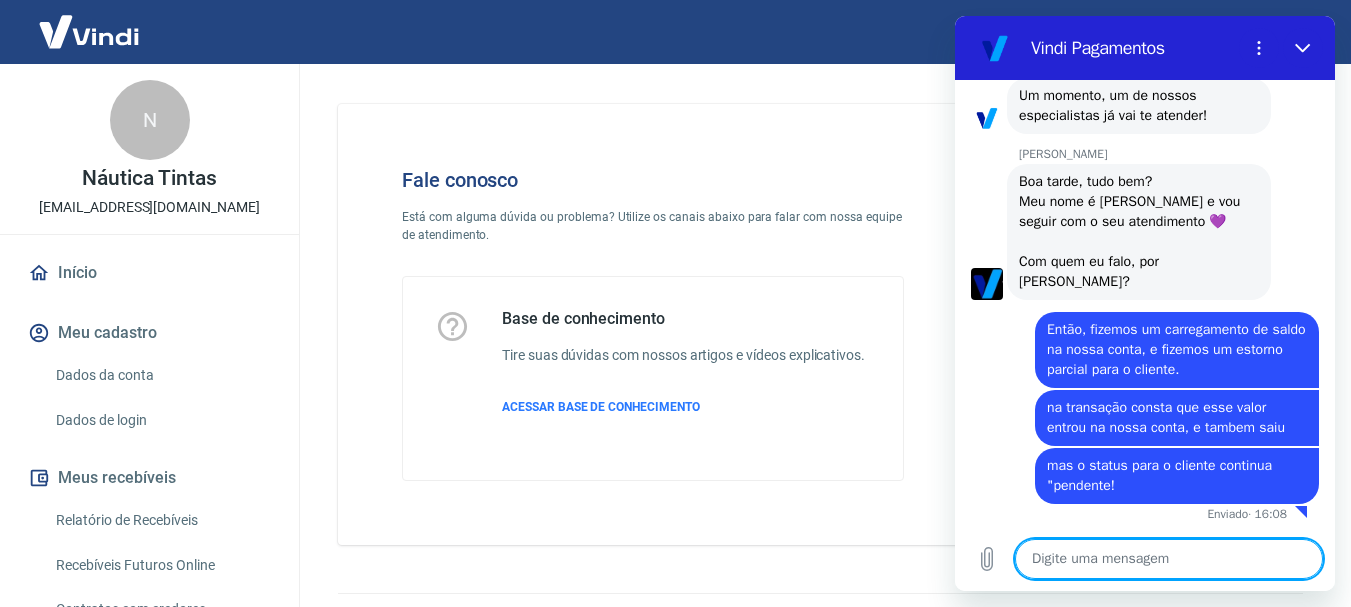 scroll, scrollTop: 4490, scrollLeft: 0, axis: vertical 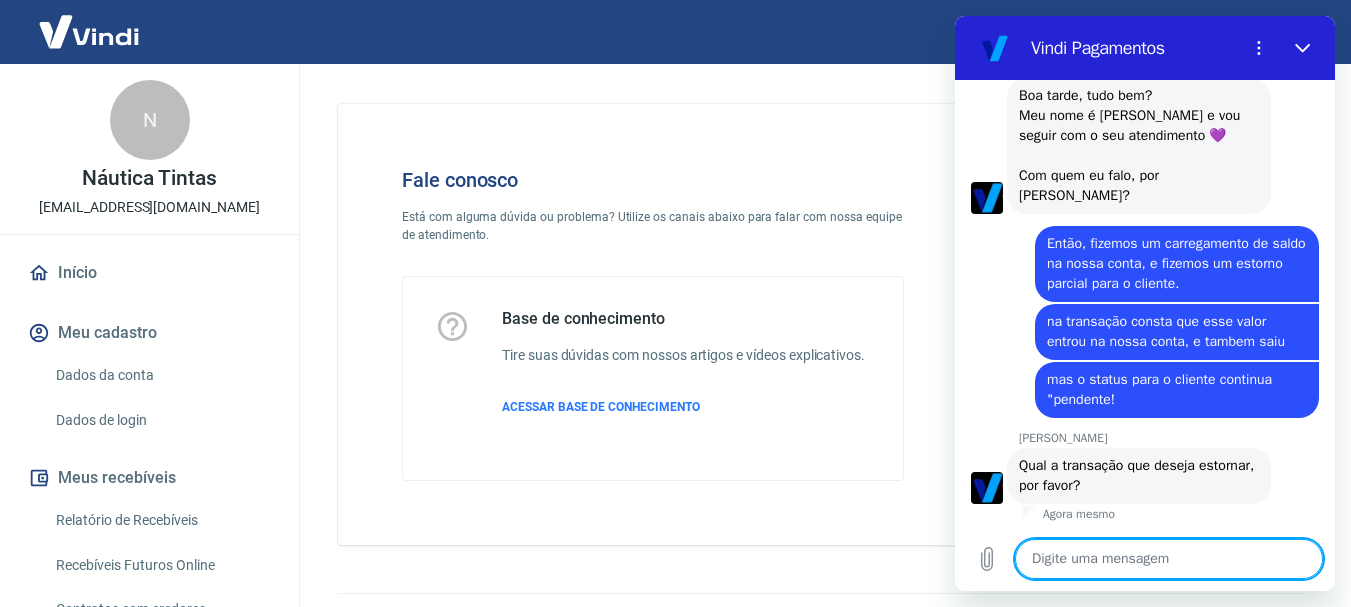 click at bounding box center (1169, 559) 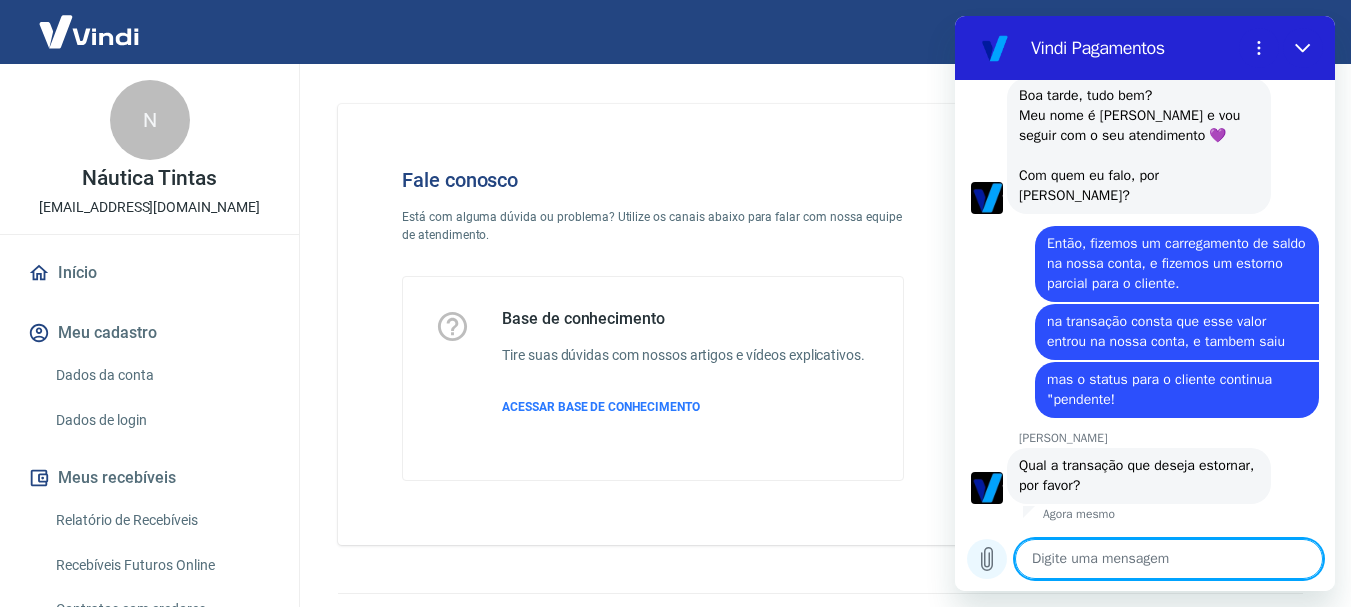click 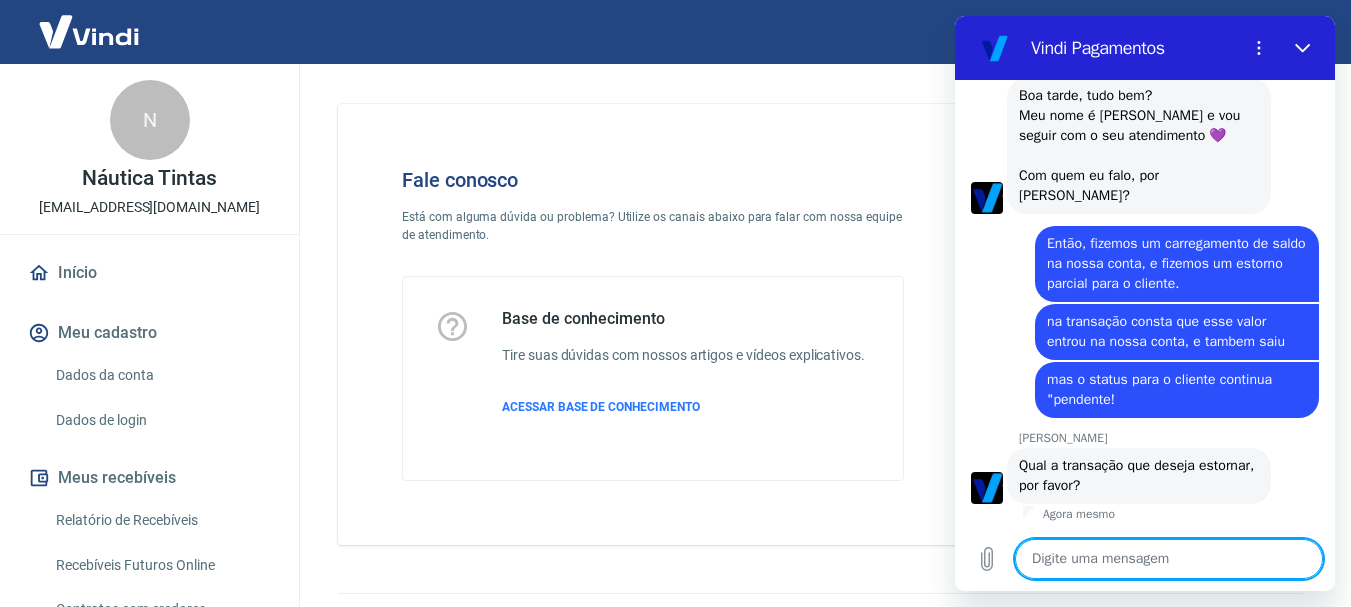 click at bounding box center [1169, 559] 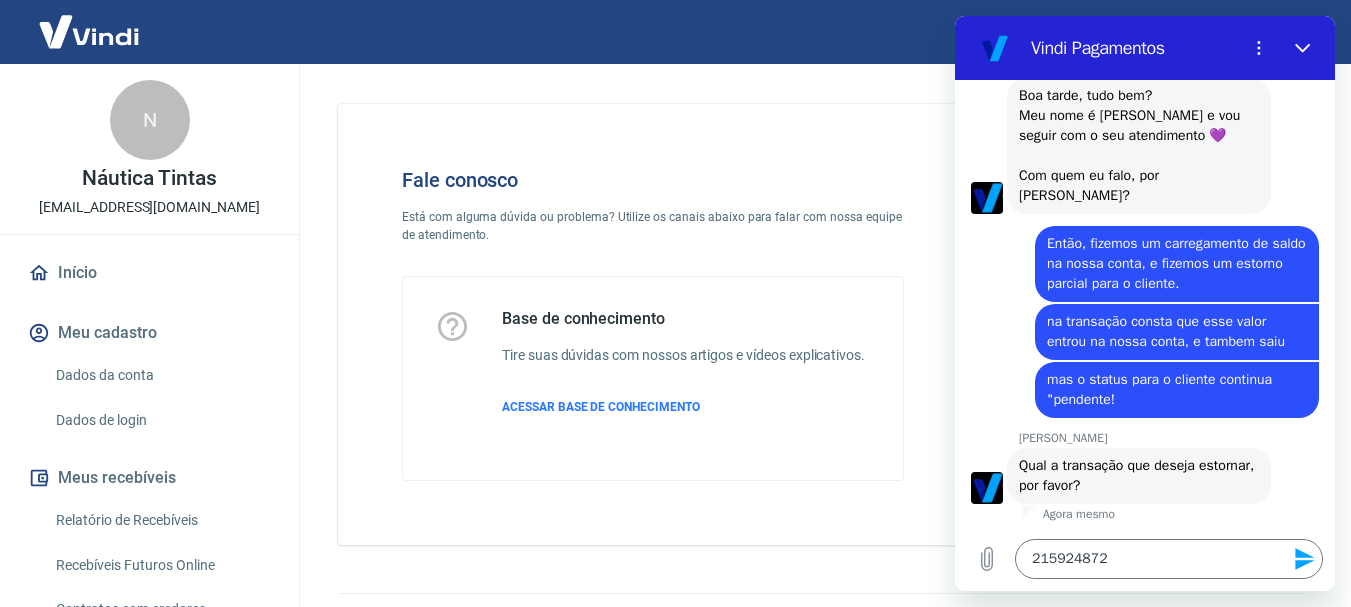 click 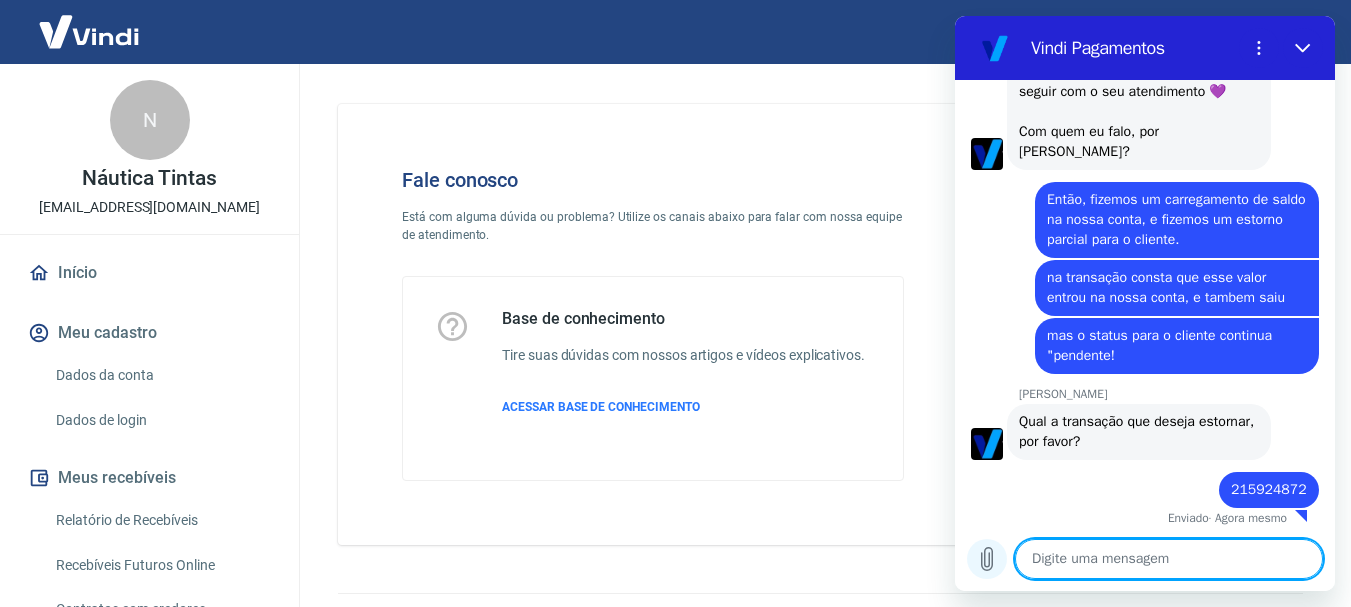 scroll, scrollTop: 4624, scrollLeft: 0, axis: vertical 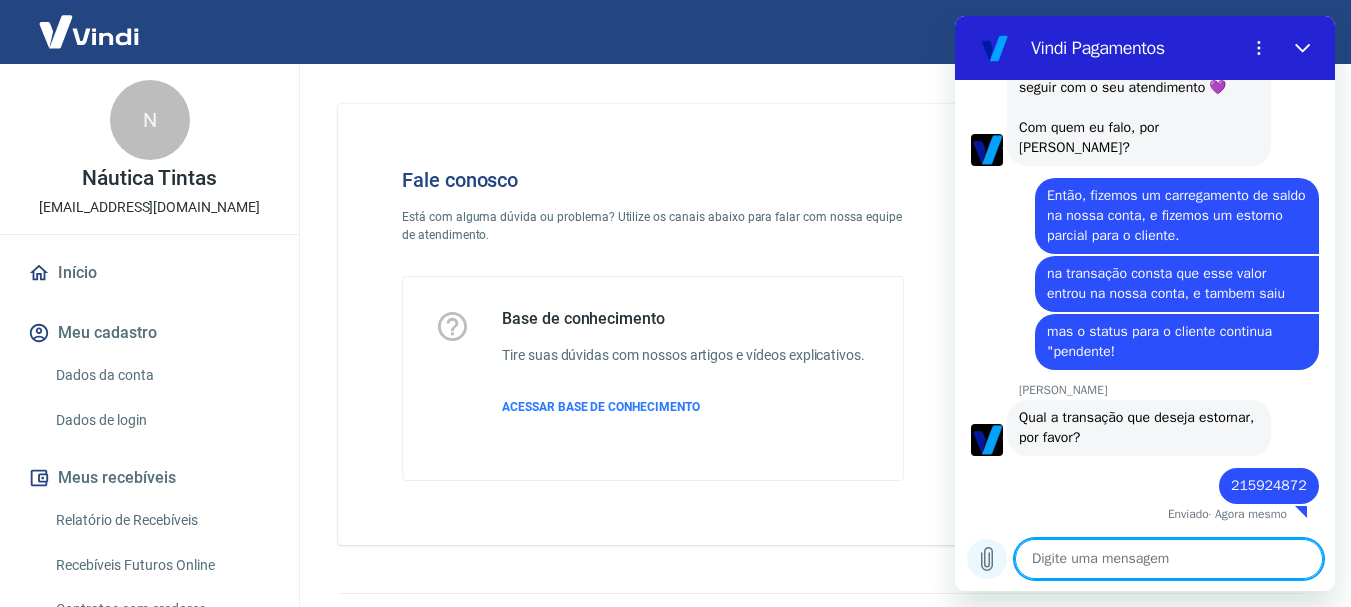 click 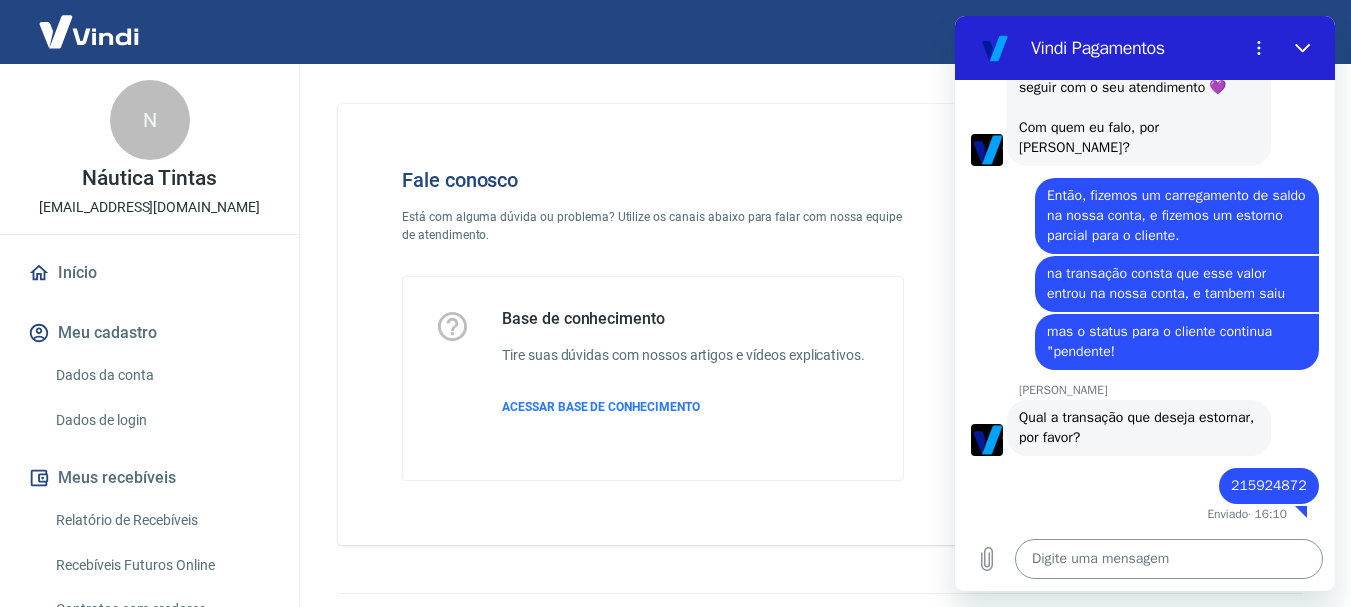 click at bounding box center [1169, 559] 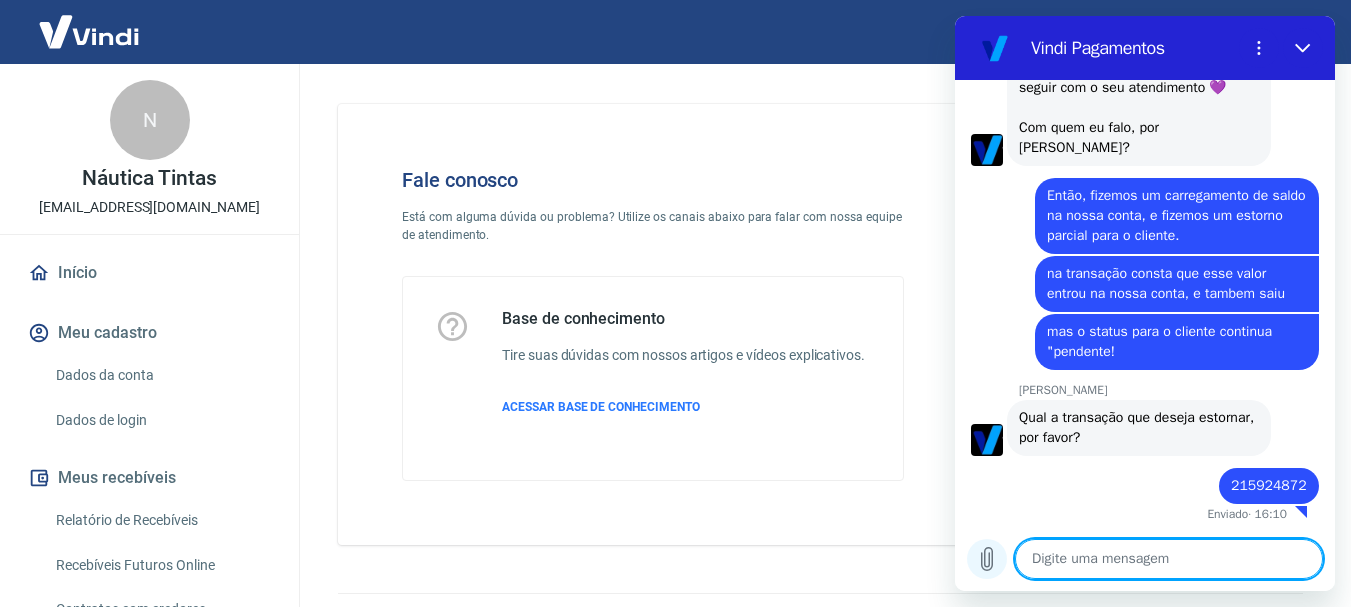 click at bounding box center (987, 559) 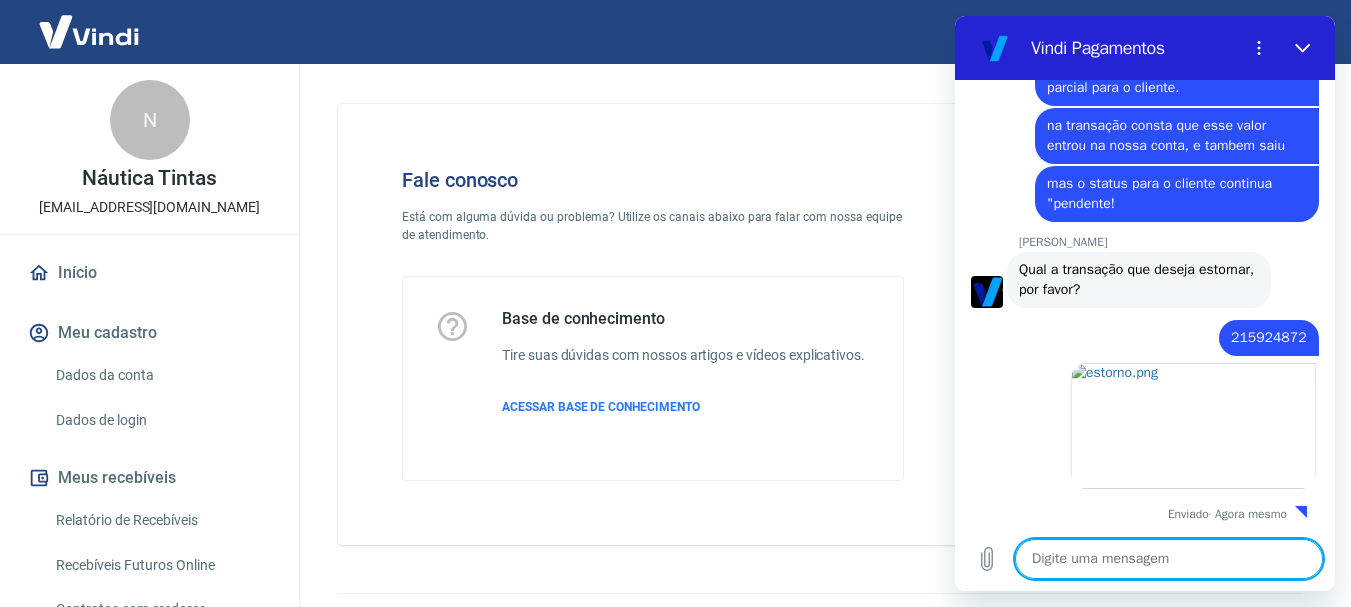 scroll, scrollTop: 4772, scrollLeft: 0, axis: vertical 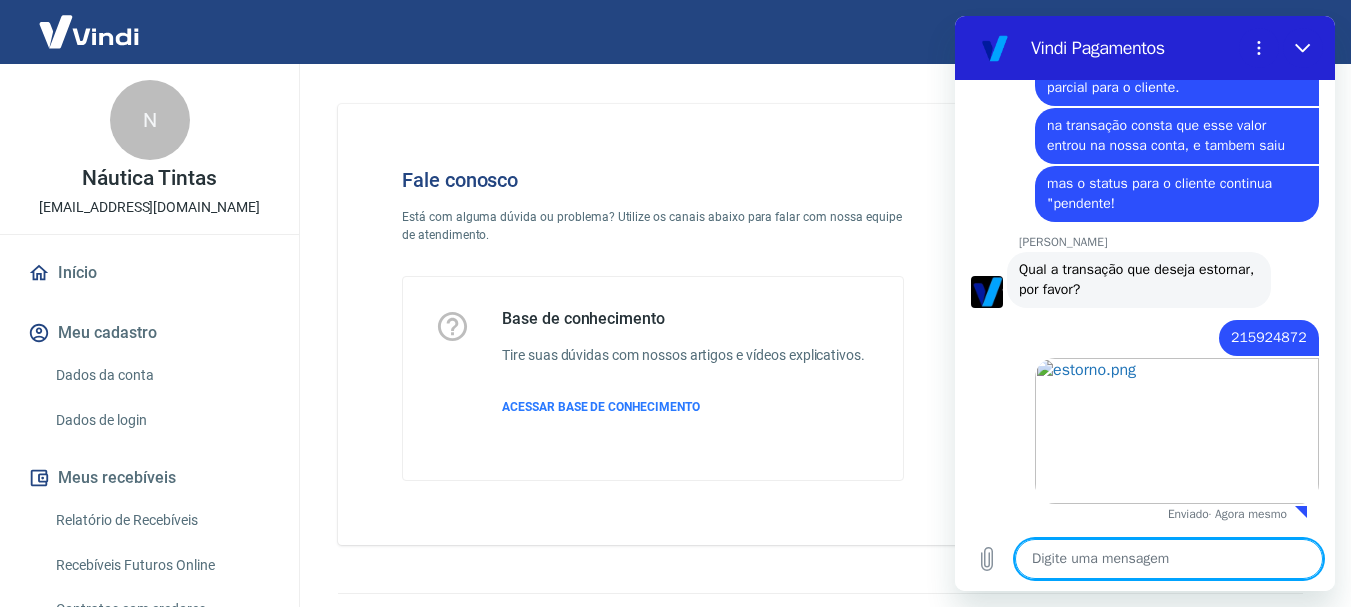 click at bounding box center (1169, 559) 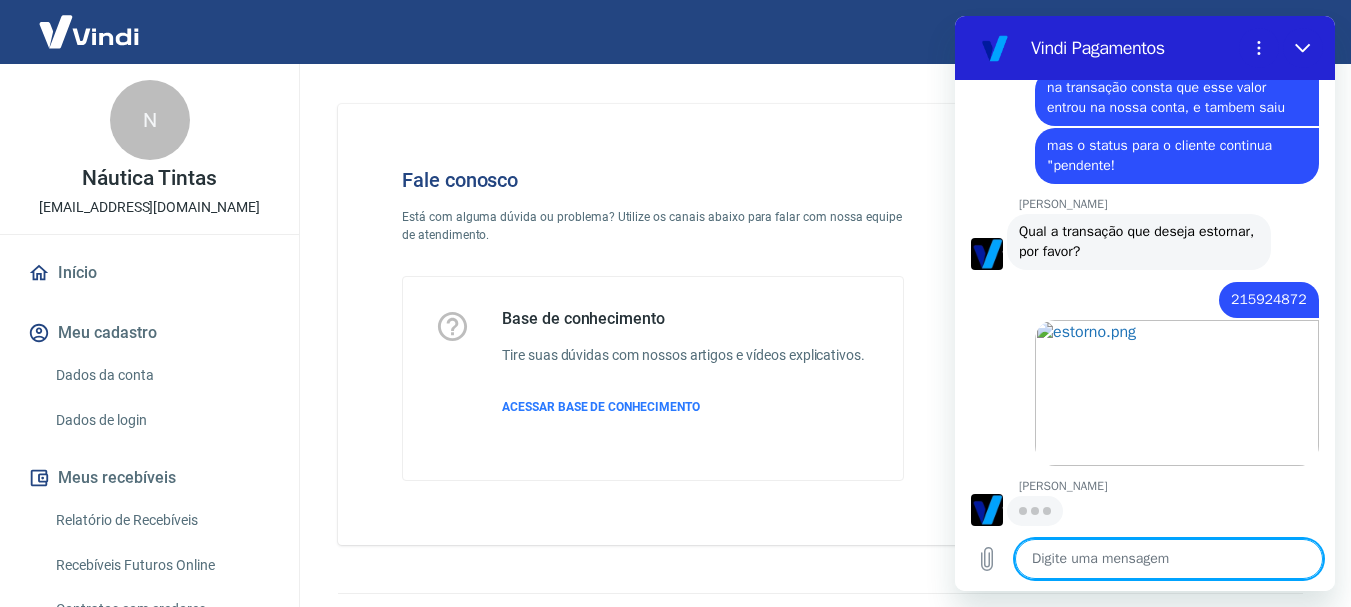 scroll, scrollTop: 4810, scrollLeft: 0, axis: vertical 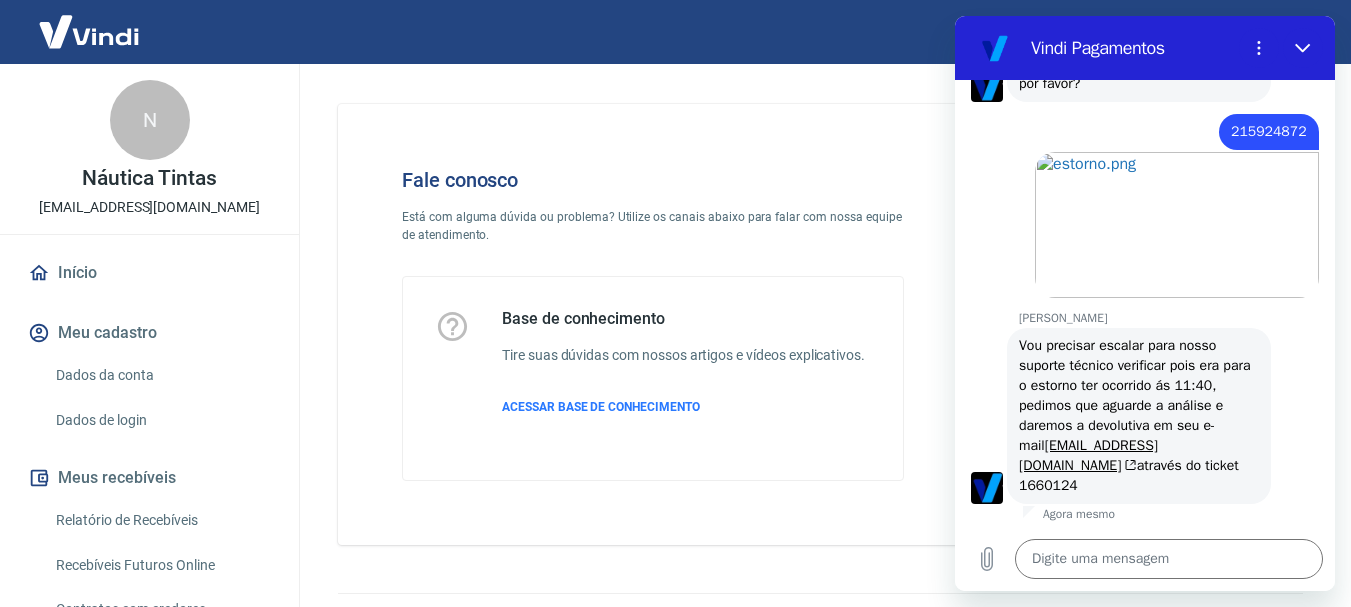 drag, startPoint x: 1024, startPoint y: 365, endPoint x: 1245, endPoint y: 490, distance: 253.90155 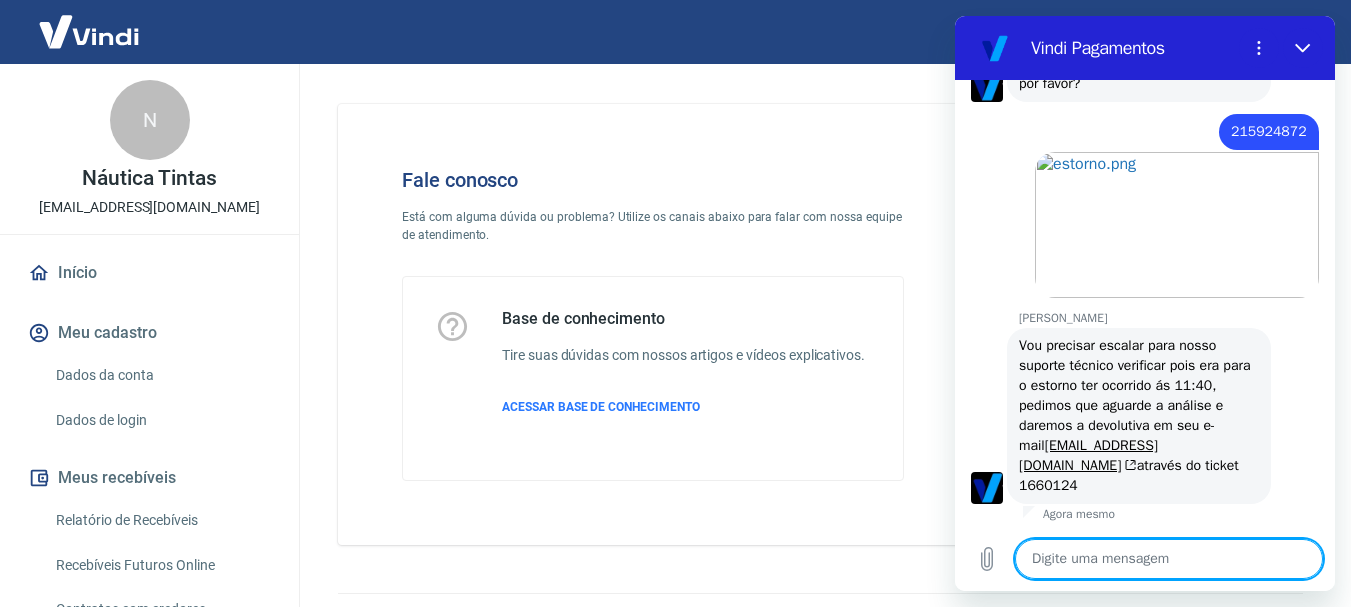 click at bounding box center (1169, 559) 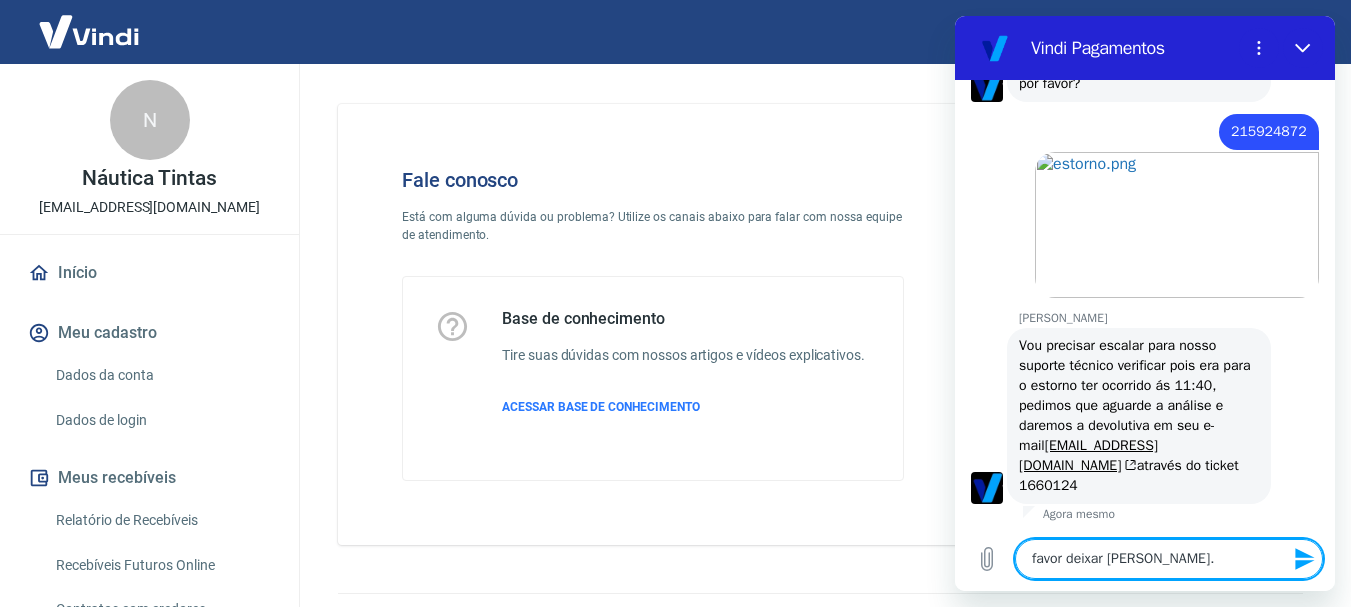 drag, startPoint x: 1110, startPoint y: 570, endPoint x: 1188, endPoint y: 563, distance: 78.31347 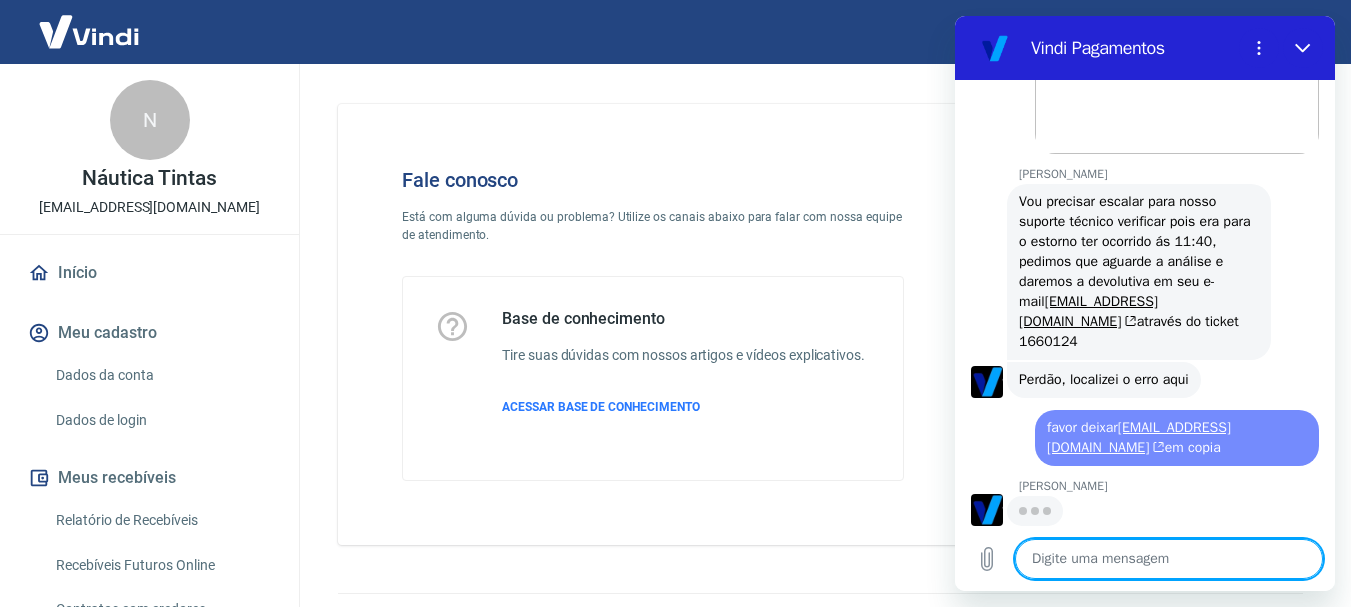 scroll, scrollTop: 5122, scrollLeft: 0, axis: vertical 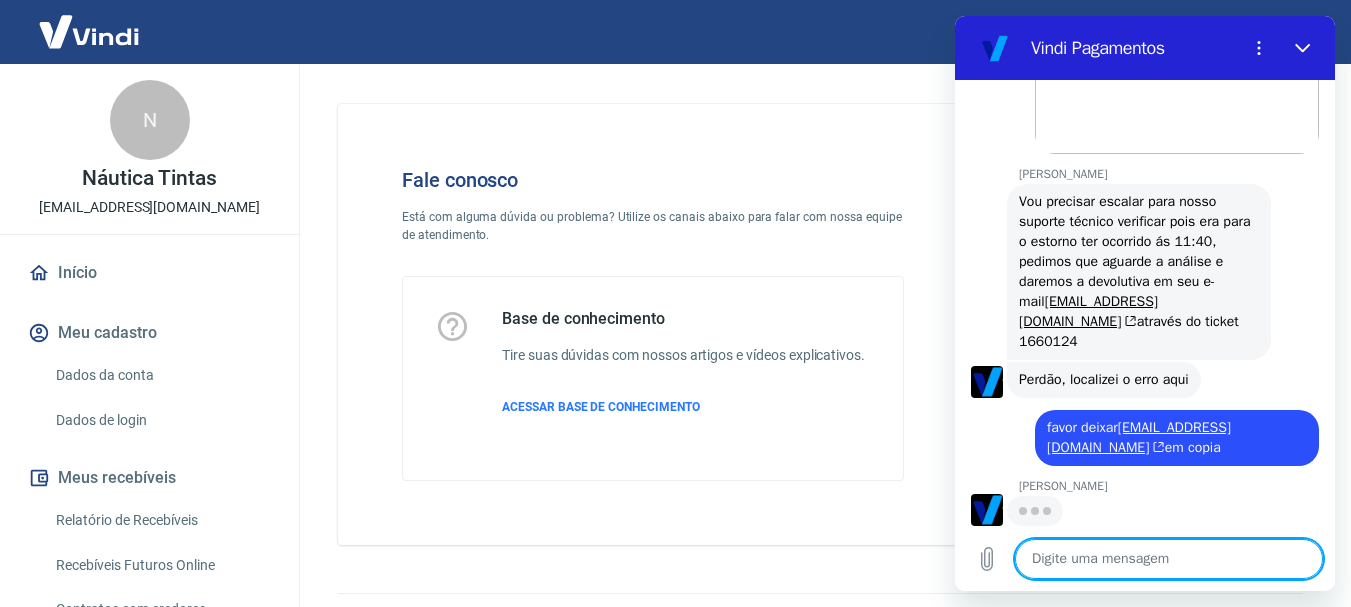 click at bounding box center [1169, 559] 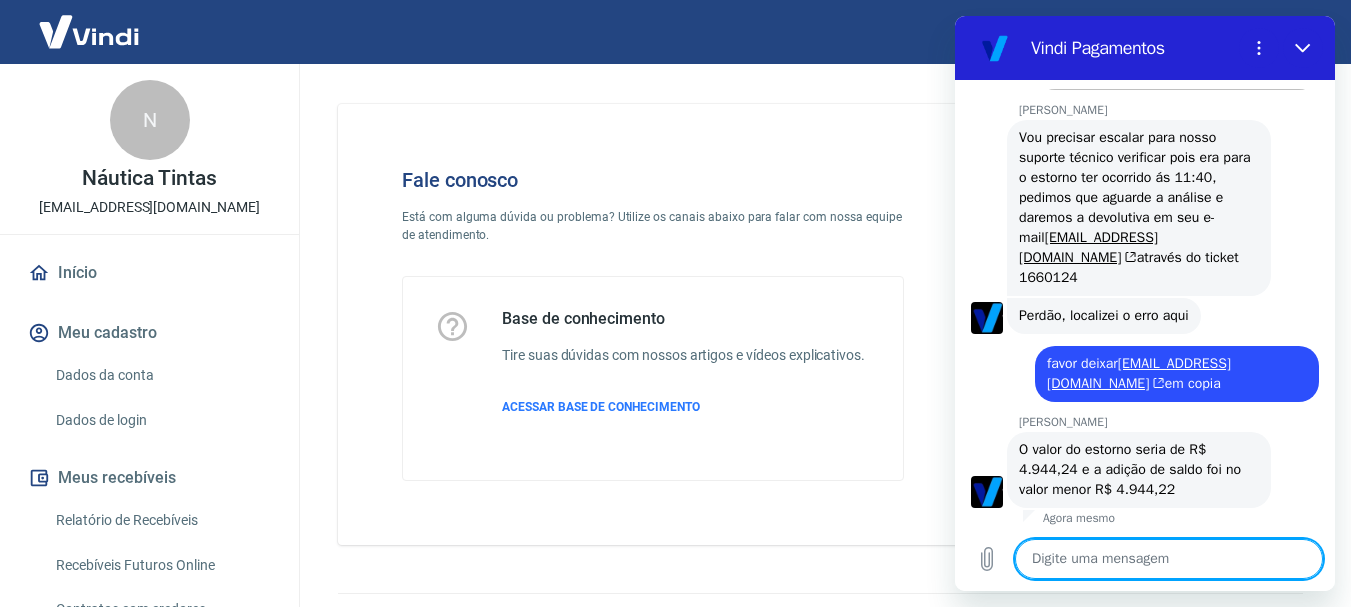 scroll, scrollTop: 5190, scrollLeft: 0, axis: vertical 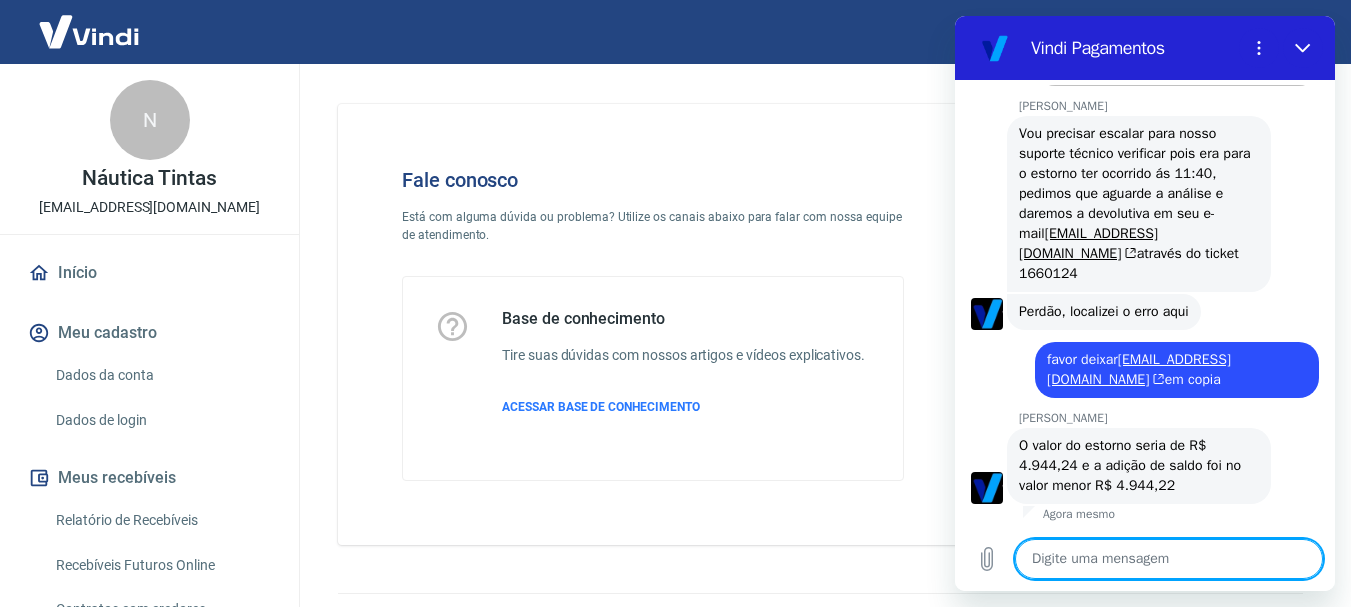 click at bounding box center [1169, 559] 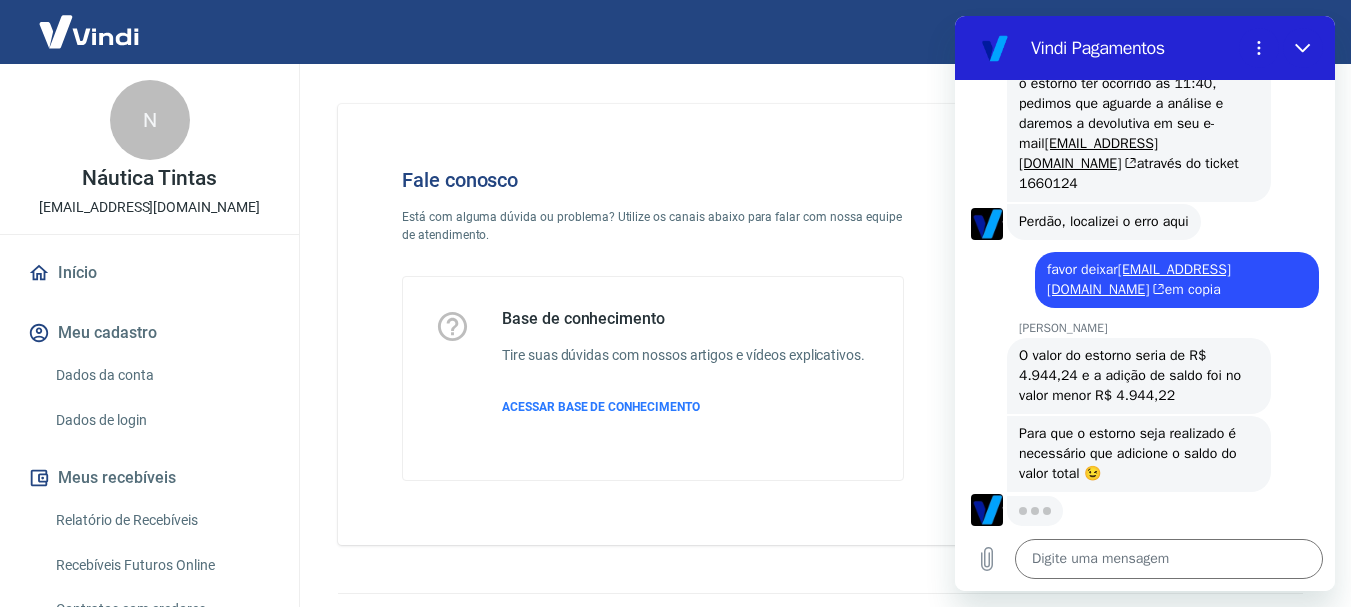scroll, scrollTop: 5278, scrollLeft: 0, axis: vertical 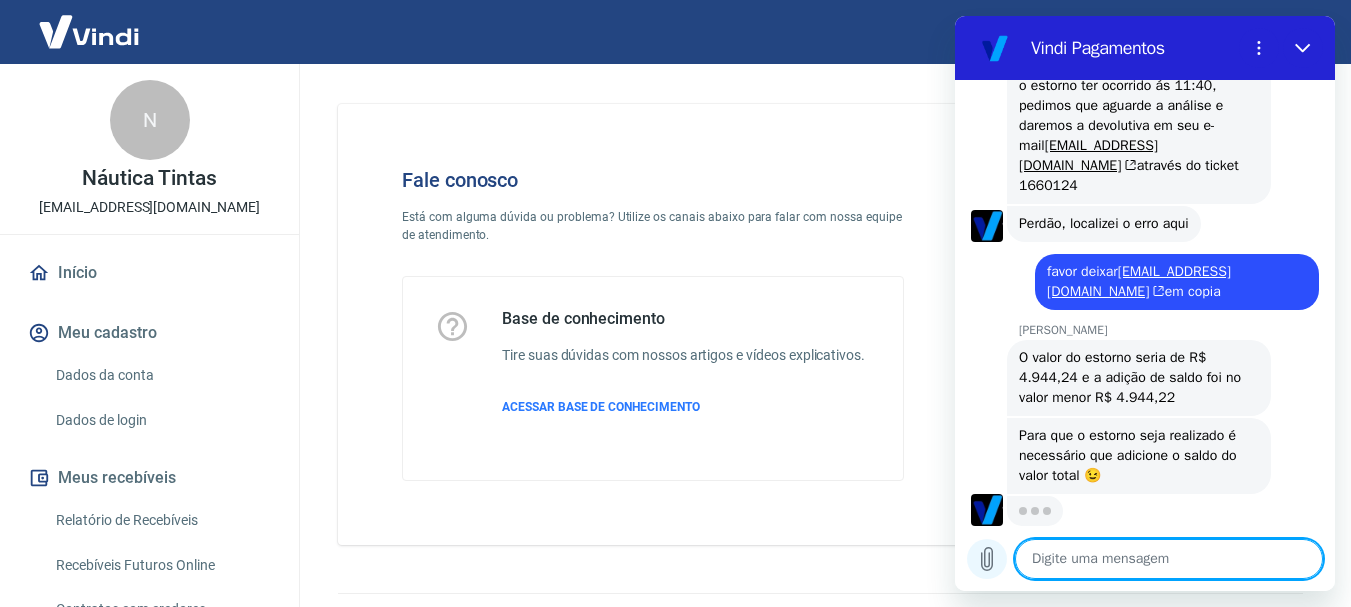 click 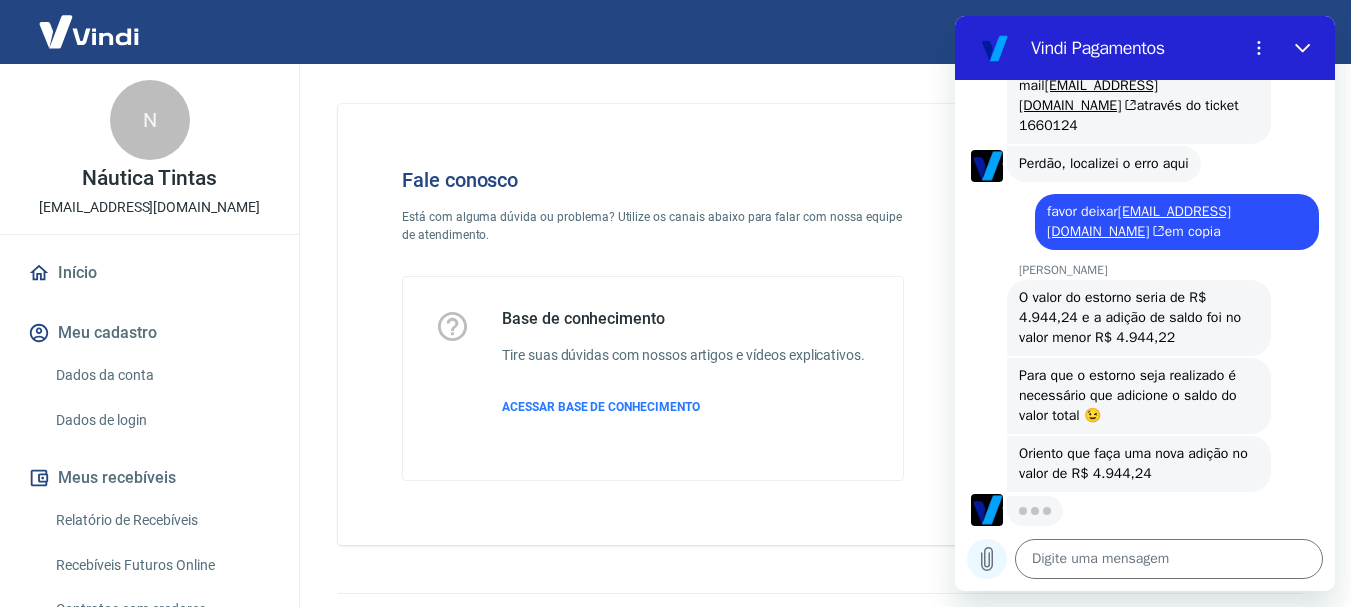 scroll, scrollTop: 5336, scrollLeft: 0, axis: vertical 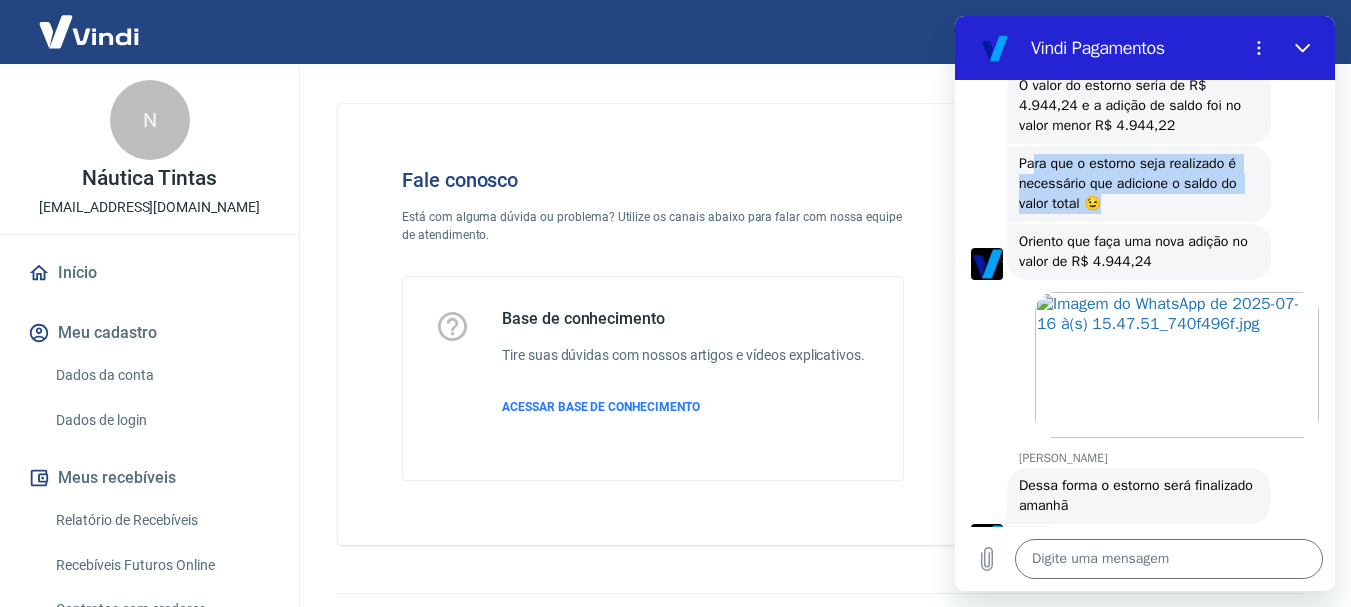 drag, startPoint x: 1053, startPoint y: 339, endPoint x: 1136, endPoint y: 391, distance: 97.94386 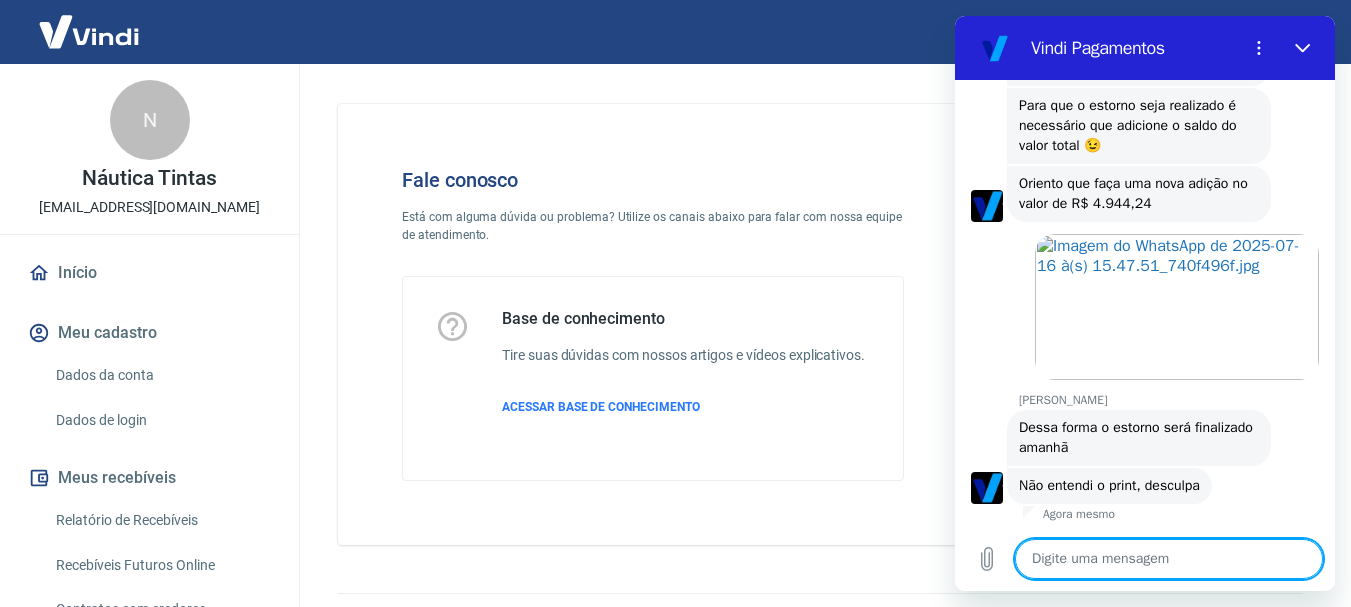 scroll, scrollTop: 5608, scrollLeft: 0, axis: vertical 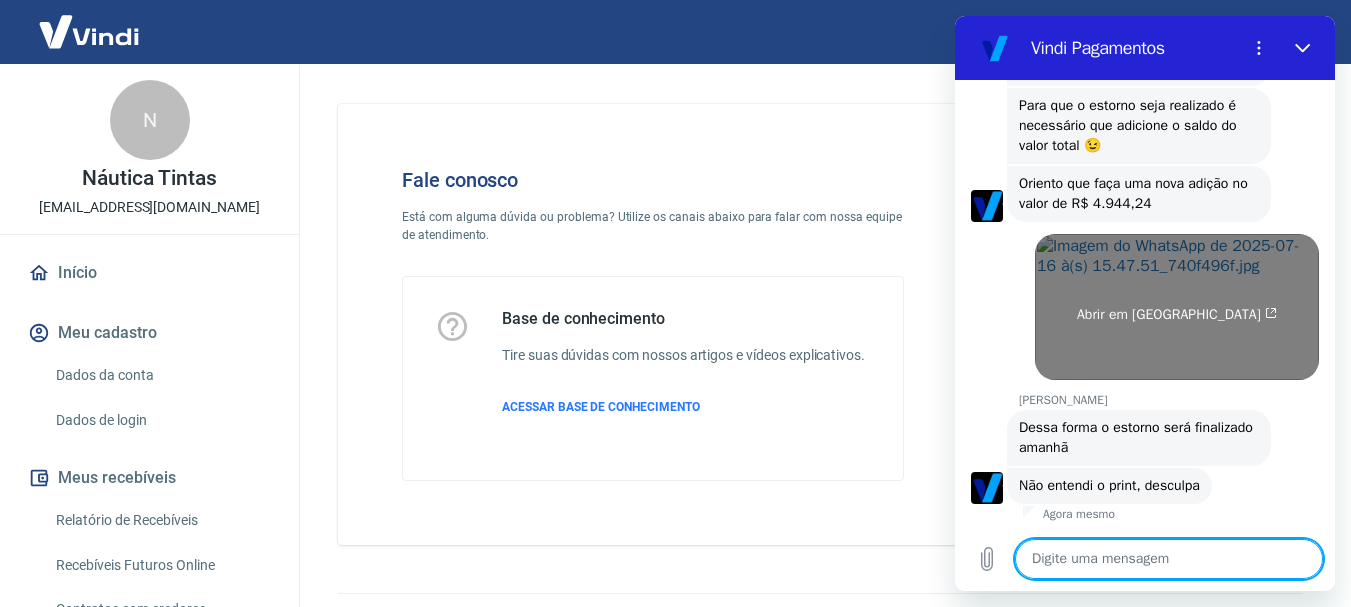 click on "Abrir em [GEOGRAPHIC_DATA]" at bounding box center [1177, 307] 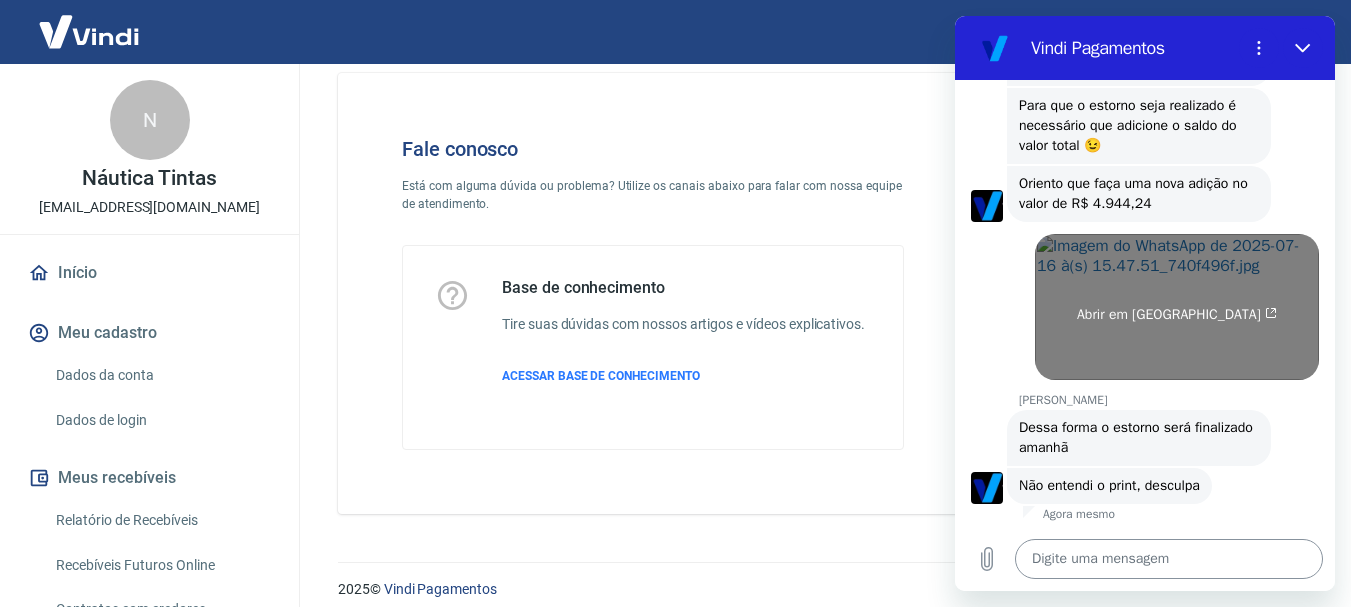 scroll, scrollTop: 48, scrollLeft: 0, axis: vertical 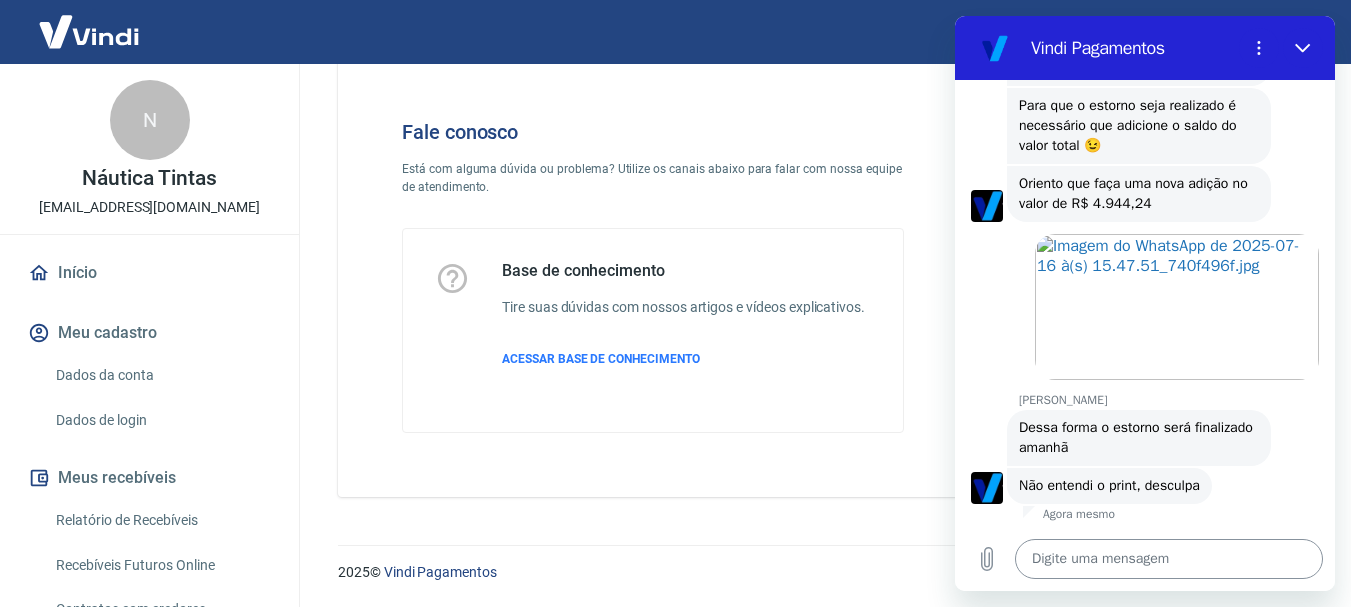 click at bounding box center [1169, 559] 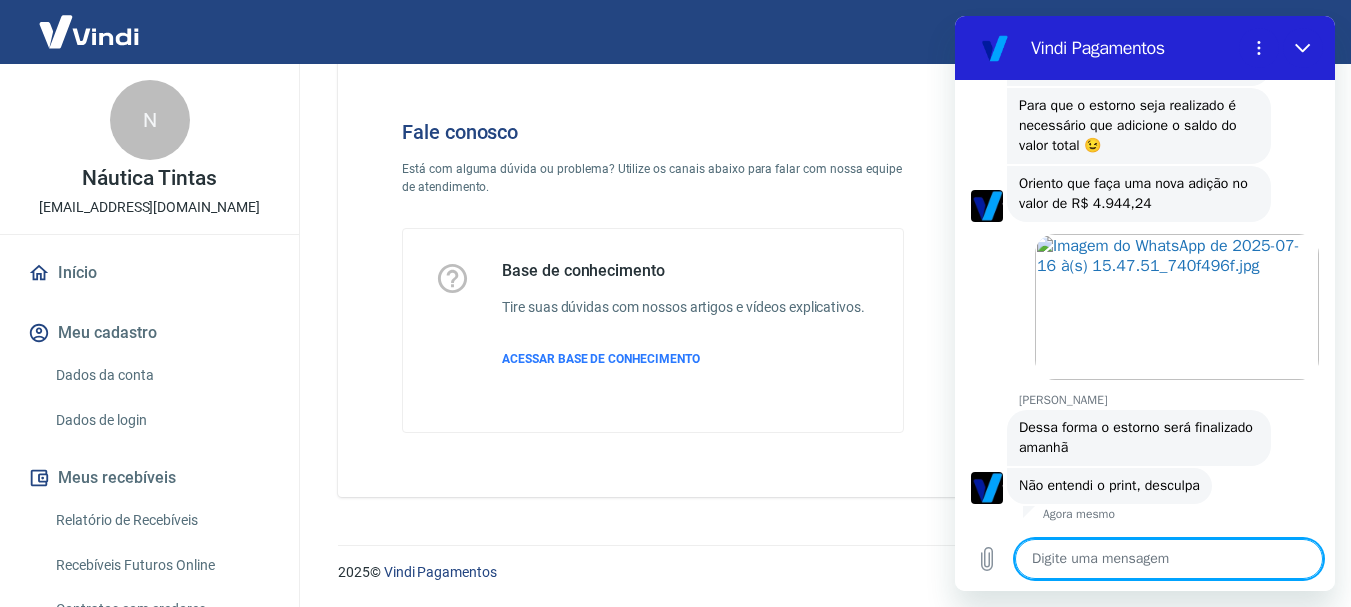 scroll, scrollTop: 5608, scrollLeft: 0, axis: vertical 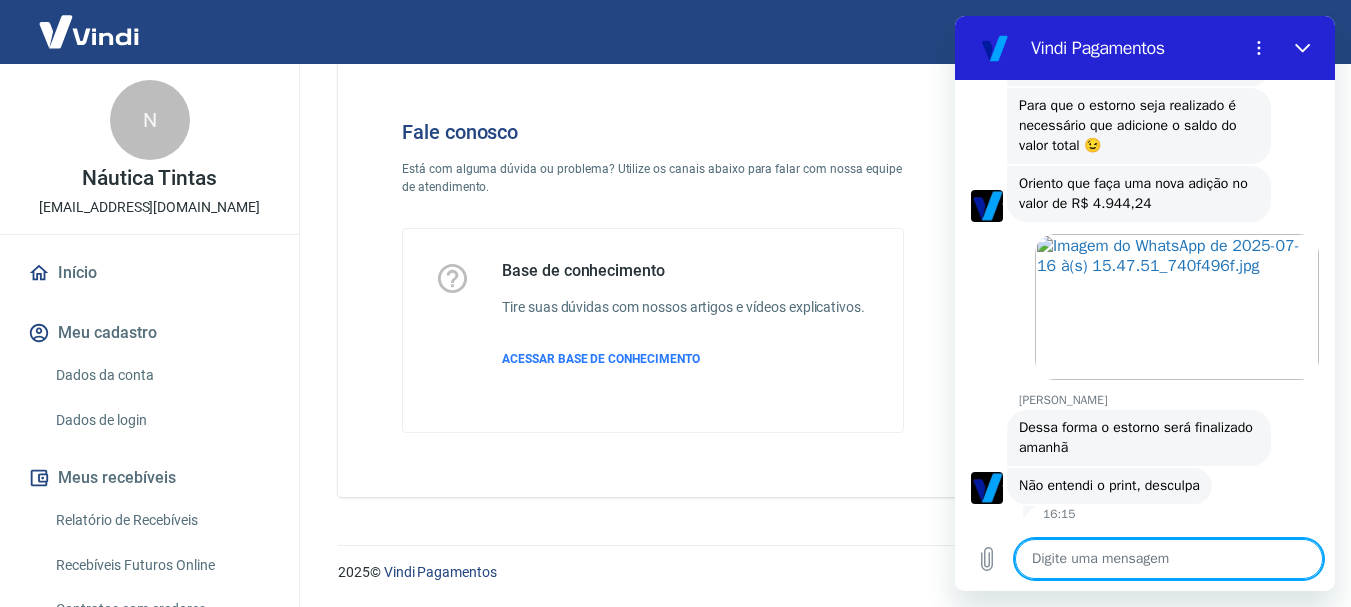 click at bounding box center (1169, 559) 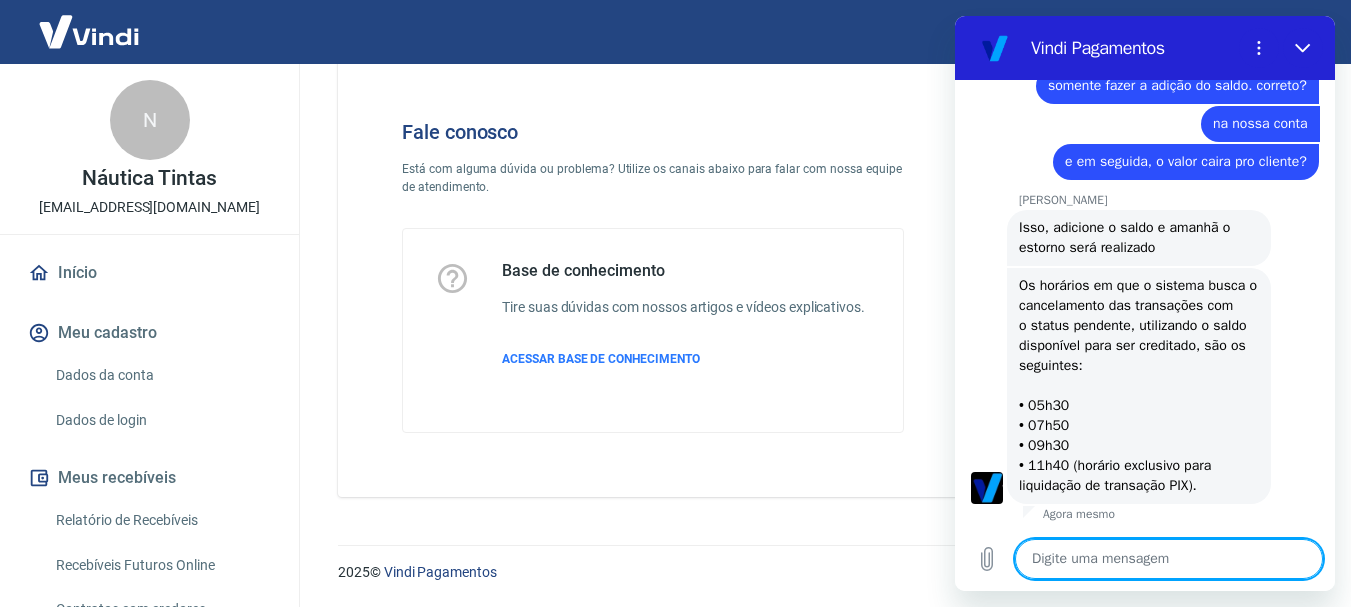 scroll, scrollTop: 6424, scrollLeft: 0, axis: vertical 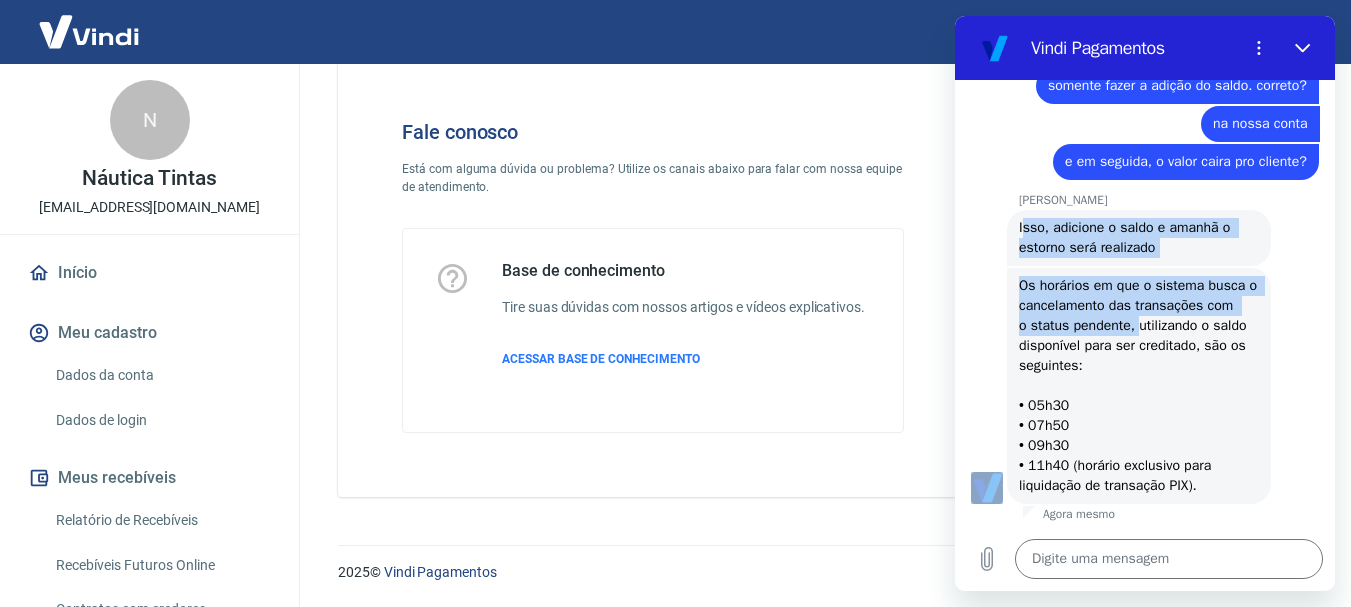 drag, startPoint x: 1022, startPoint y: 224, endPoint x: 1140, endPoint y: 328, distance: 157.28954 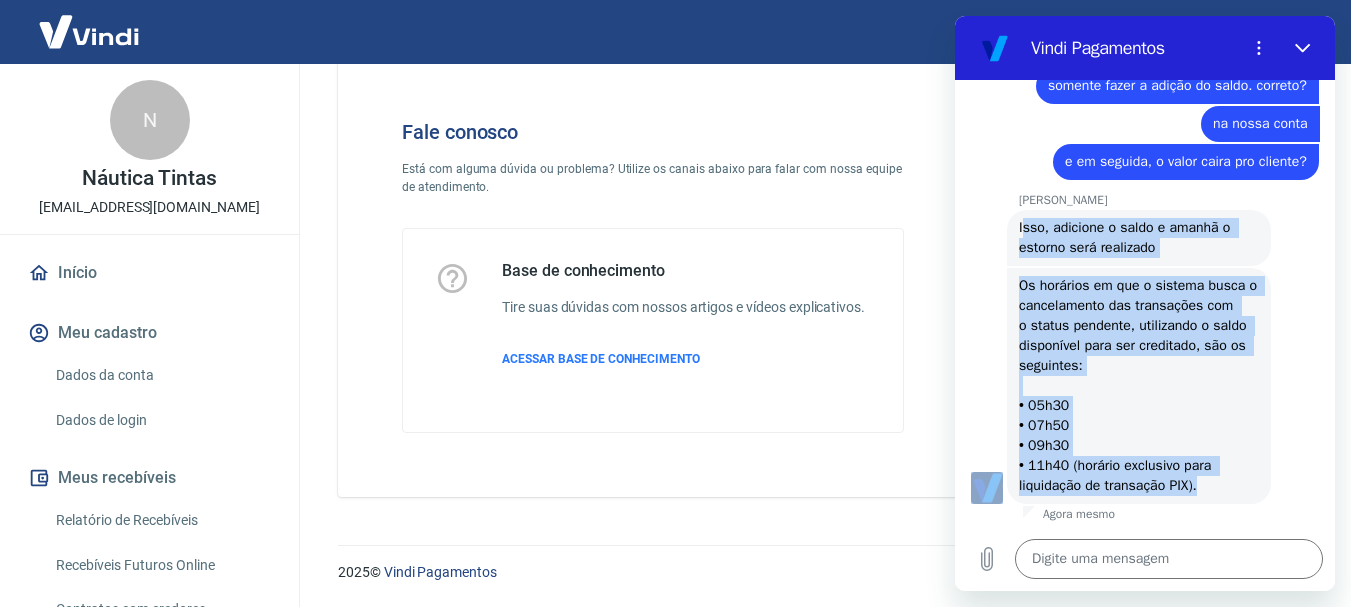 drag, startPoint x: 1212, startPoint y: 492, endPoint x: 1025, endPoint y: 219, distance: 330.90482 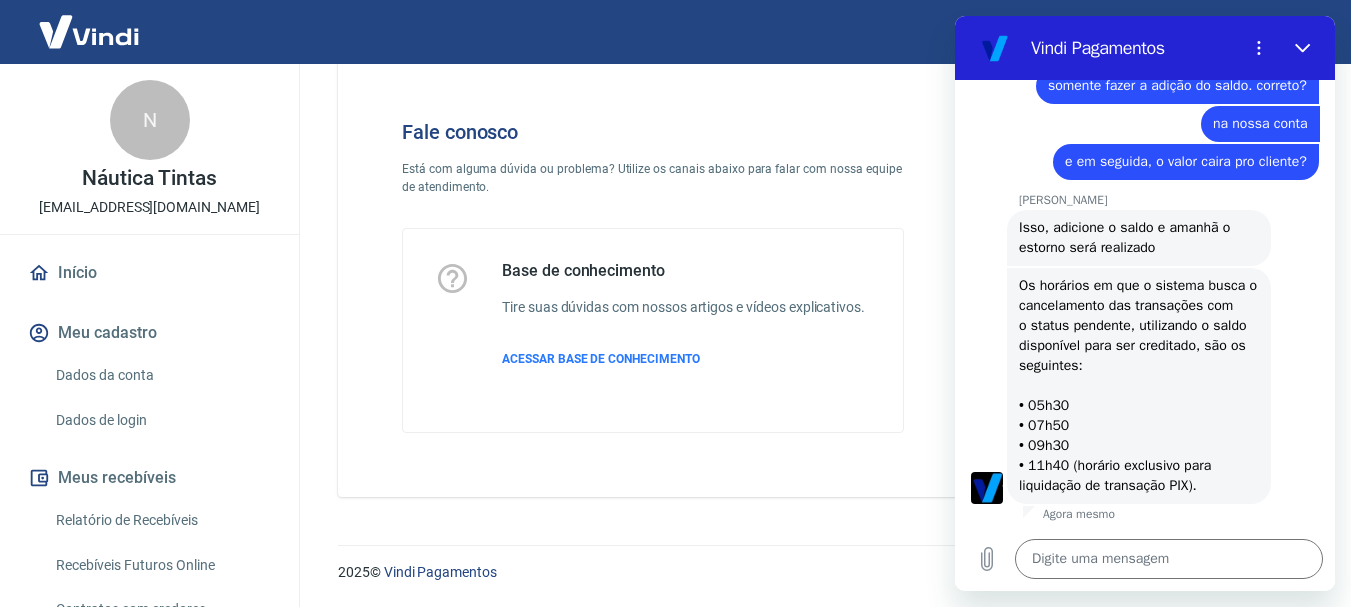 click on "[PERSON_NAME] diz:  Isso, adicione o saldo e amanhã o estorno será realizado" at bounding box center (1153, 237) 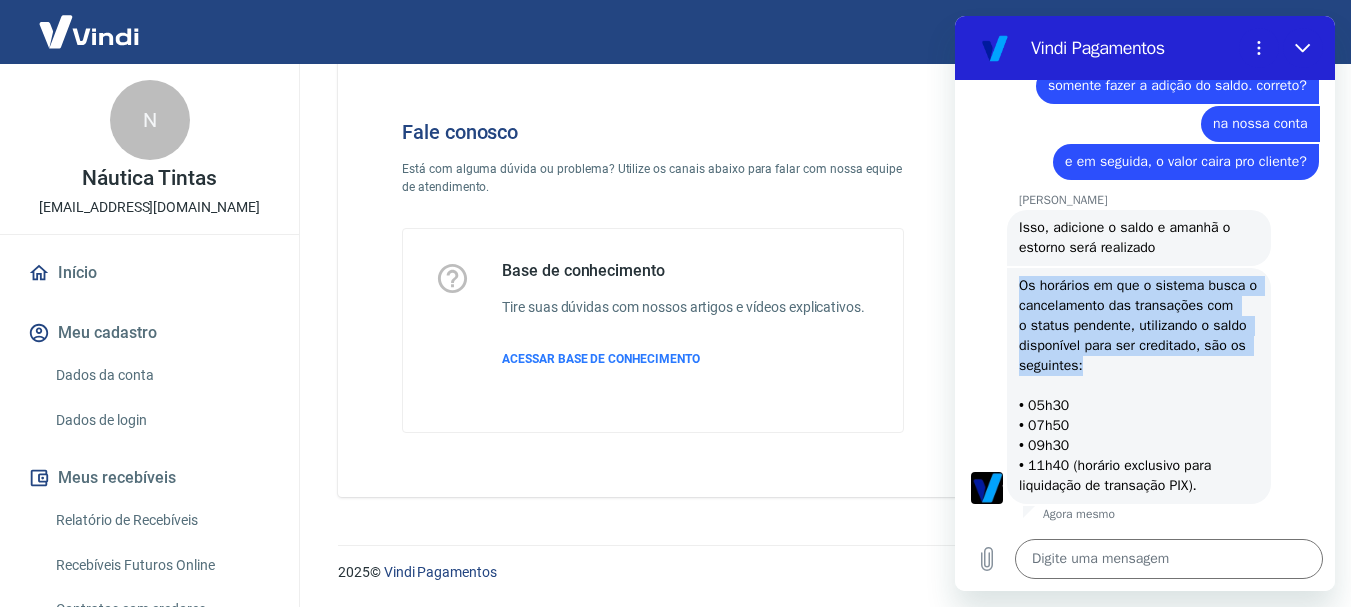 drag, startPoint x: 1024, startPoint y: 288, endPoint x: 1155, endPoint y: 372, distance: 155.61812 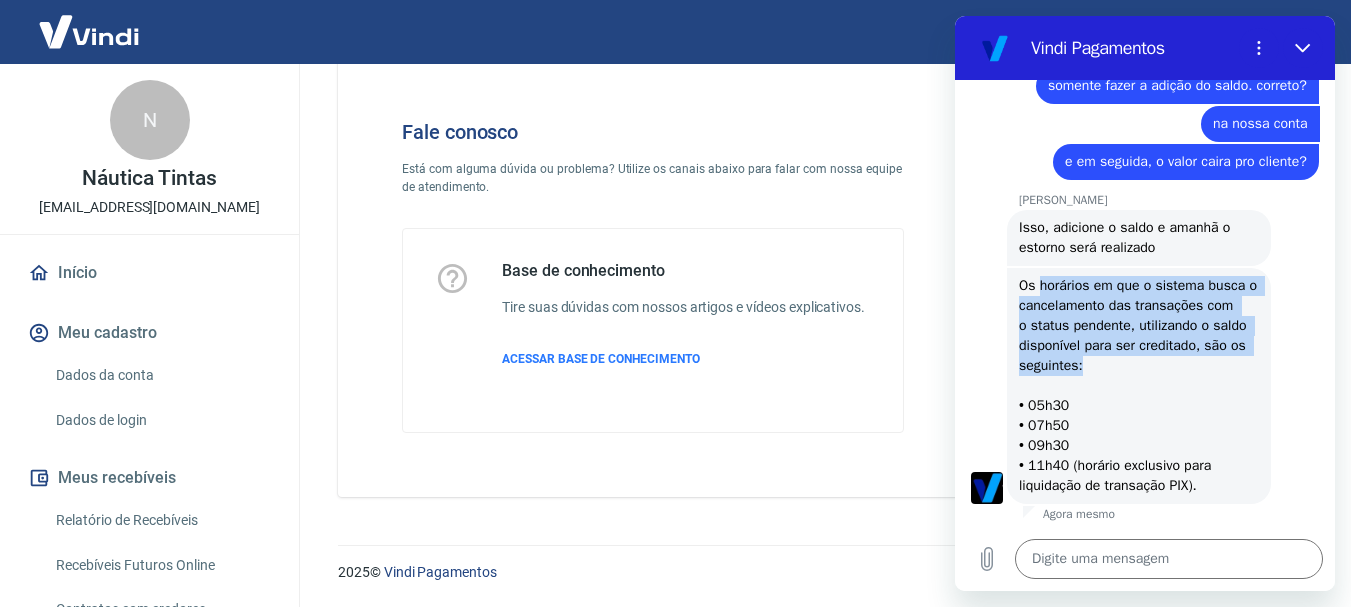 drag, startPoint x: 1041, startPoint y: 282, endPoint x: 1174, endPoint y: 367, distance: 157.84169 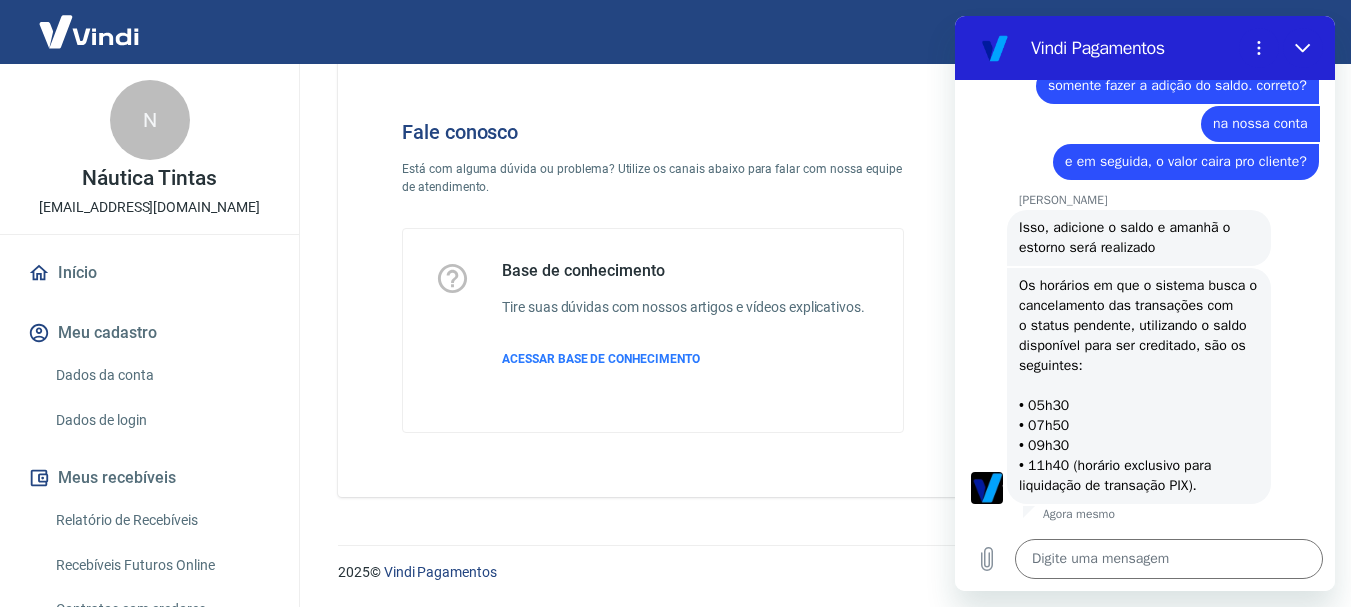 click on "Viviane de Nadai diz:  Os horários em que o sistema busca o cancelamento das transações com o status pendente, utilizando o saldo disponível para ser creditado, são os seguintes:
• 05h30
• 07h50
• 09h30
• 11h40 (horário exclusivo para liquidação de transação PIX)." at bounding box center [1139, 386] 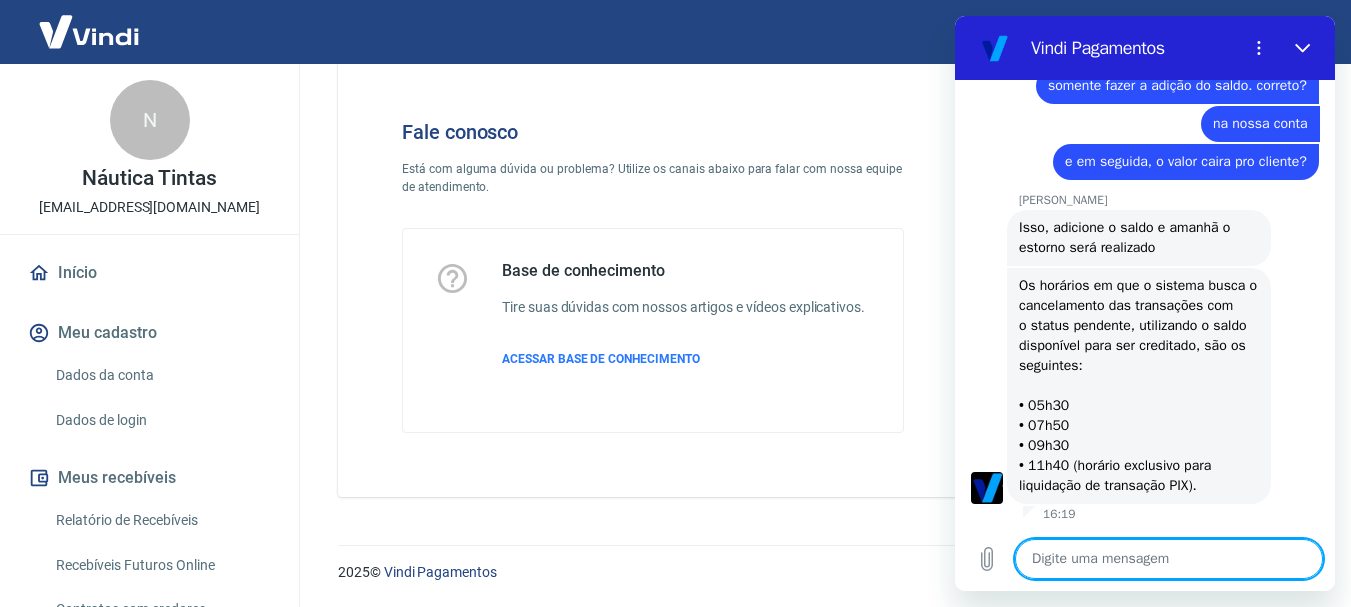 click at bounding box center [1169, 559] 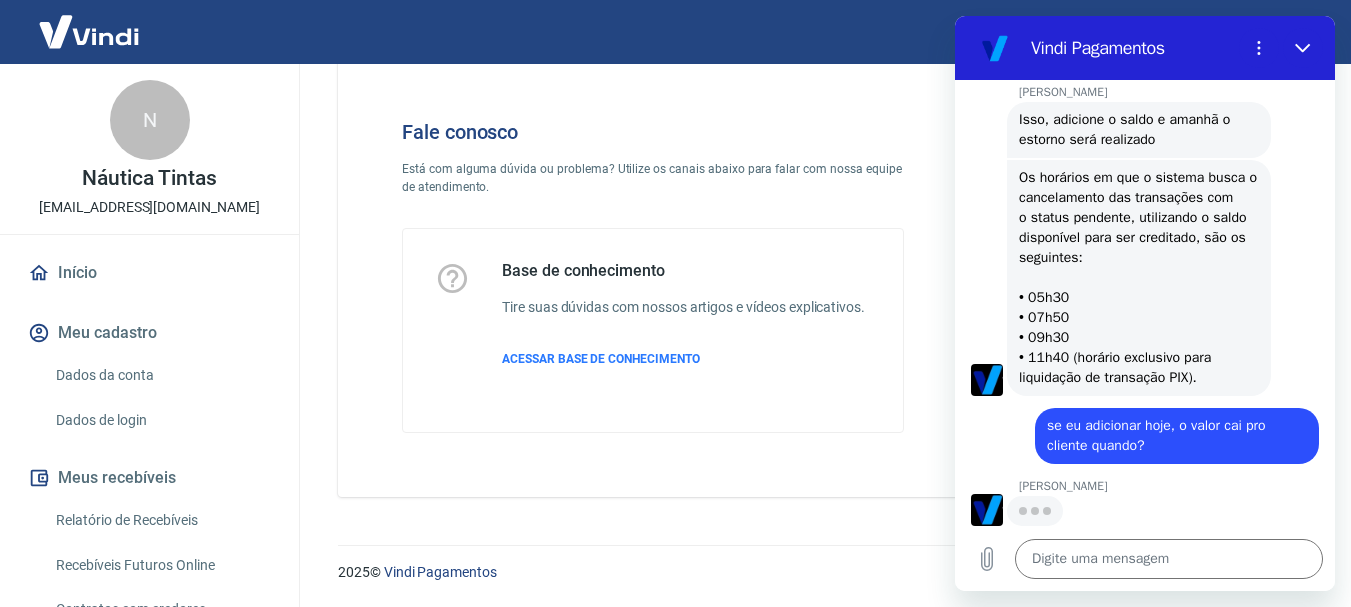 scroll, scrollTop: 6530, scrollLeft: 0, axis: vertical 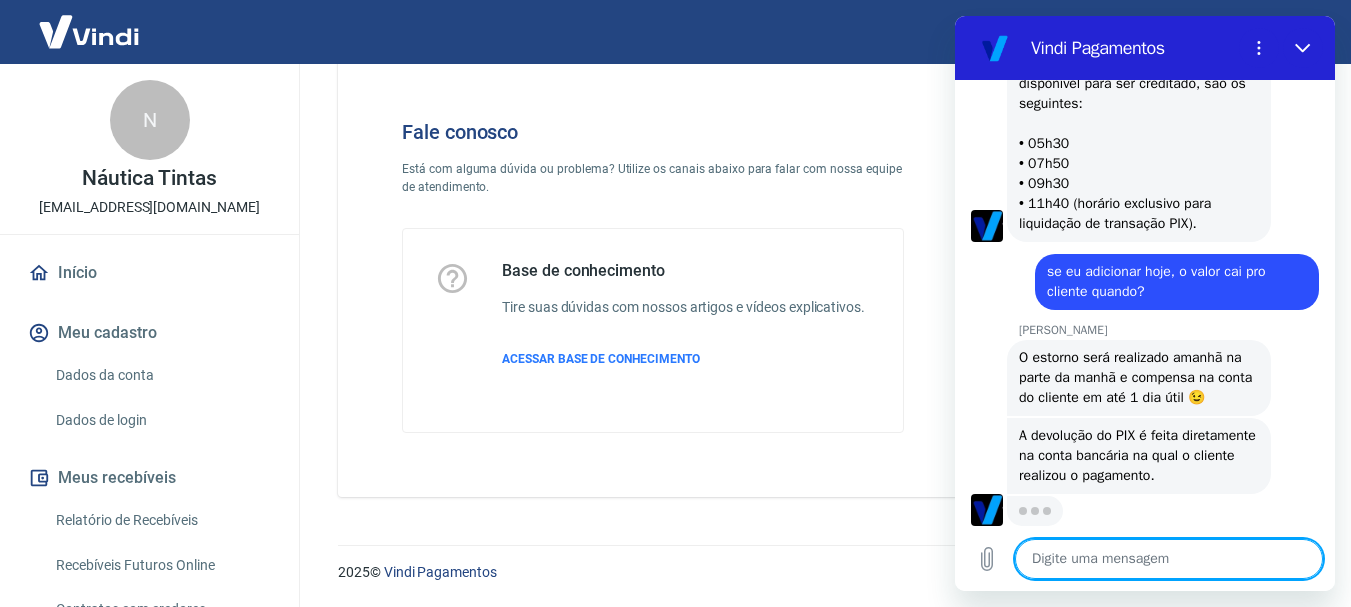 click at bounding box center (1169, 559) 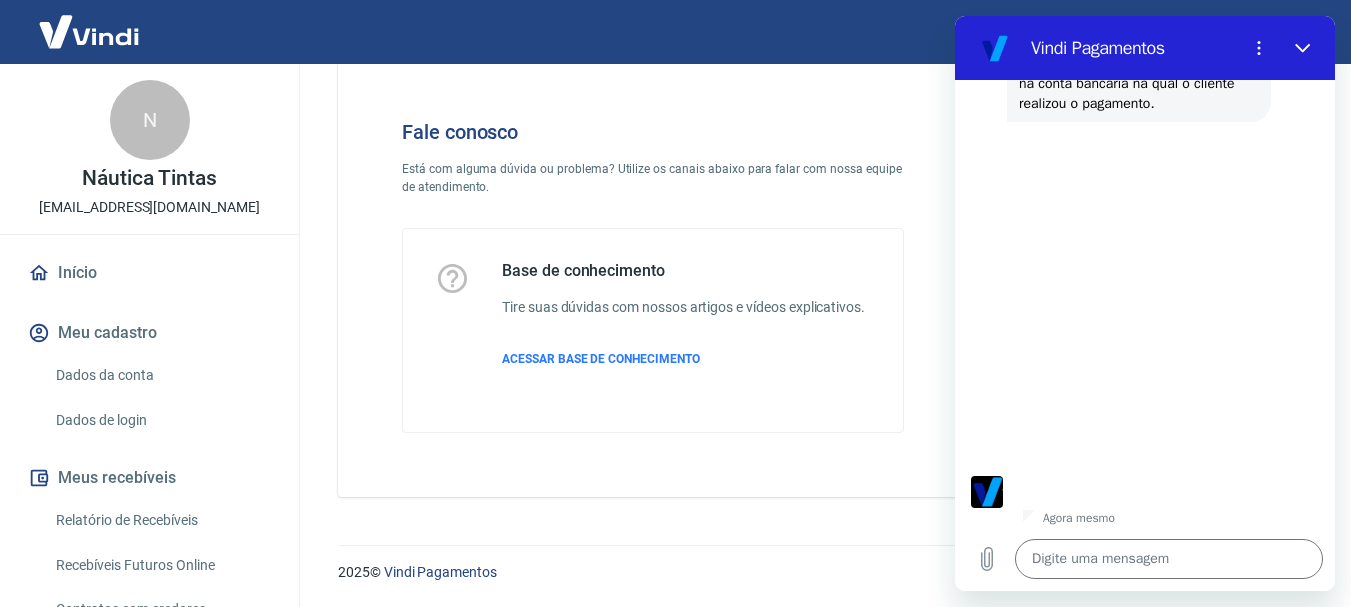 scroll, scrollTop: 7122, scrollLeft: 0, axis: vertical 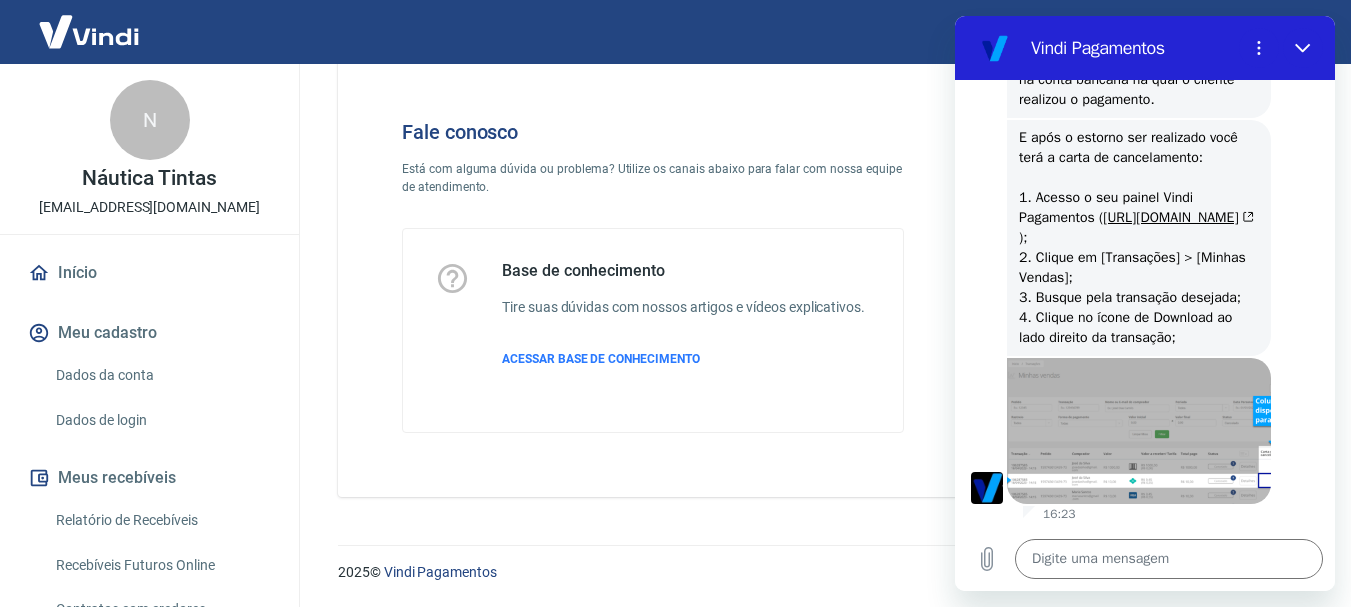 click on "Abrir em [GEOGRAPHIC_DATA]" 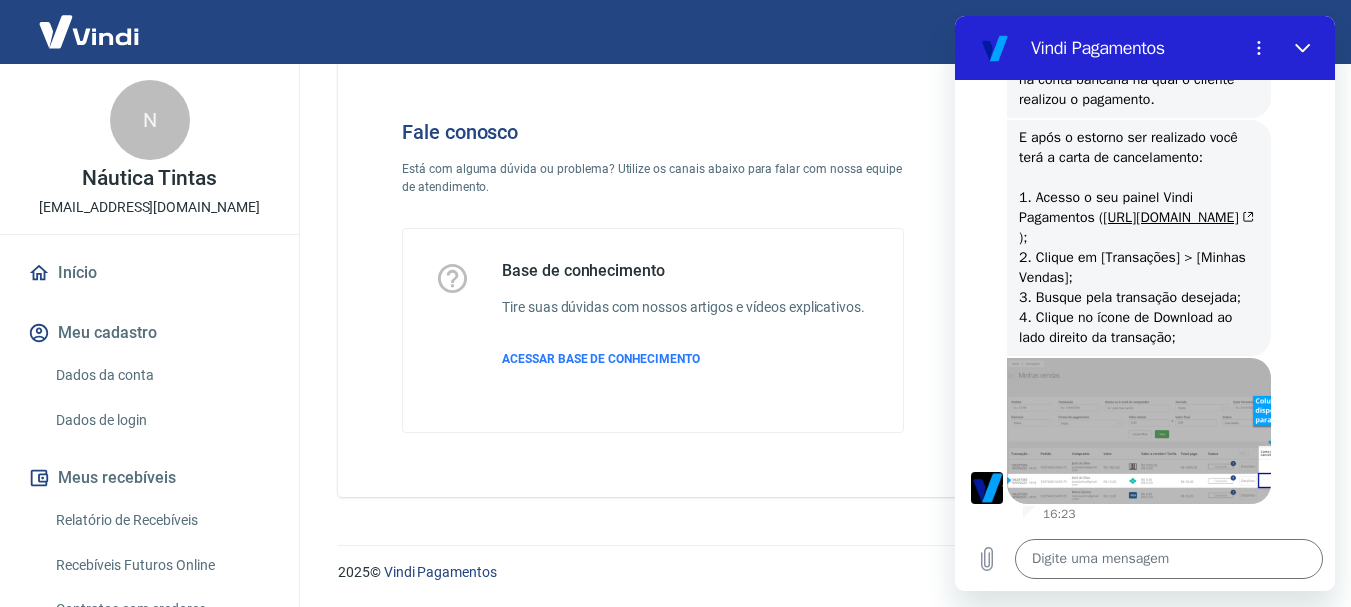 scroll, scrollTop: 7122, scrollLeft: 0, axis: vertical 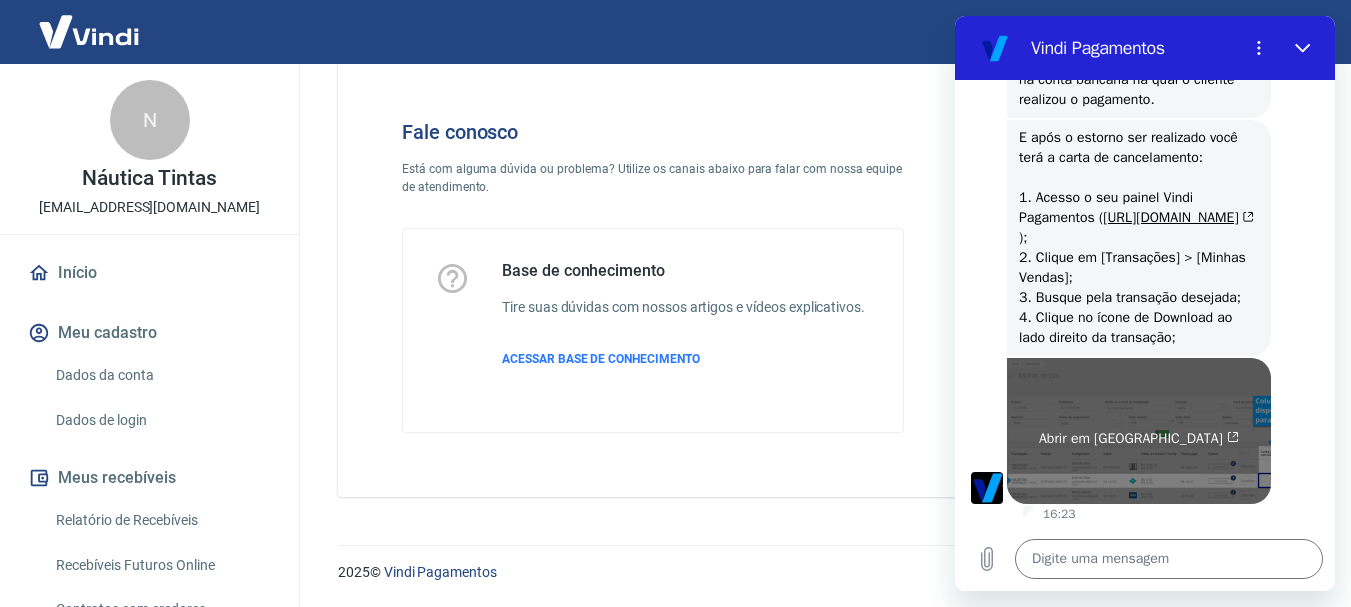 click on "Abrir em [GEOGRAPHIC_DATA]" at bounding box center [1139, 439] 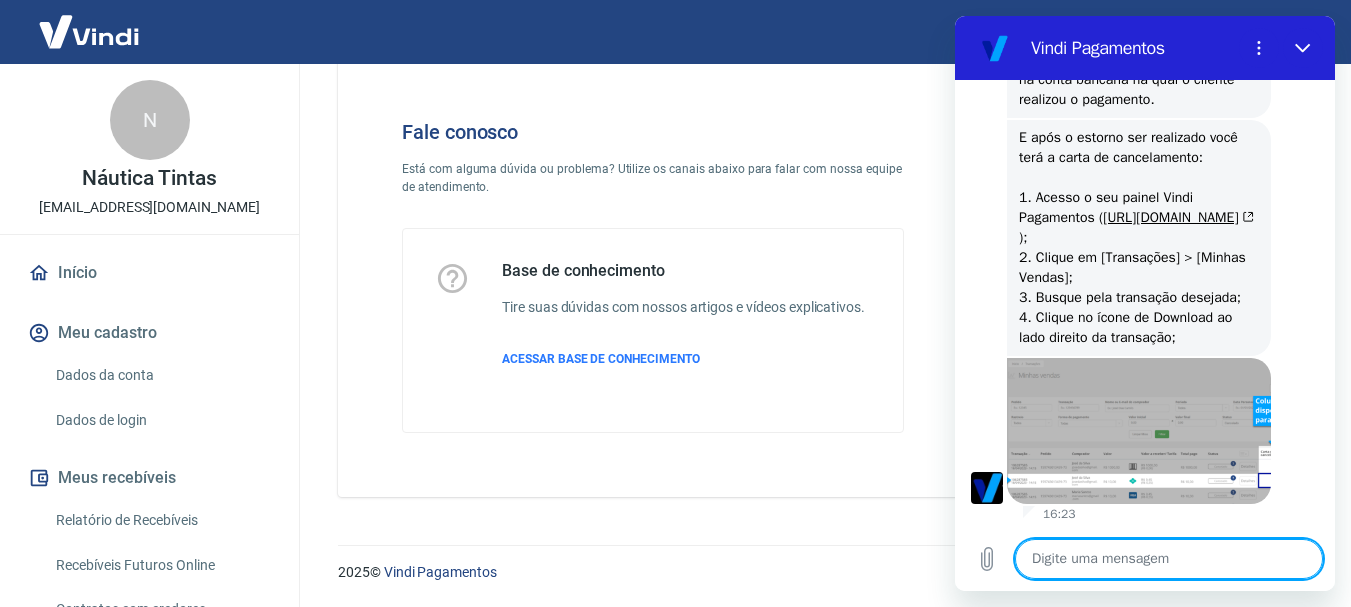 click at bounding box center [1169, 559] 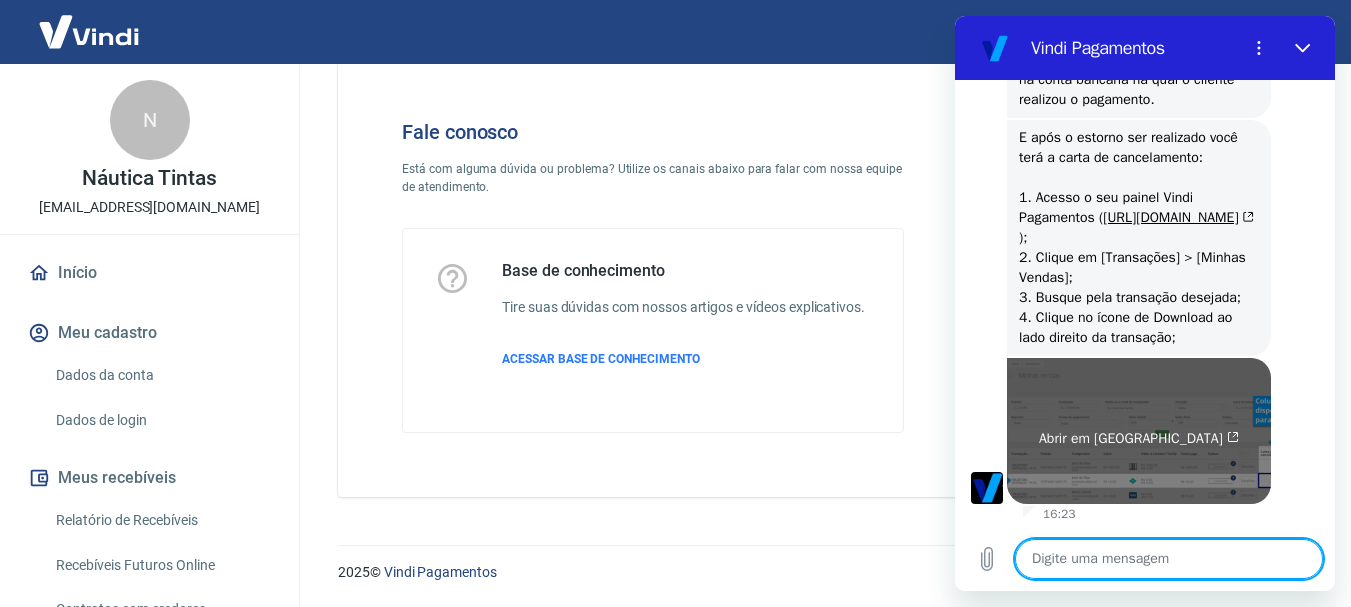 scroll, scrollTop: 7122, scrollLeft: 0, axis: vertical 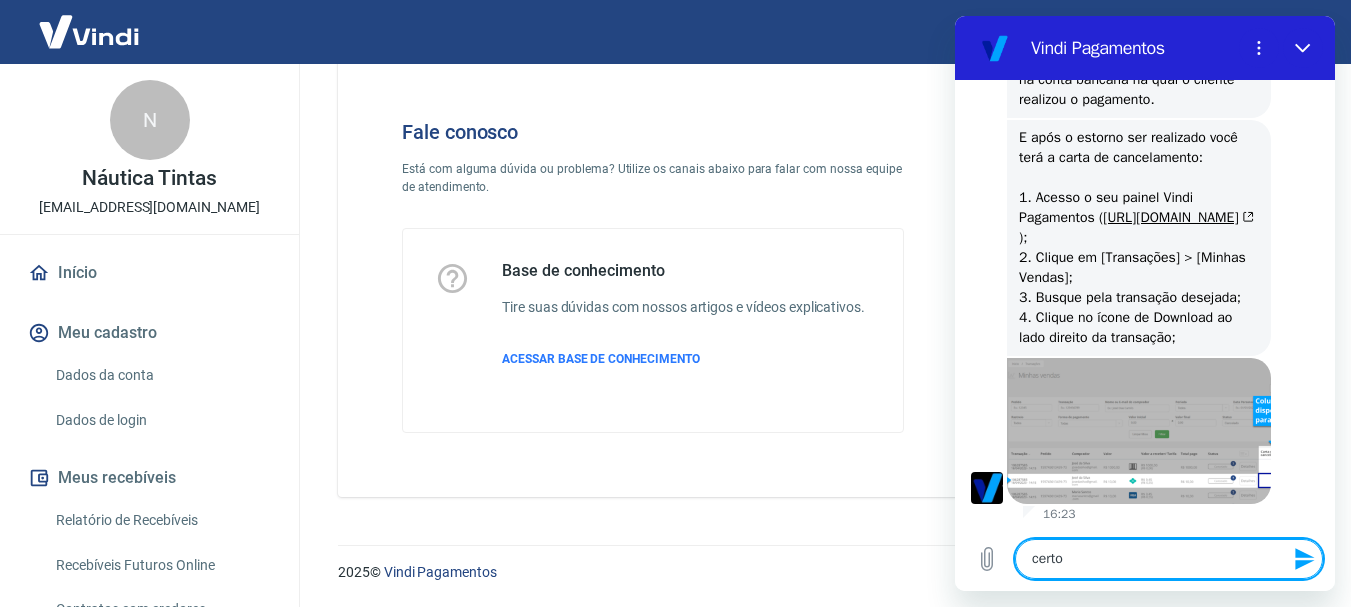 click at bounding box center (1303, 559) 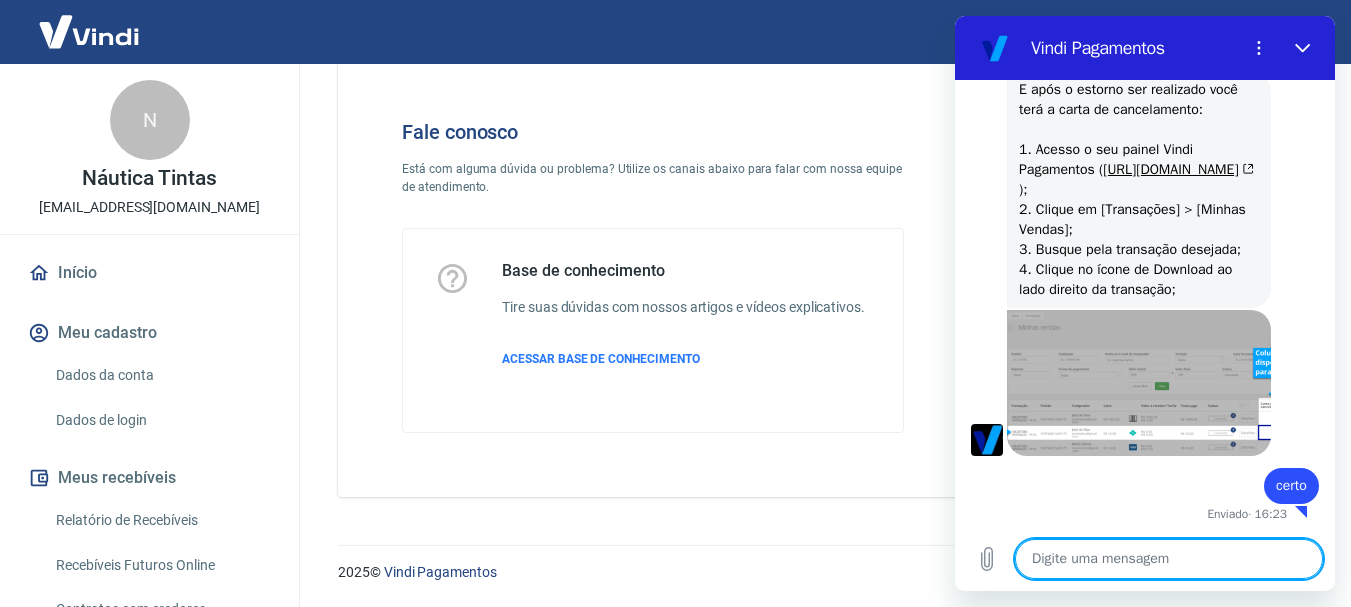 scroll, scrollTop: 7170, scrollLeft: 0, axis: vertical 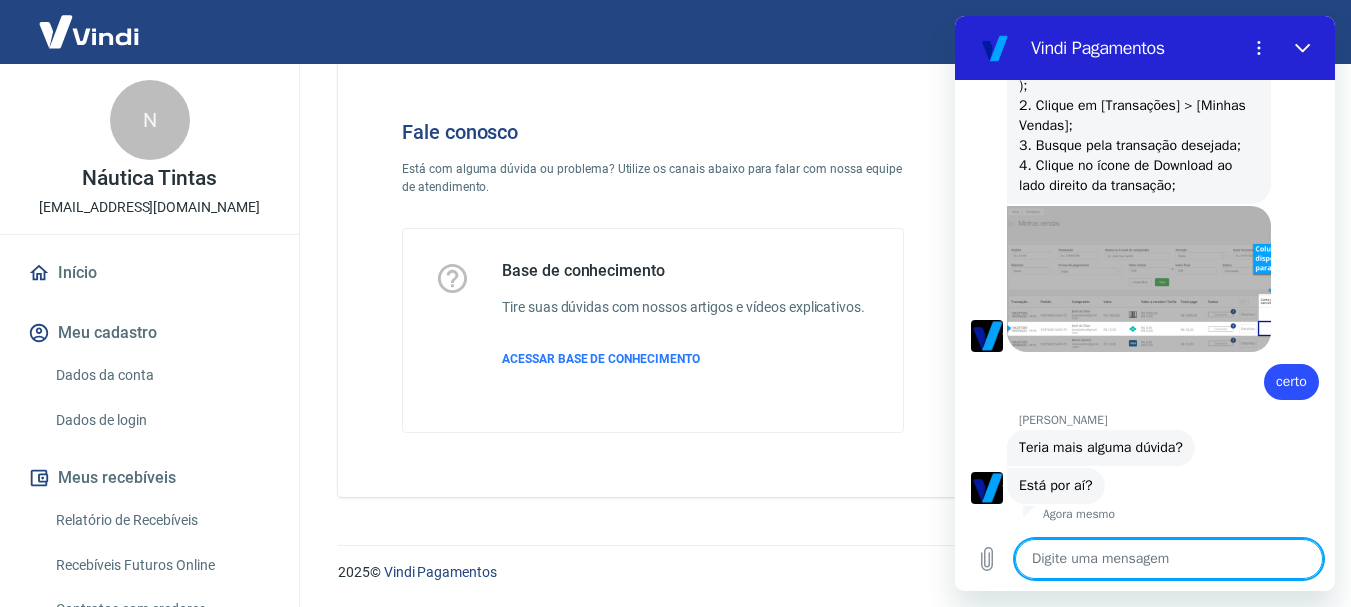 click at bounding box center (1169, 559) 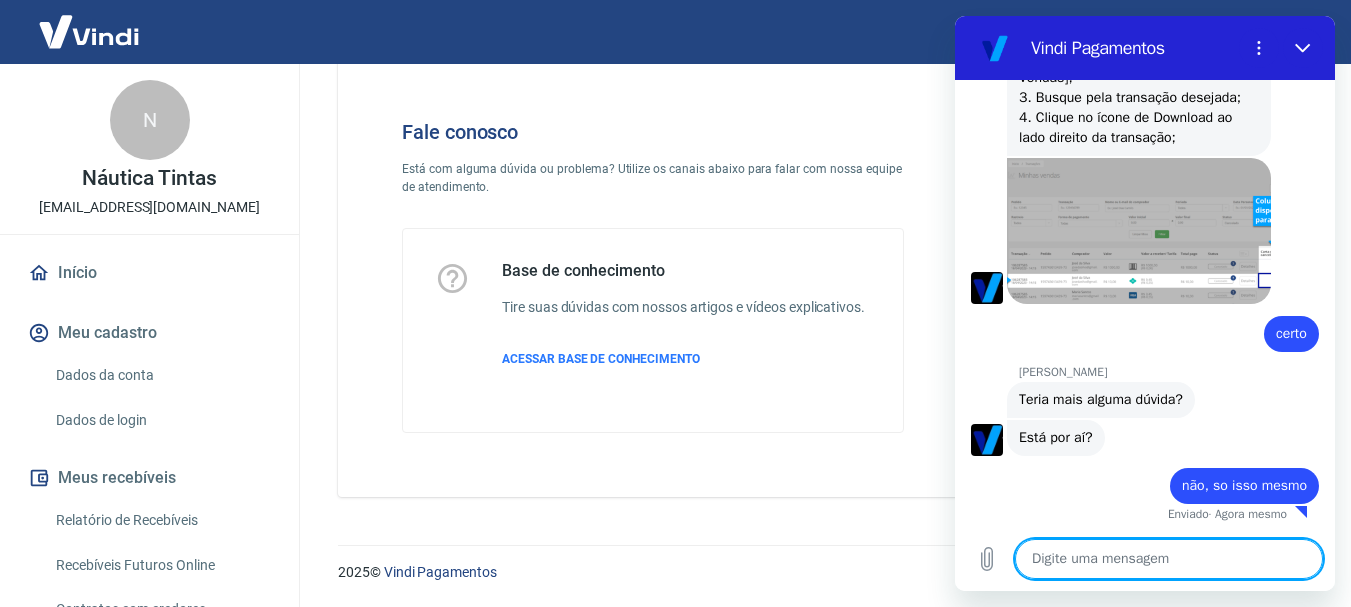 scroll, scrollTop: 7322, scrollLeft: 0, axis: vertical 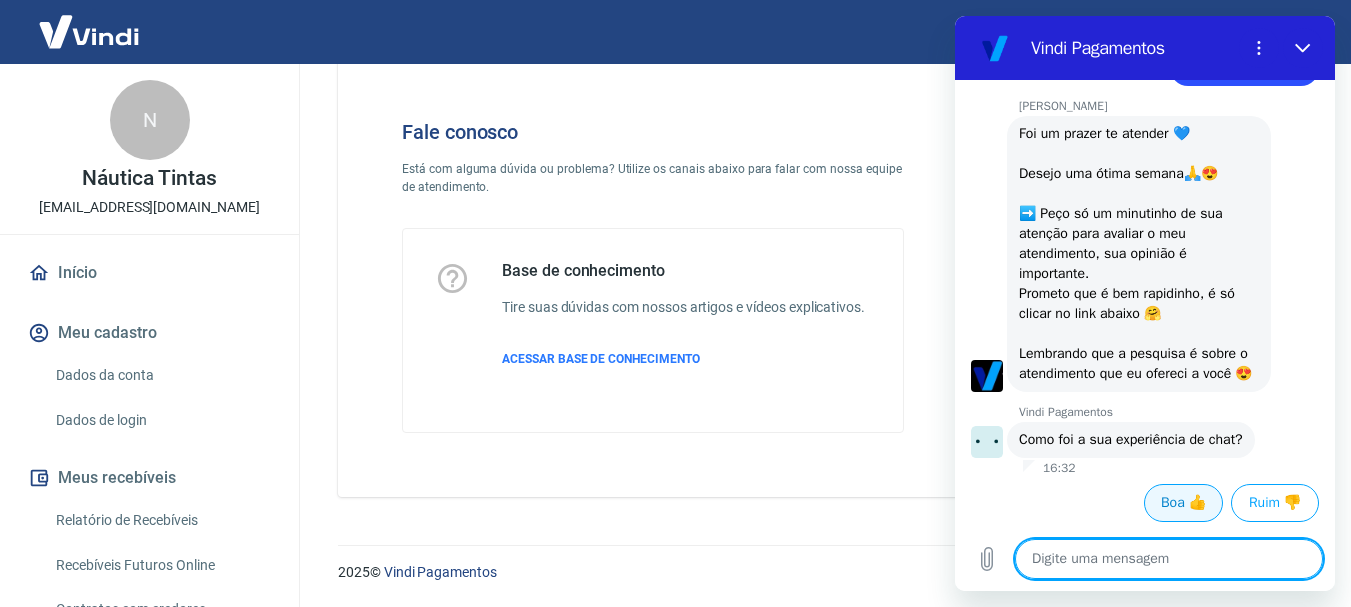click on "Boa 👍" at bounding box center [1183, 503] 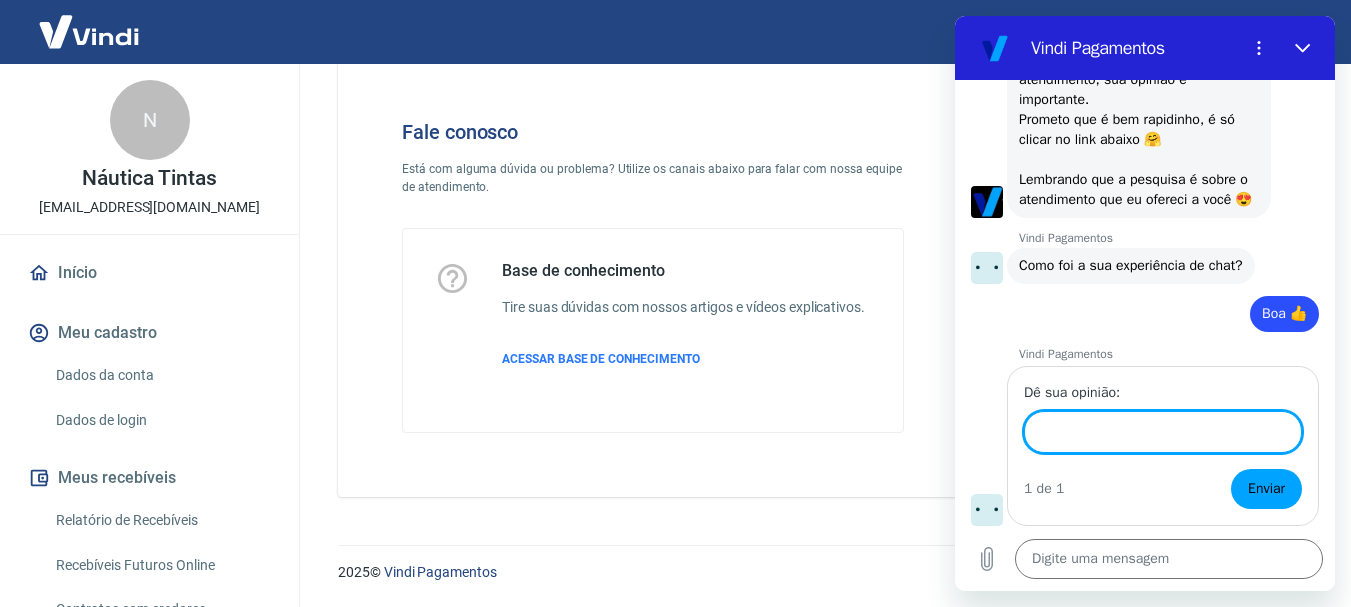 scroll, scrollTop: 7932, scrollLeft: 0, axis: vertical 